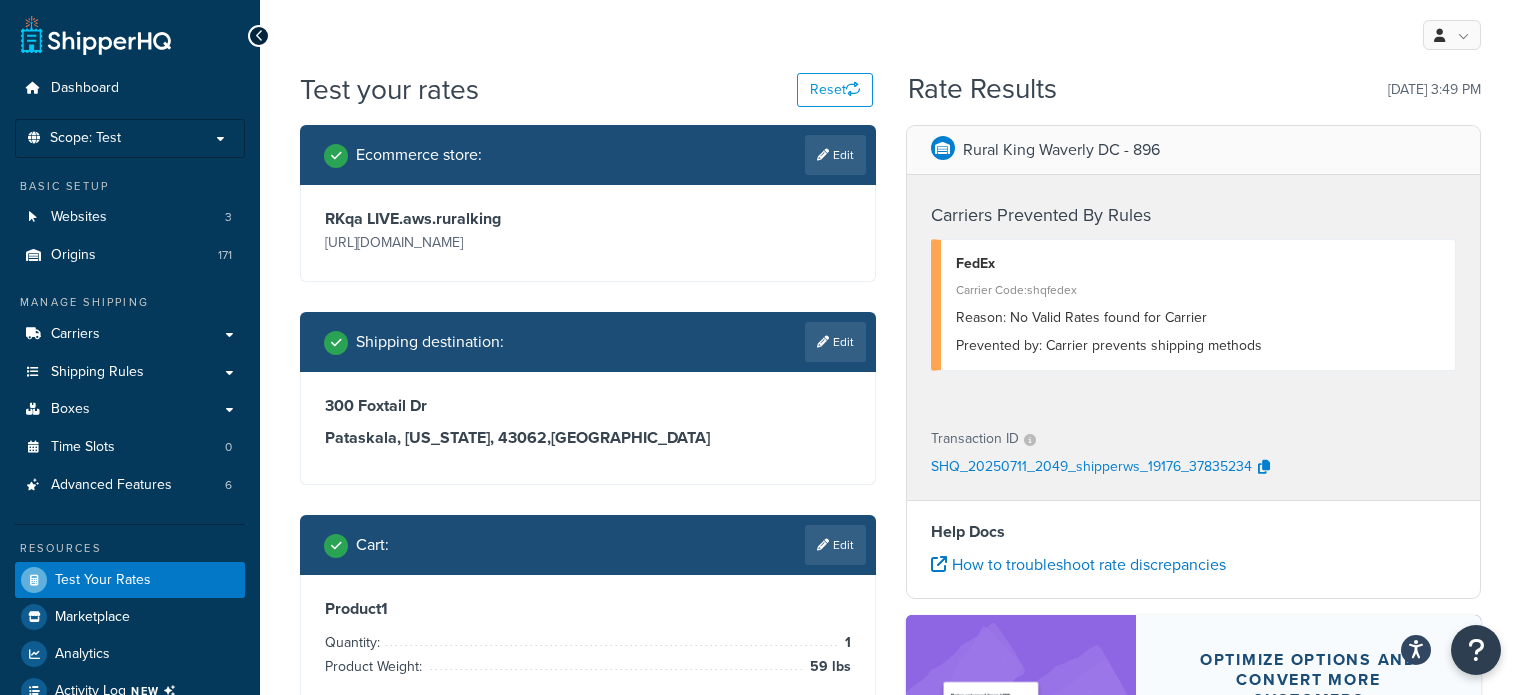 scroll, scrollTop: 1, scrollLeft: 0, axis: vertical 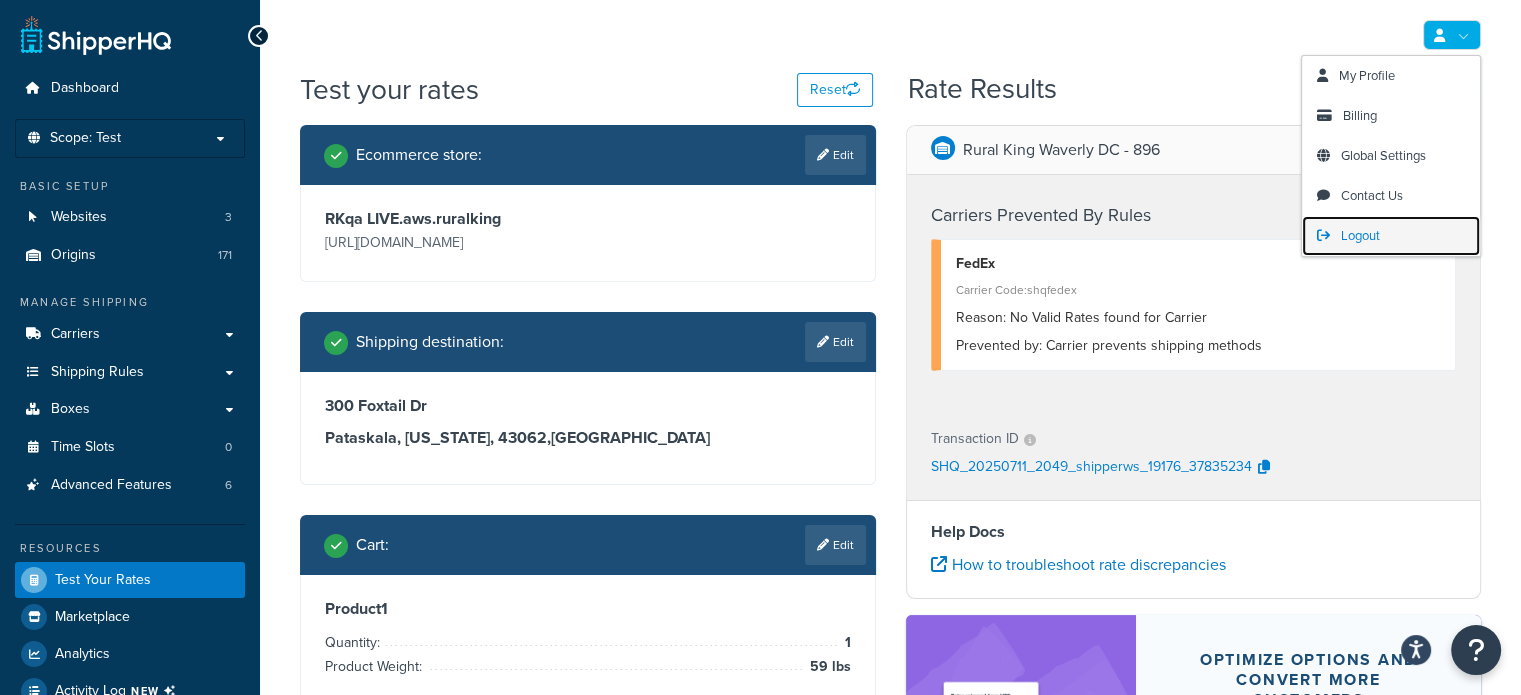 click on "Logout" at bounding box center [1391, 236] 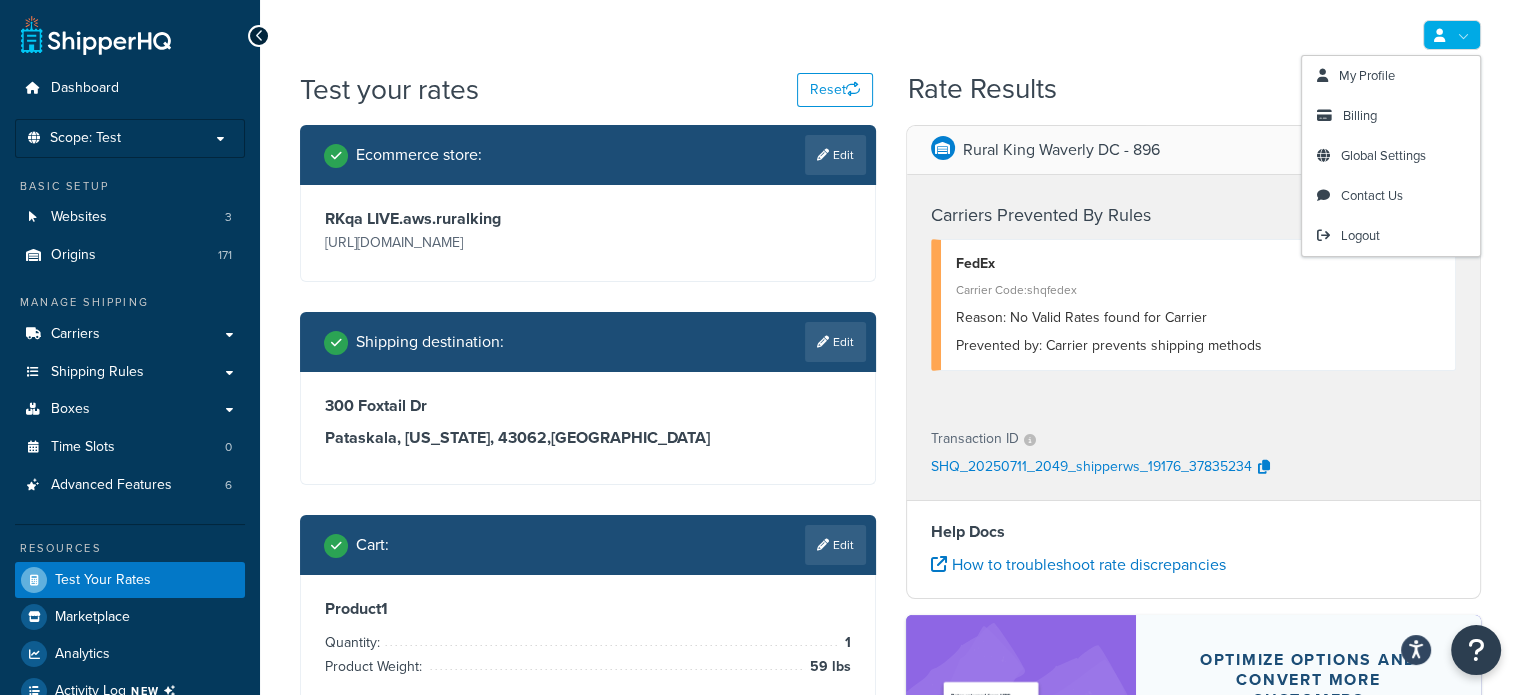 click at bounding box center (1452, 35) 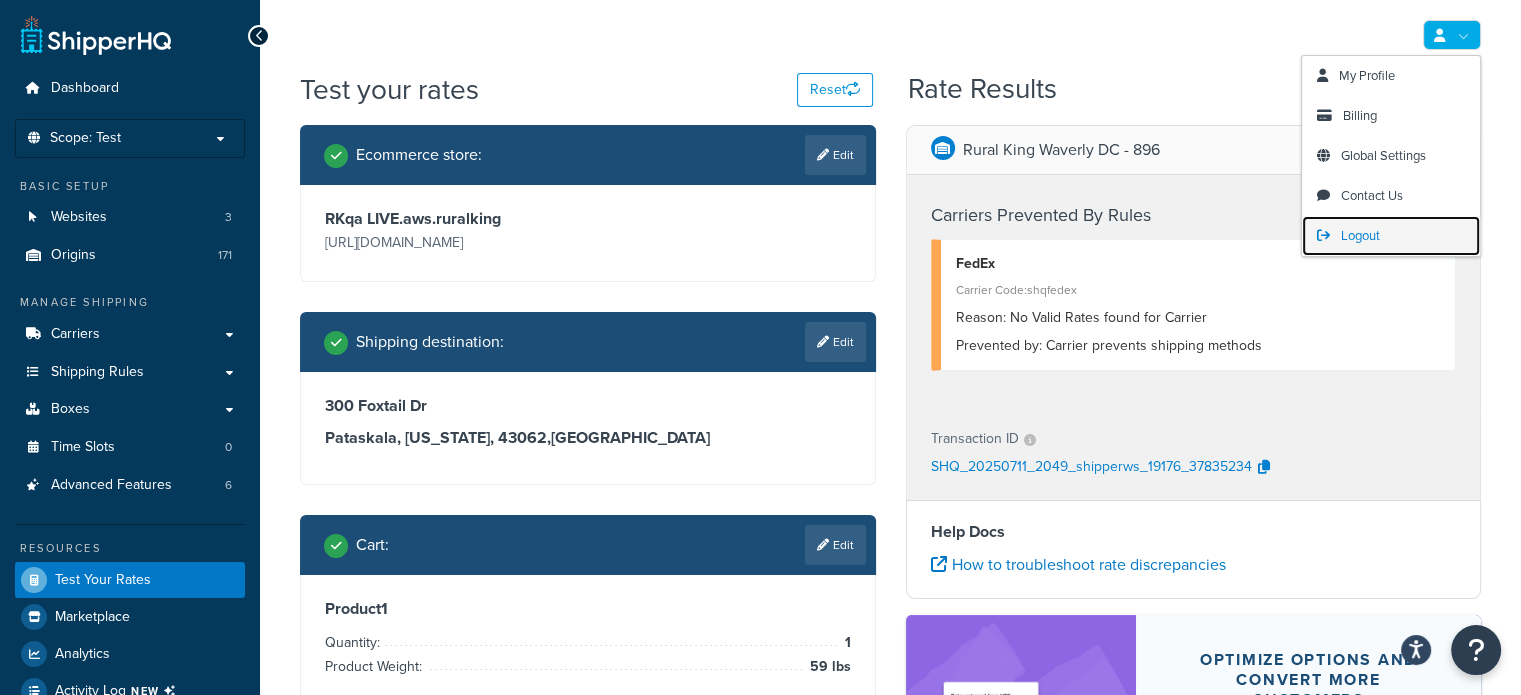 click on "Logout" at bounding box center [1360, 235] 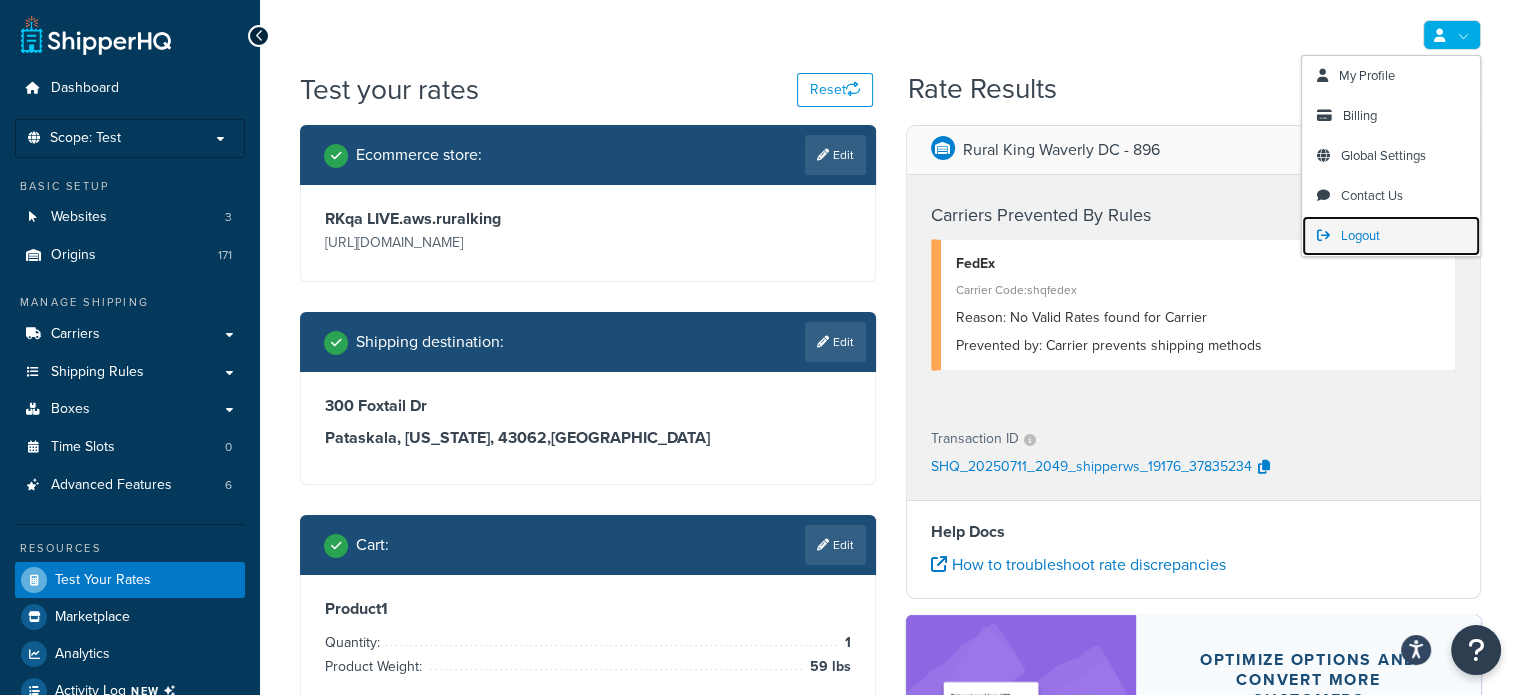 click on "Logout" at bounding box center (1391, 236) 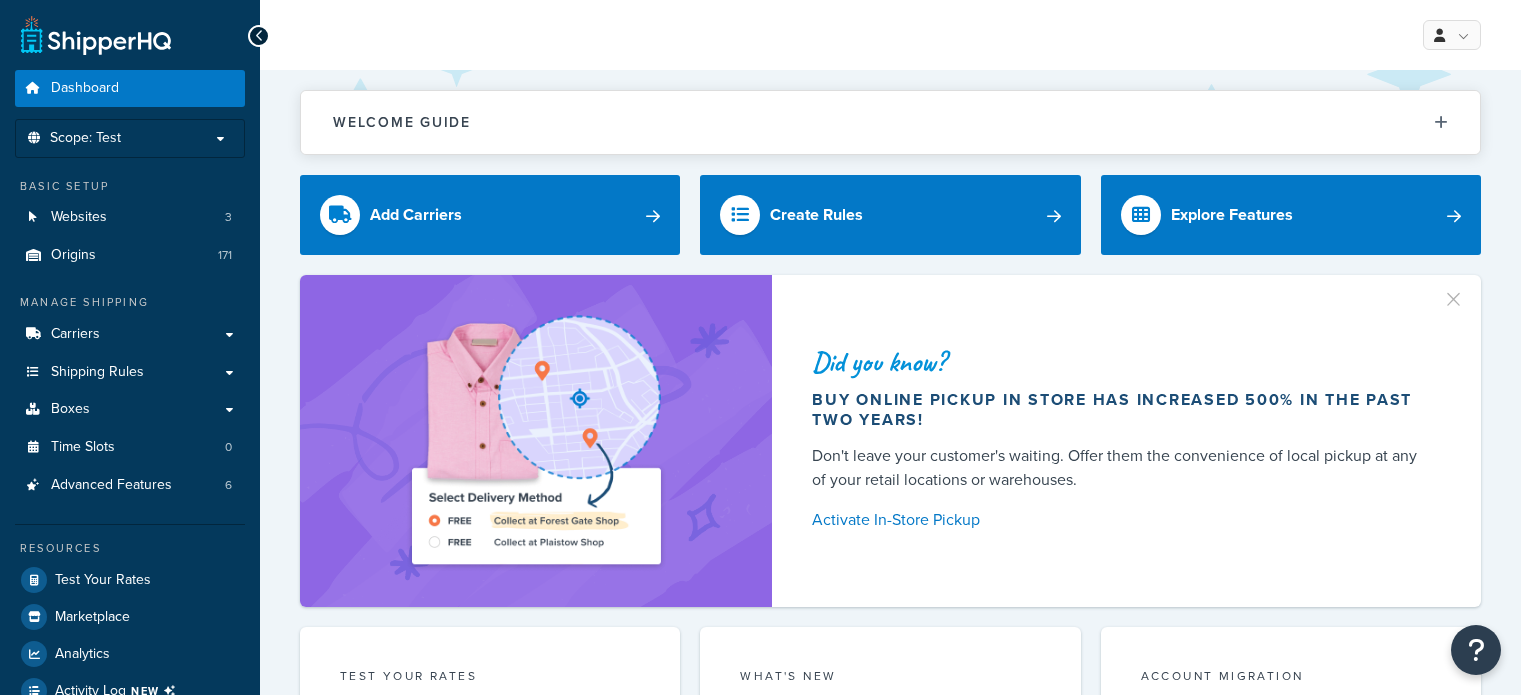 scroll, scrollTop: 0, scrollLeft: 0, axis: both 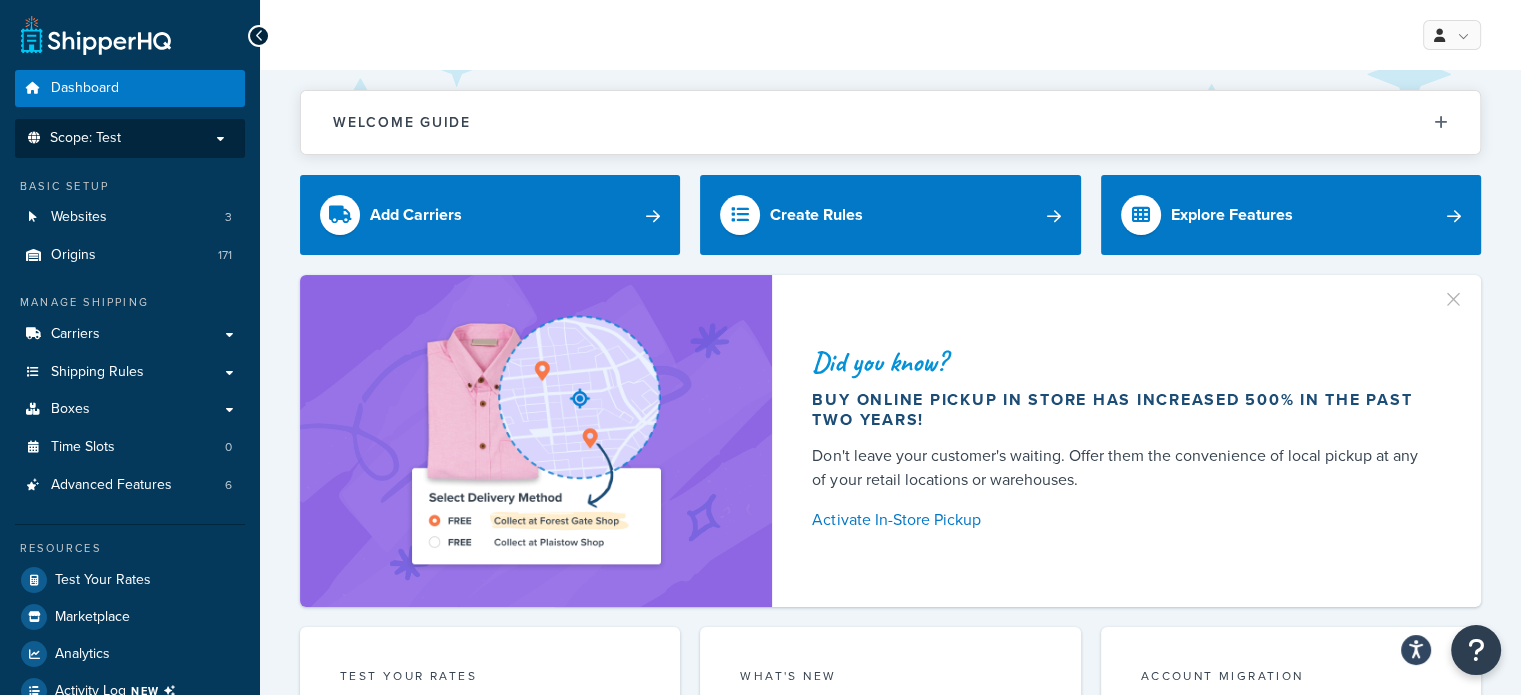 click on "Scope:   Test" at bounding box center [130, 138] 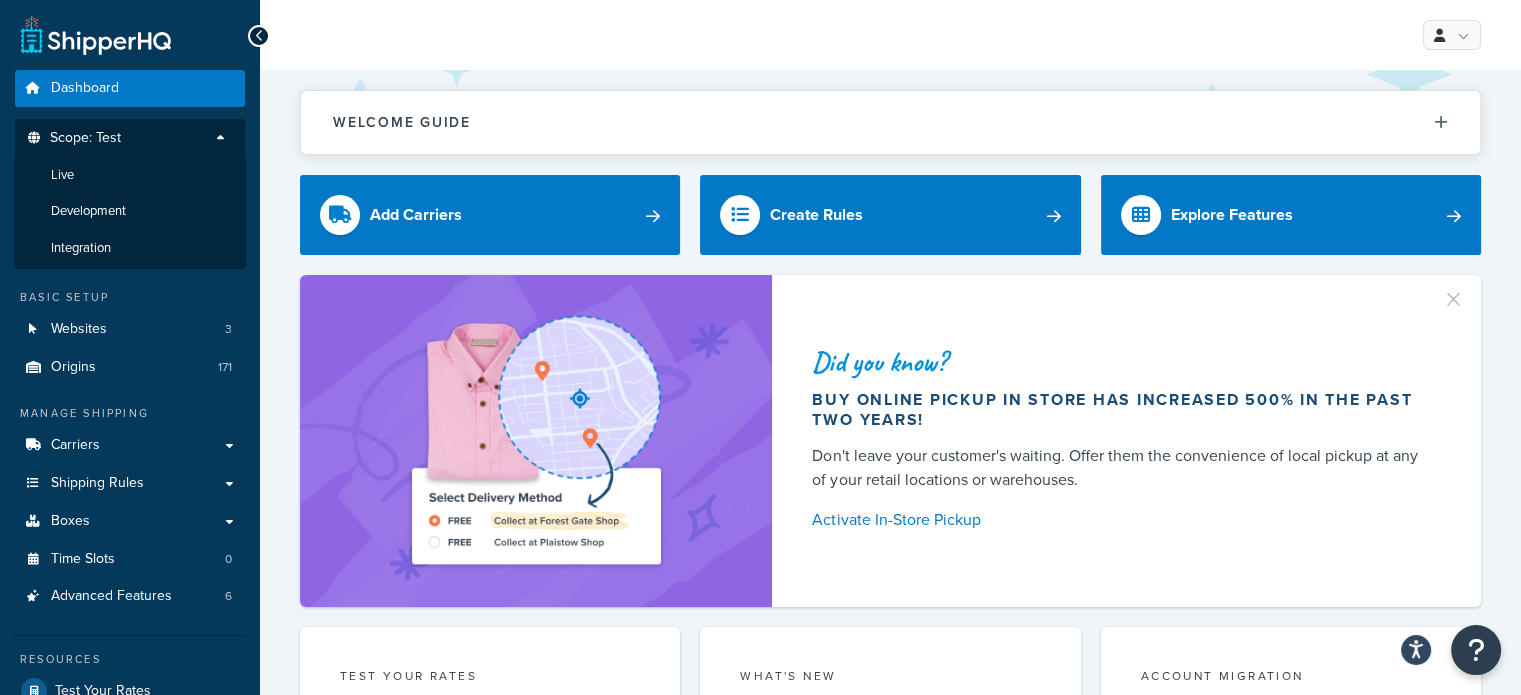 click on "Scope:   Test" at bounding box center [130, 143] 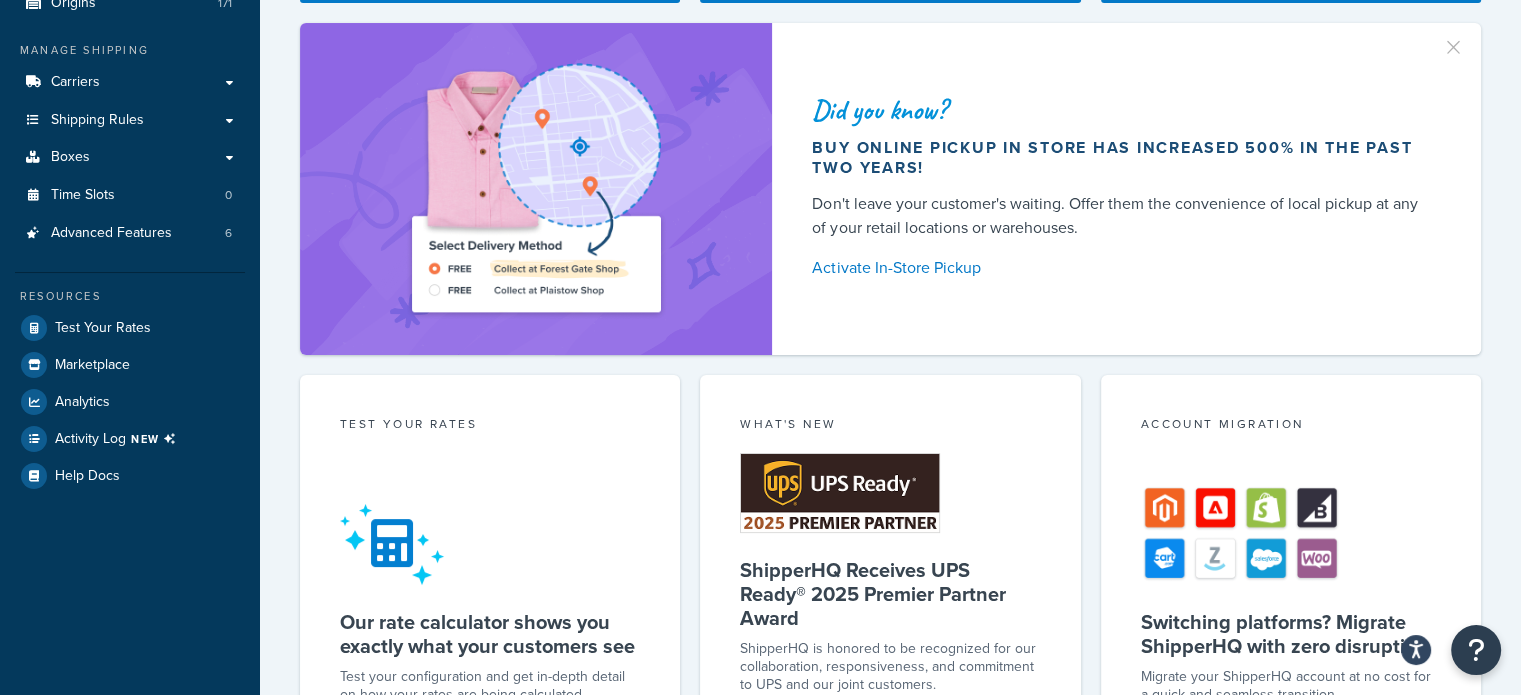 scroll, scrollTop: 500, scrollLeft: 0, axis: vertical 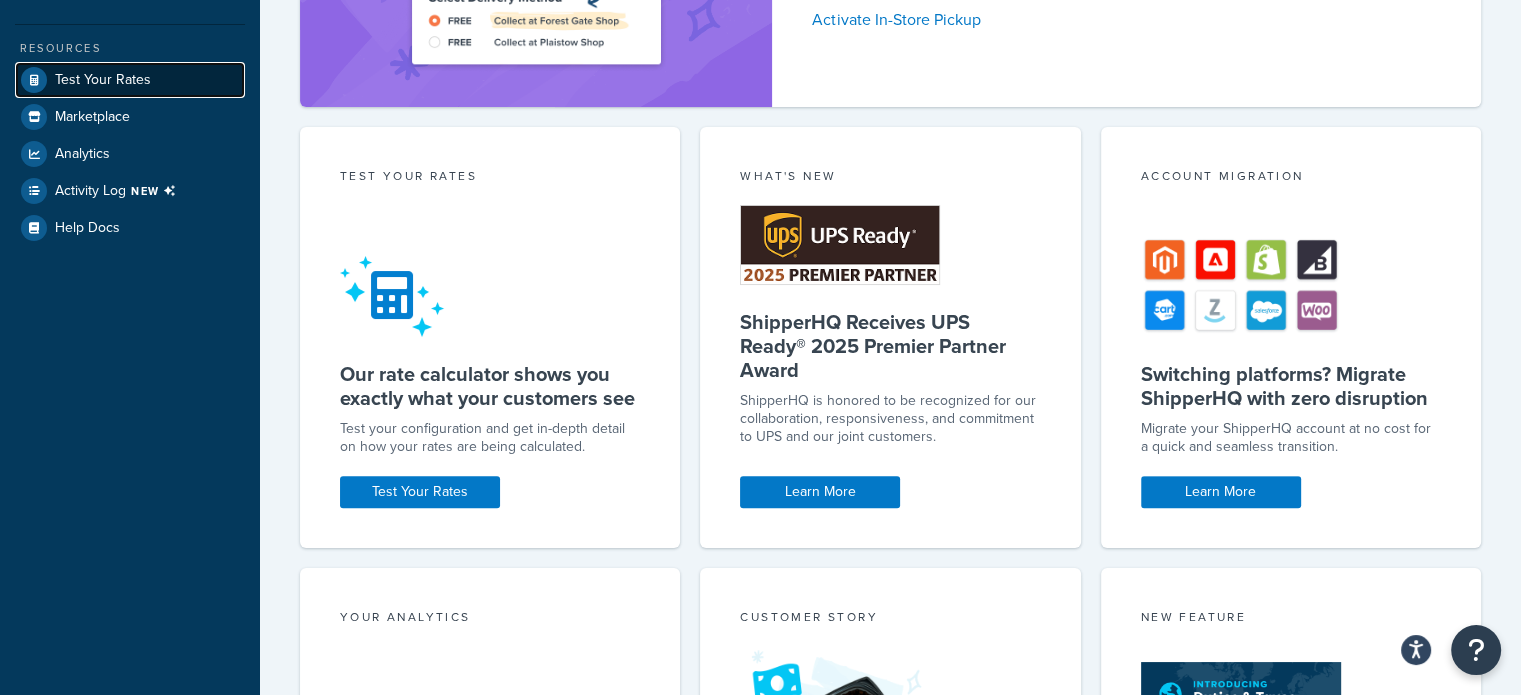 click on "Test Your Rates" at bounding box center (103, 80) 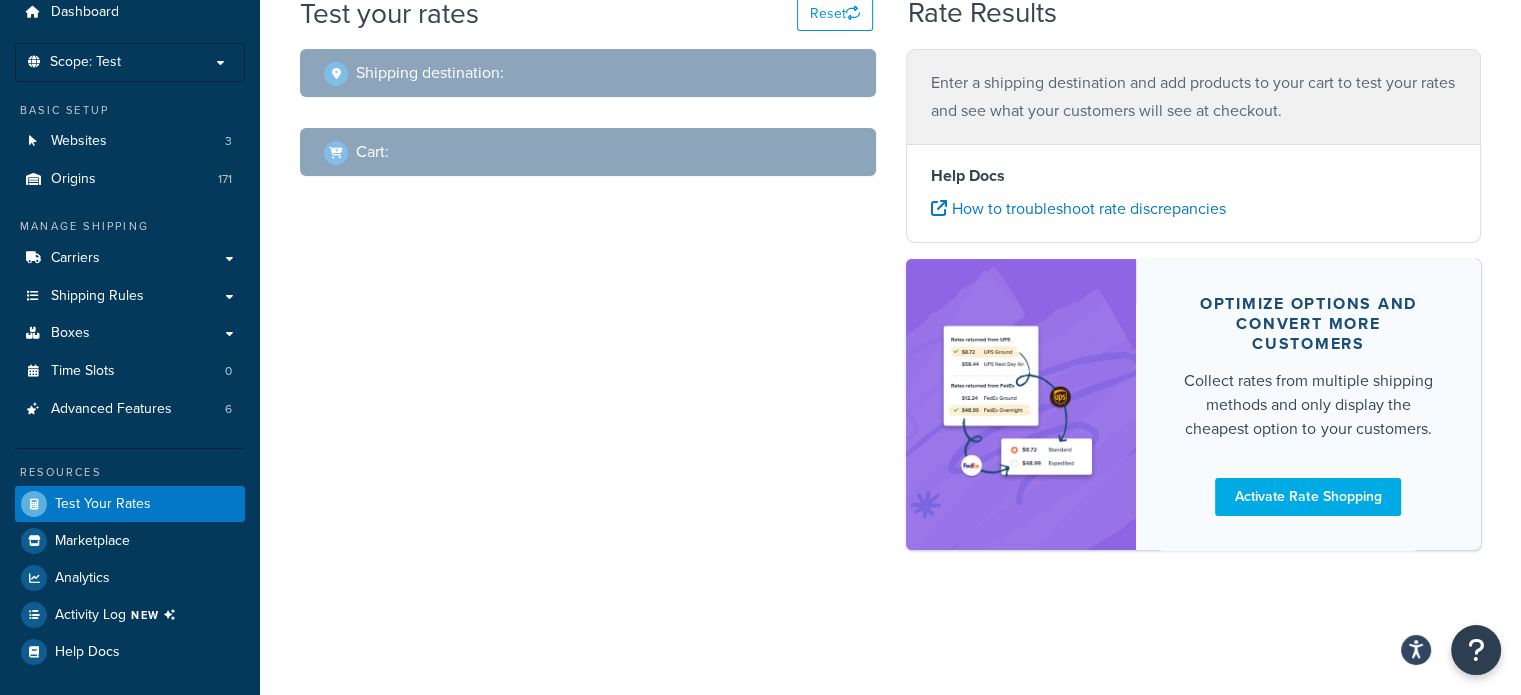 scroll, scrollTop: 75, scrollLeft: 0, axis: vertical 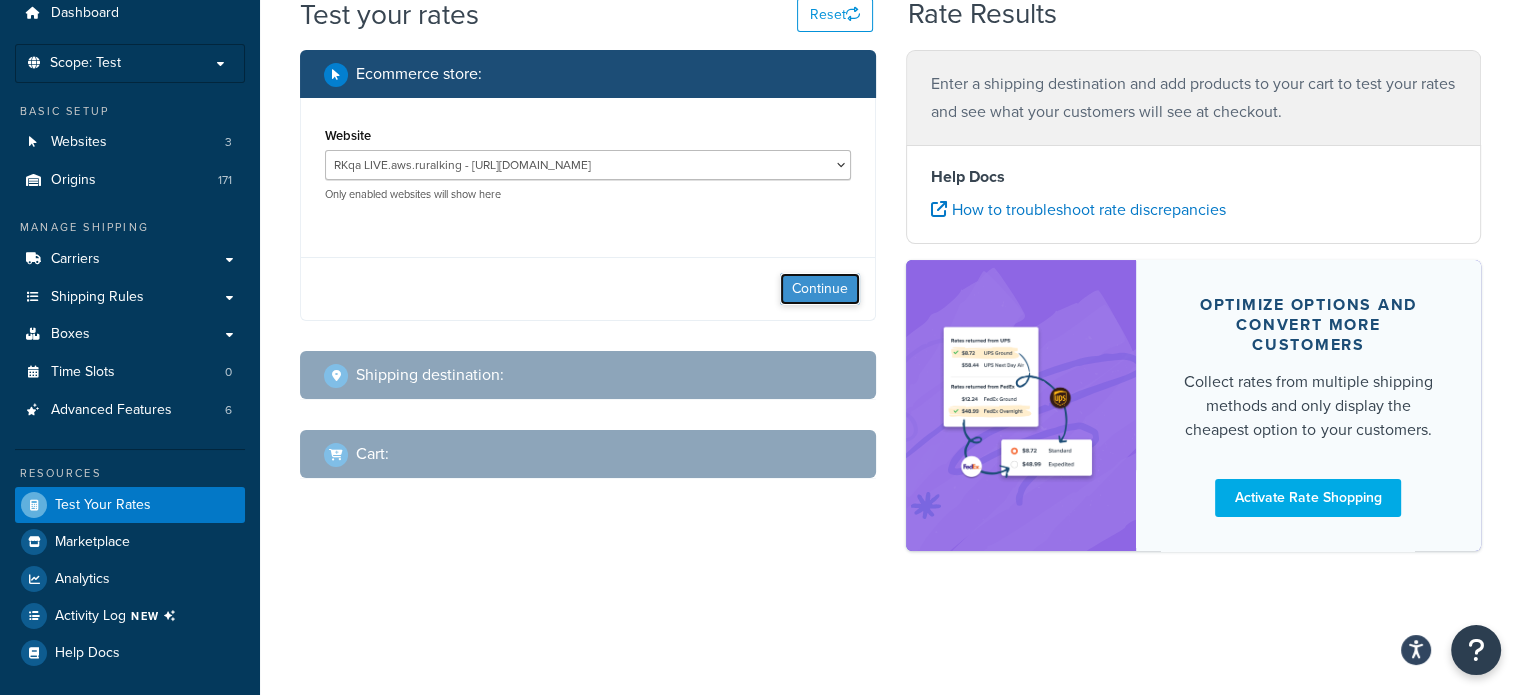 click on "Continue" at bounding box center (820, 289) 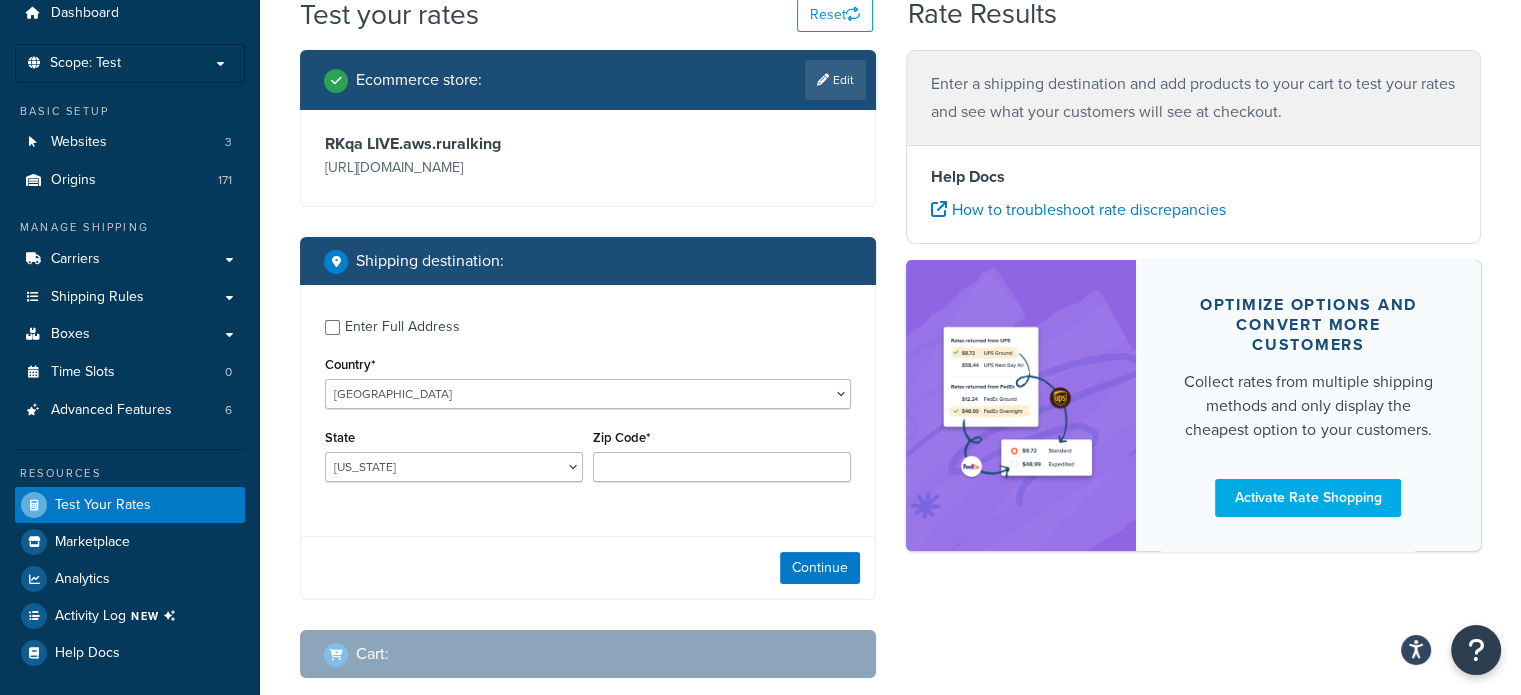 click on "Enter Full Address" at bounding box center [588, 325] 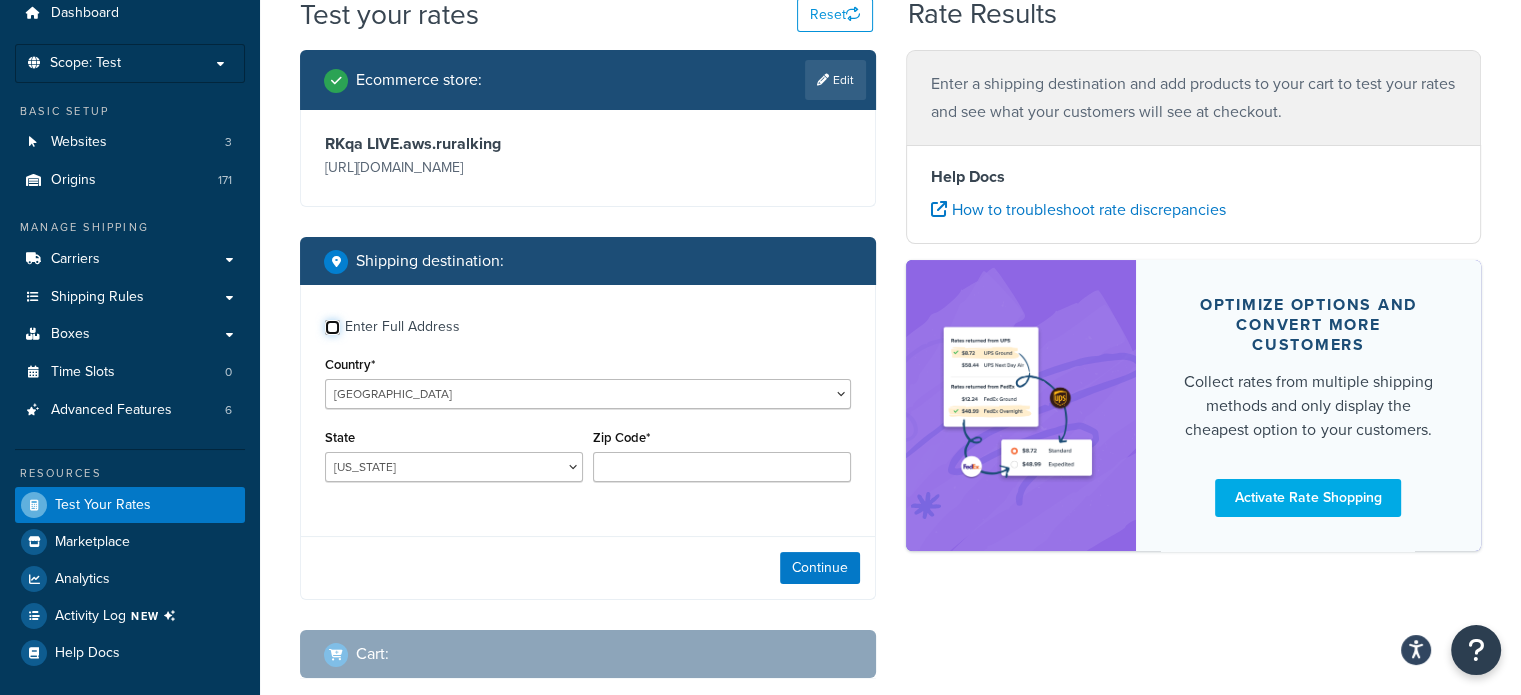 click on "Enter Full Address" at bounding box center (332, 327) 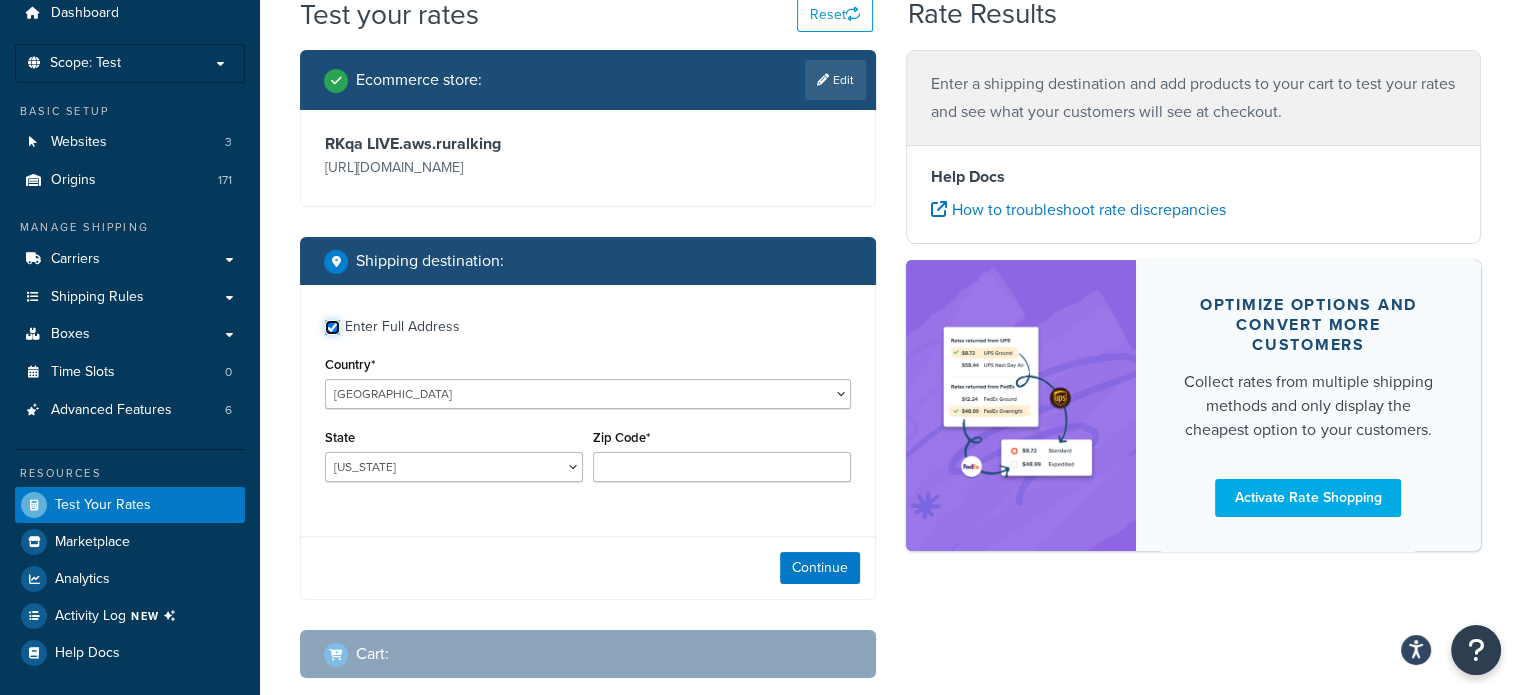 checkbox on "true" 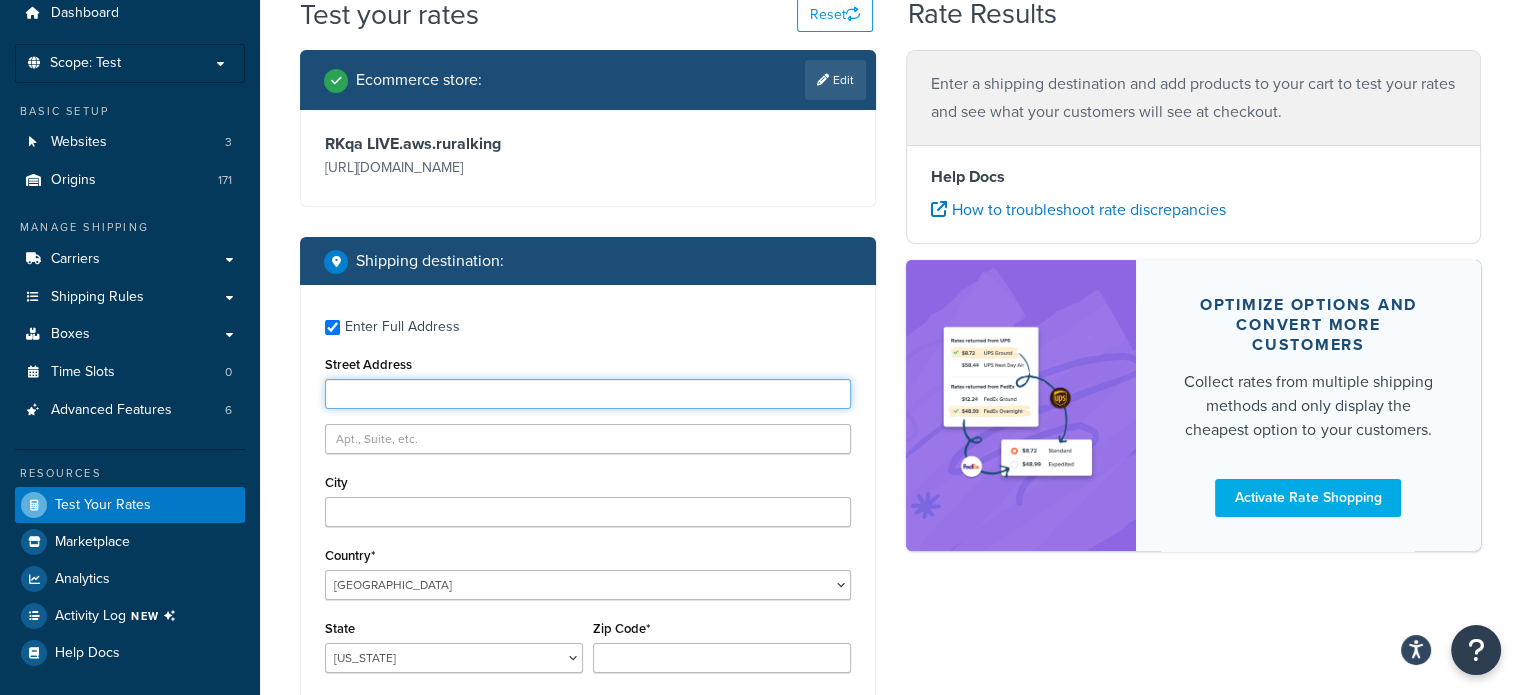 click on "Street Address" at bounding box center (588, 394) 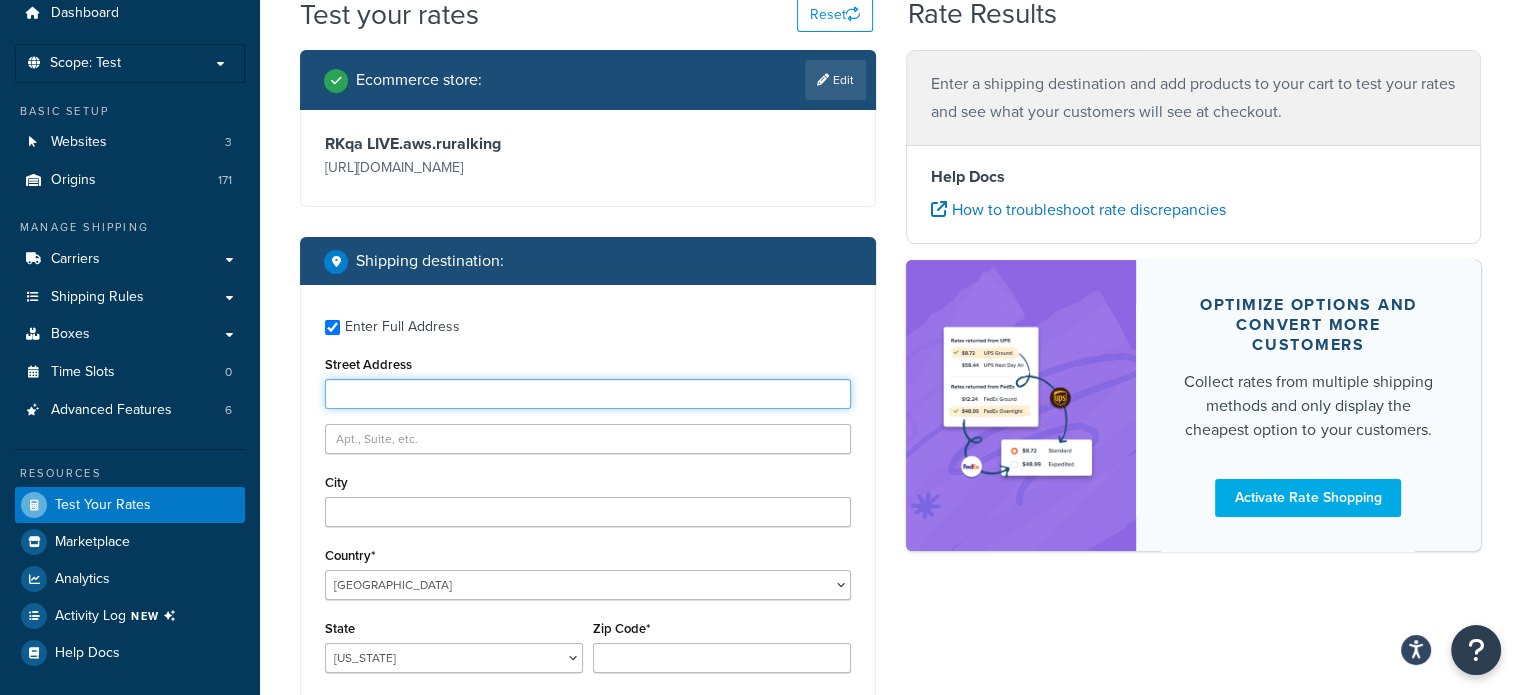 type on "[STREET_ADDRESS]" 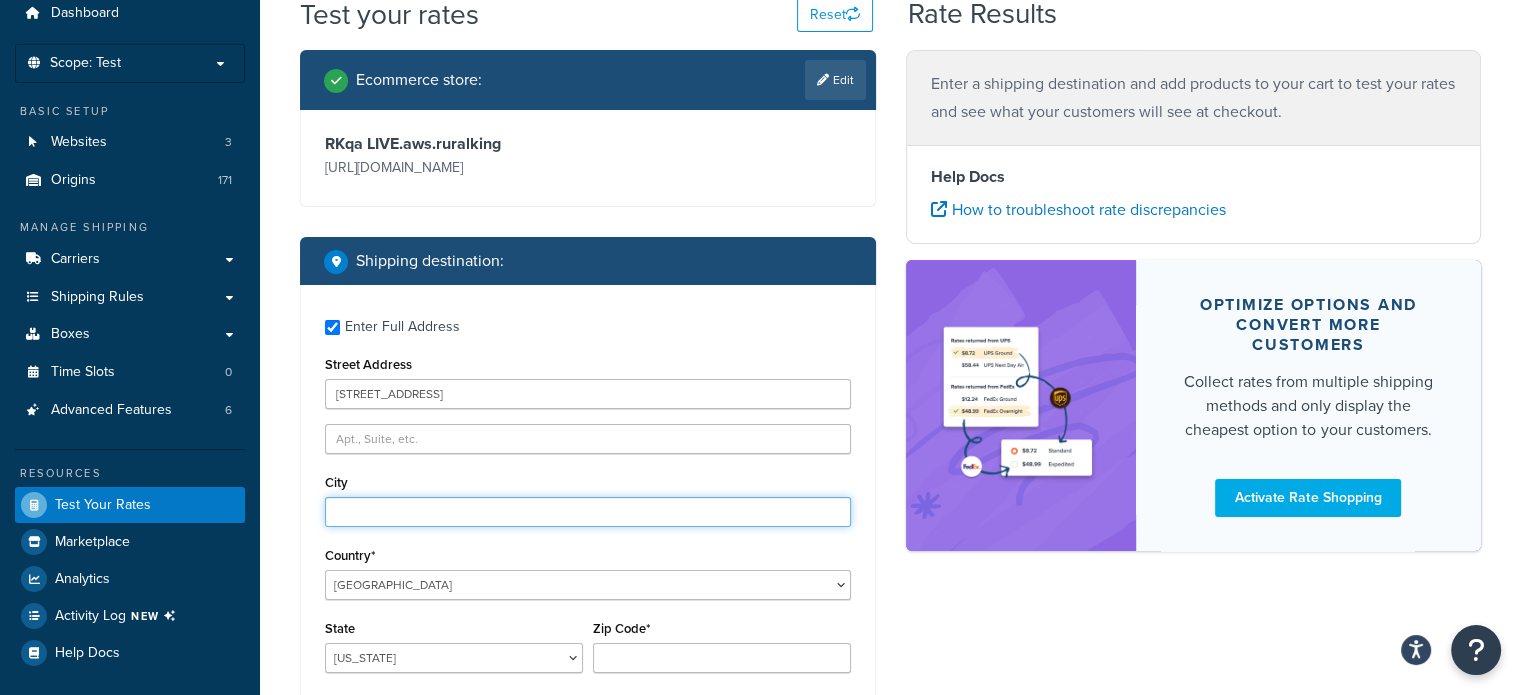 type on "mattoon" 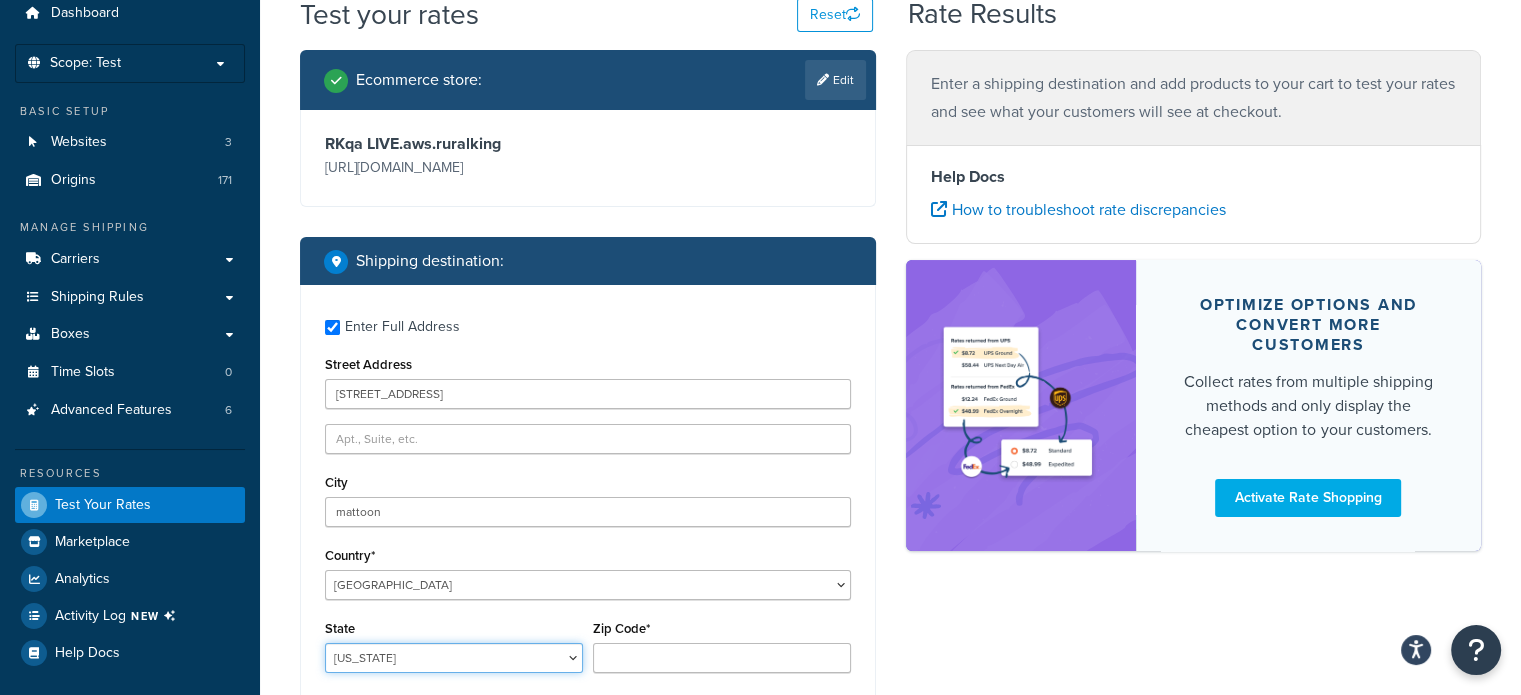 select on "IL" 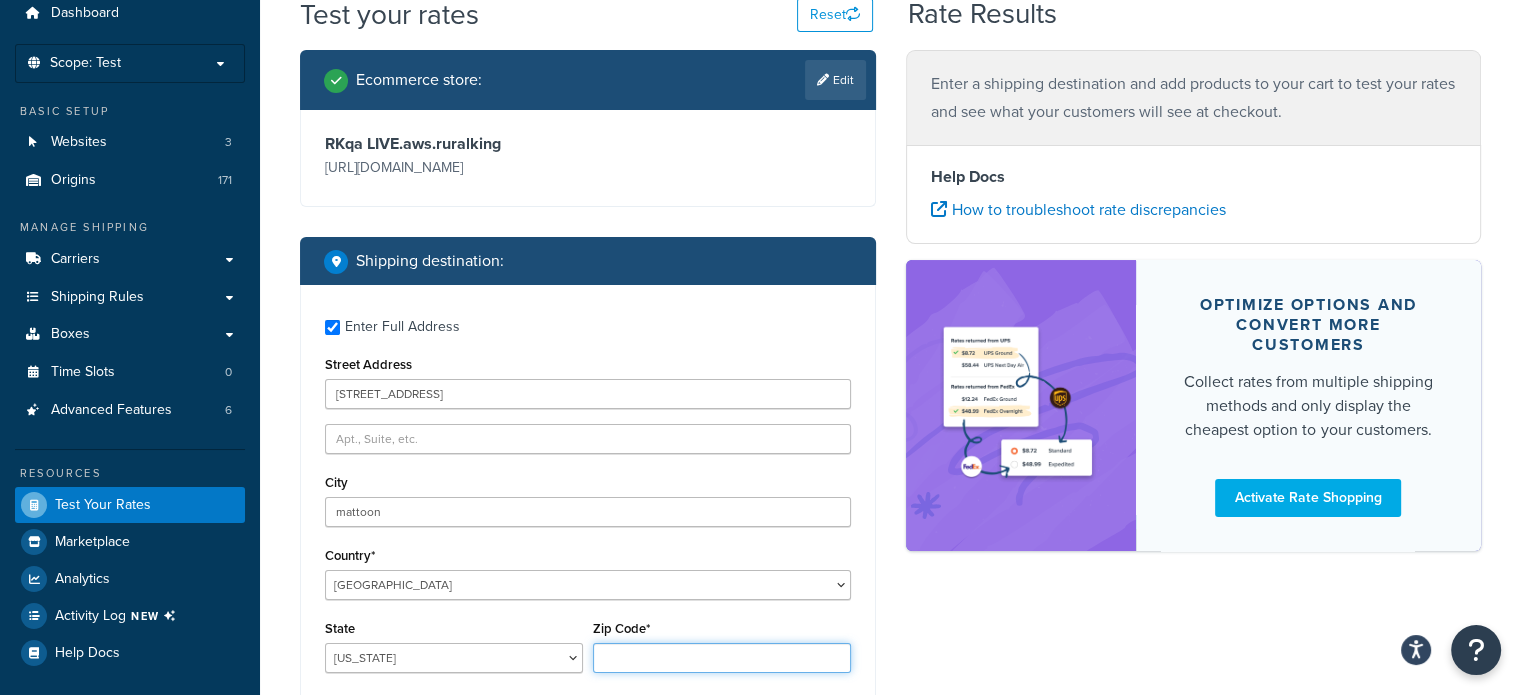type on "61938" 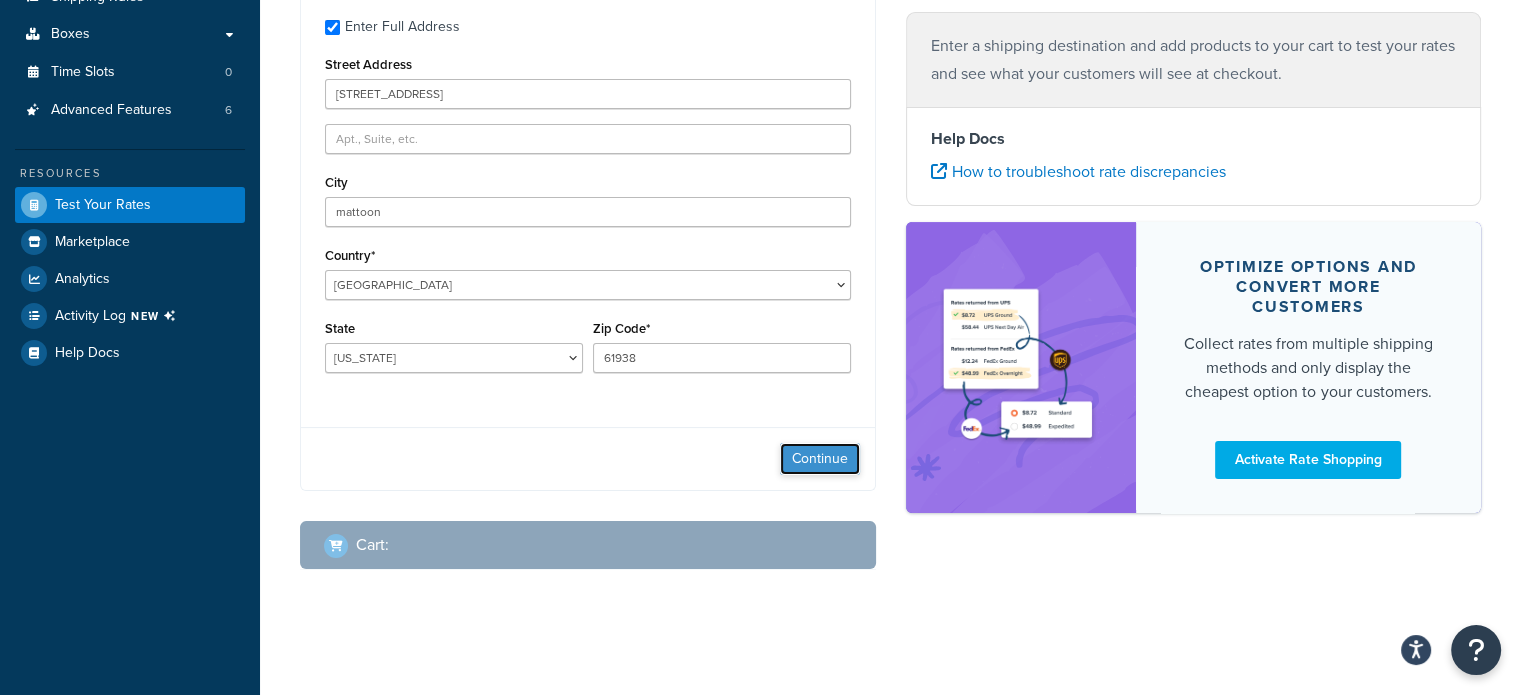 click on "Continue" at bounding box center [820, 459] 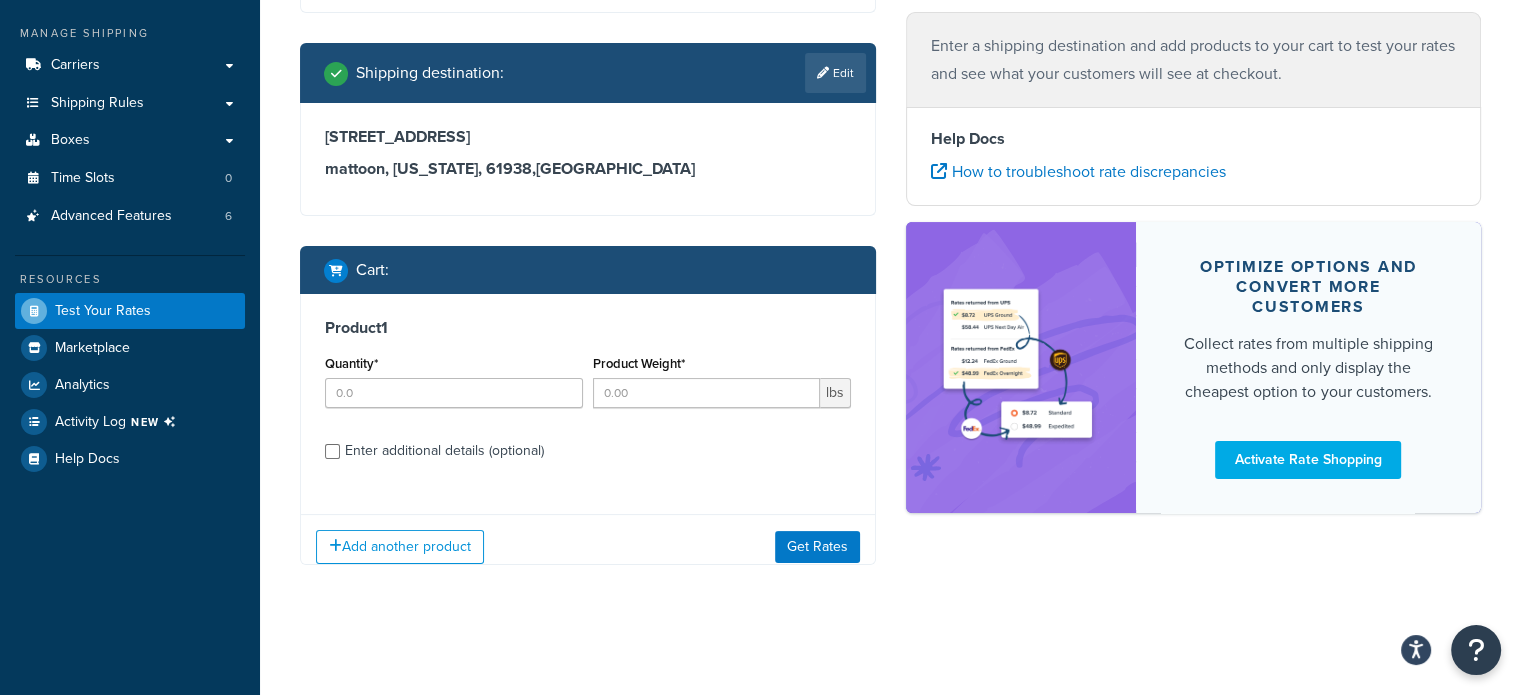 scroll, scrollTop: 283, scrollLeft: 0, axis: vertical 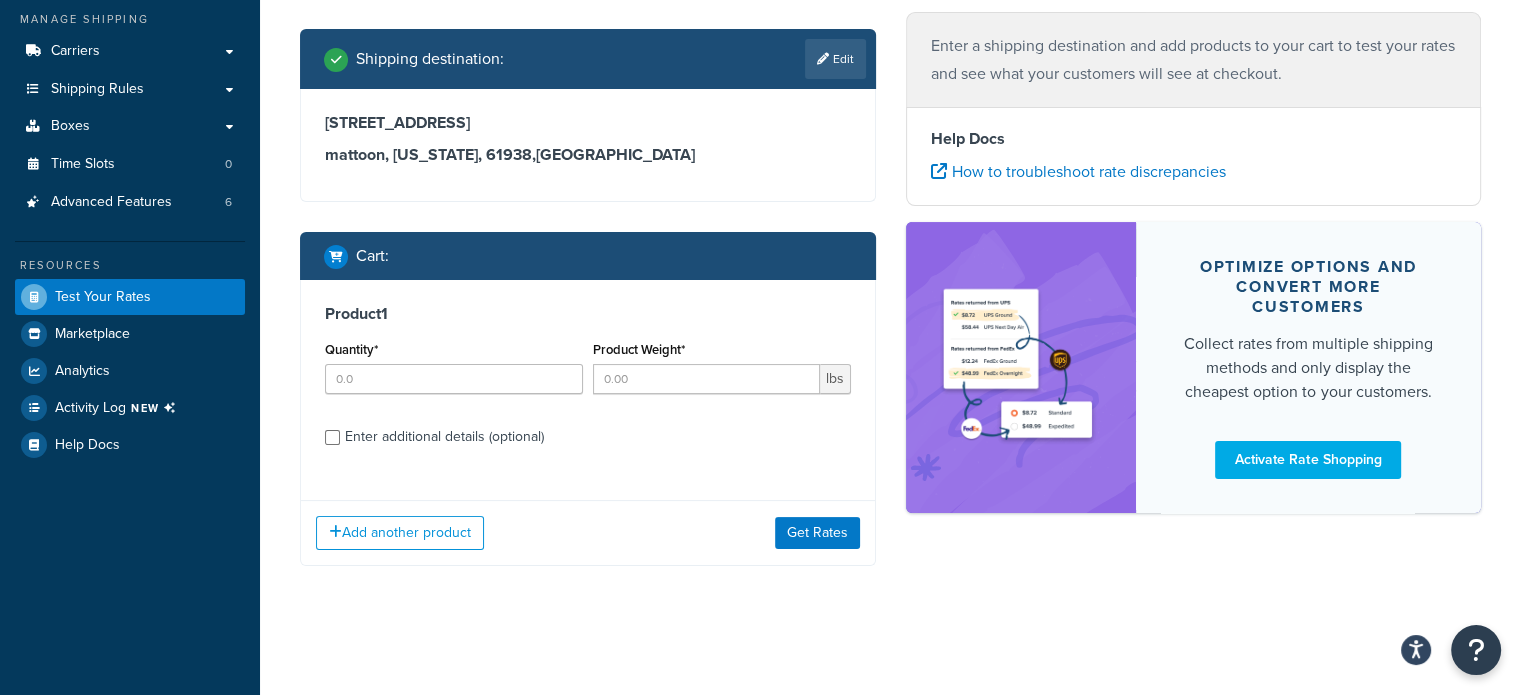 click on "Enter additional details (optional)" at bounding box center [444, 437] 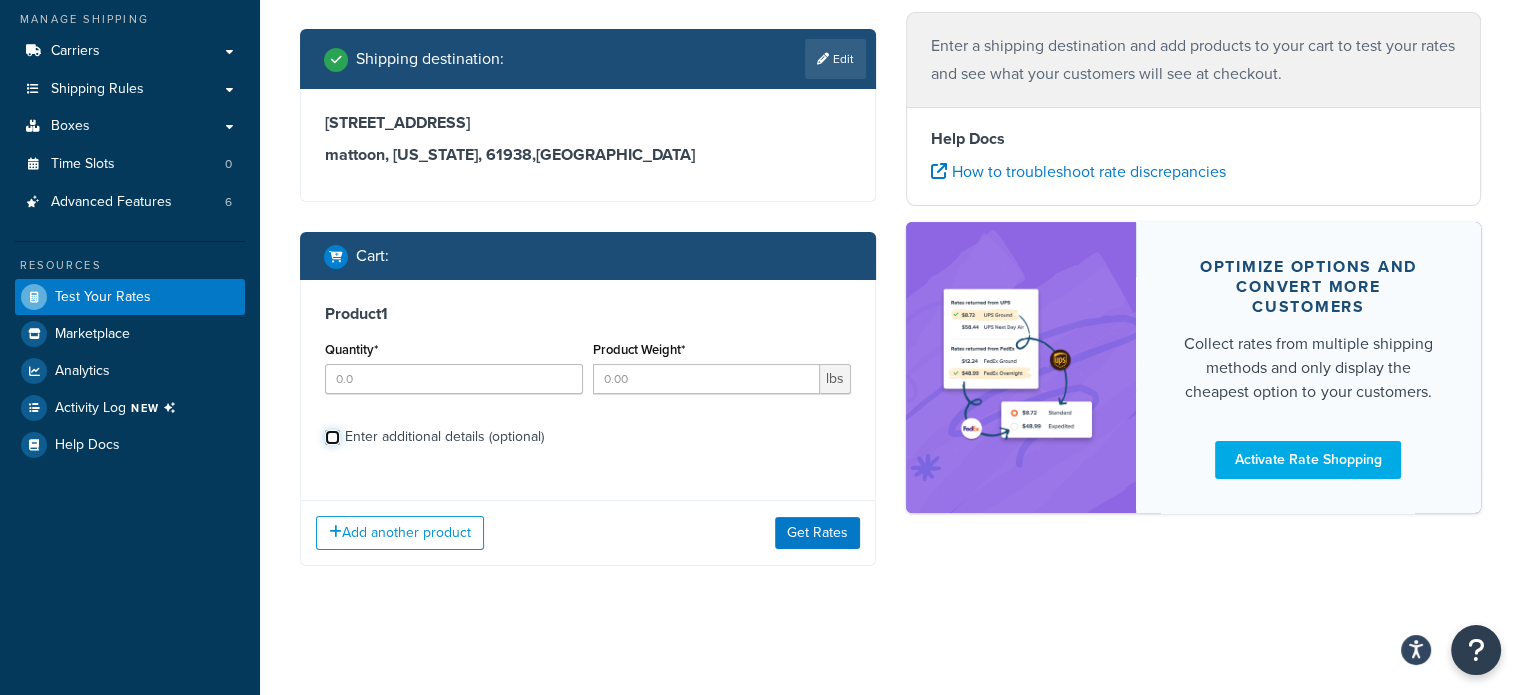 click on "Enter additional details (optional)" at bounding box center [332, 437] 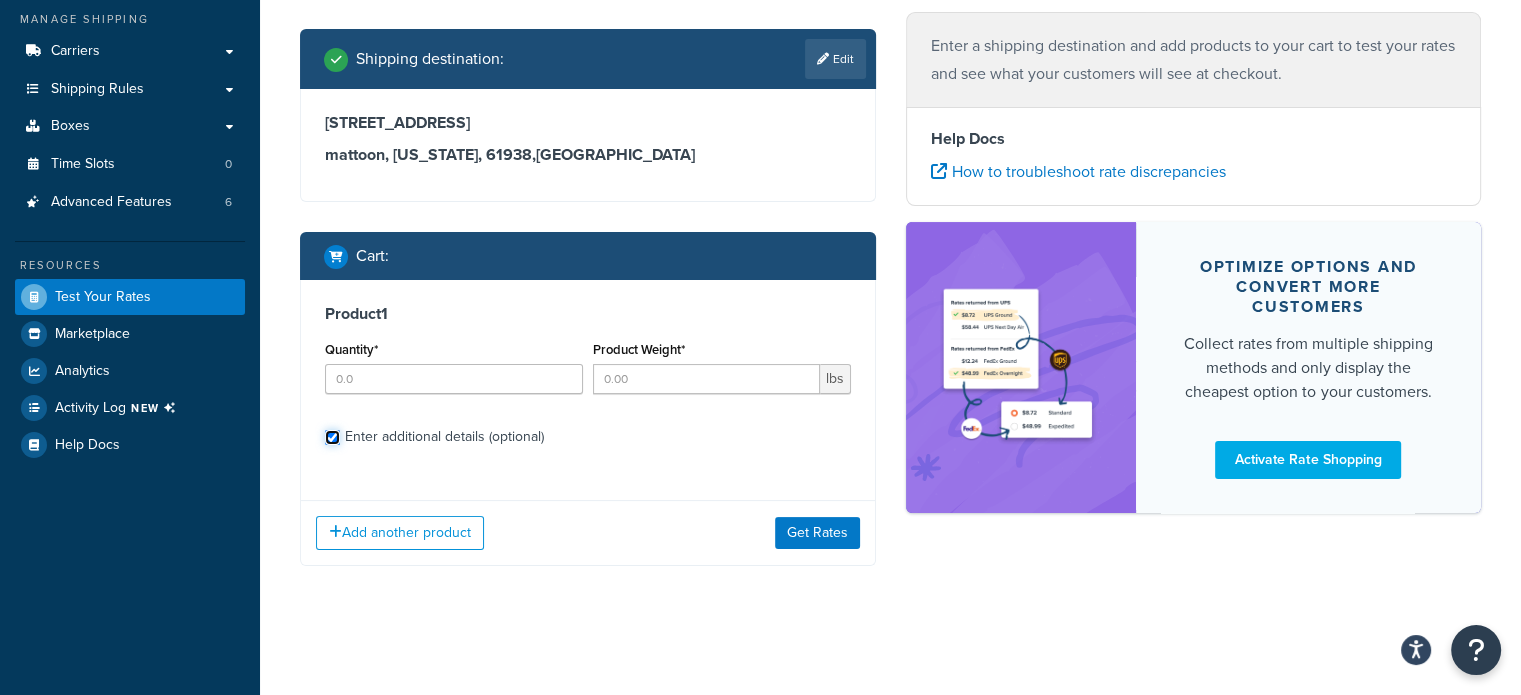 checkbox on "true" 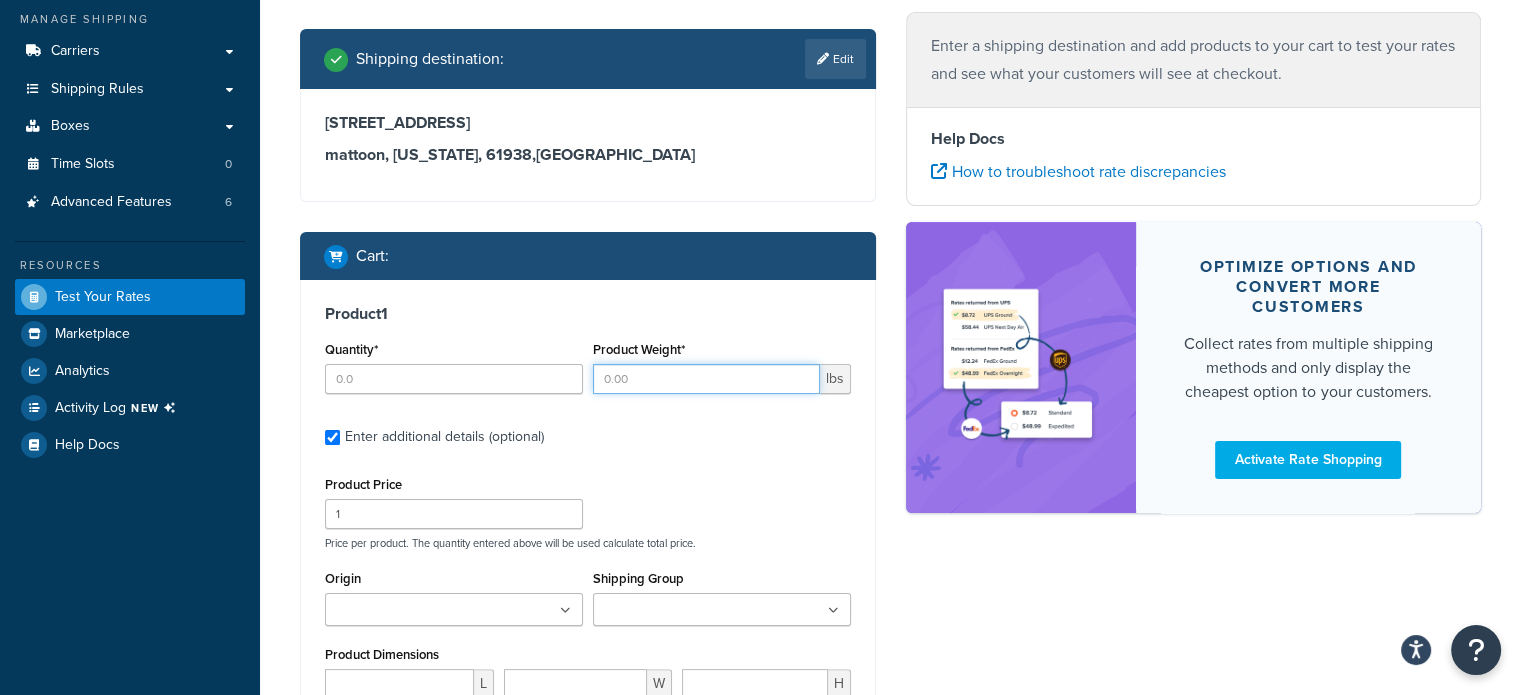 click on "Product Weight*" at bounding box center [706, 379] 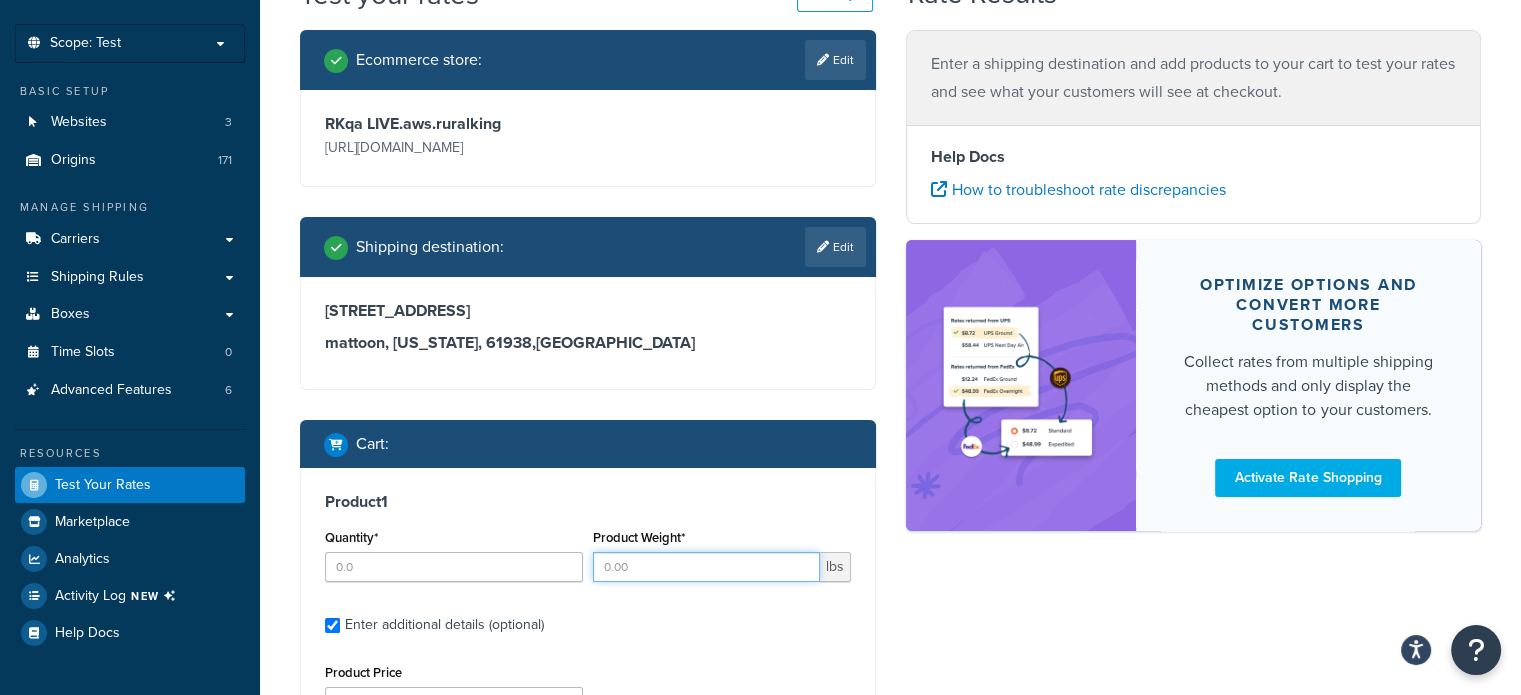 scroll, scrollTop: 400, scrollLeft: 0, axis: vertical 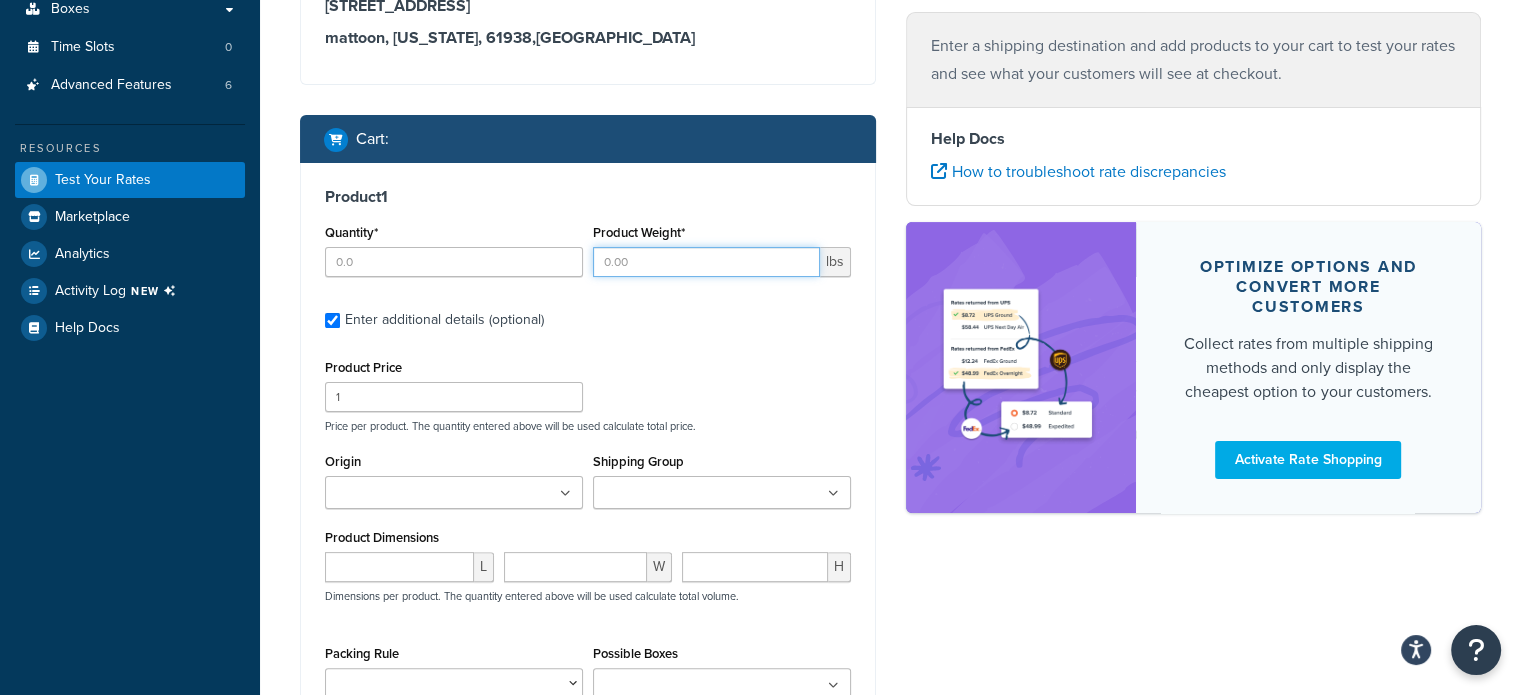 click on "Product Weight*" at bounding box center [706, 262] 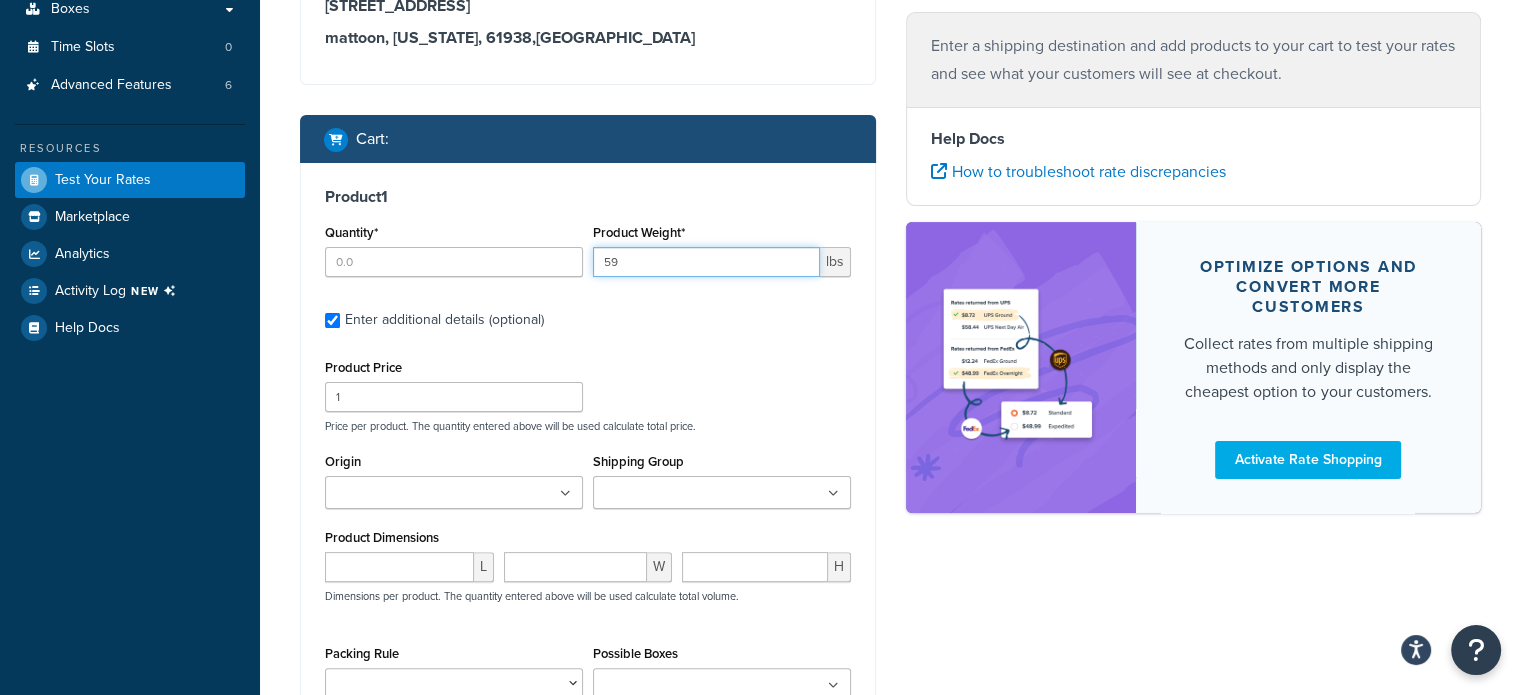 type on "59" 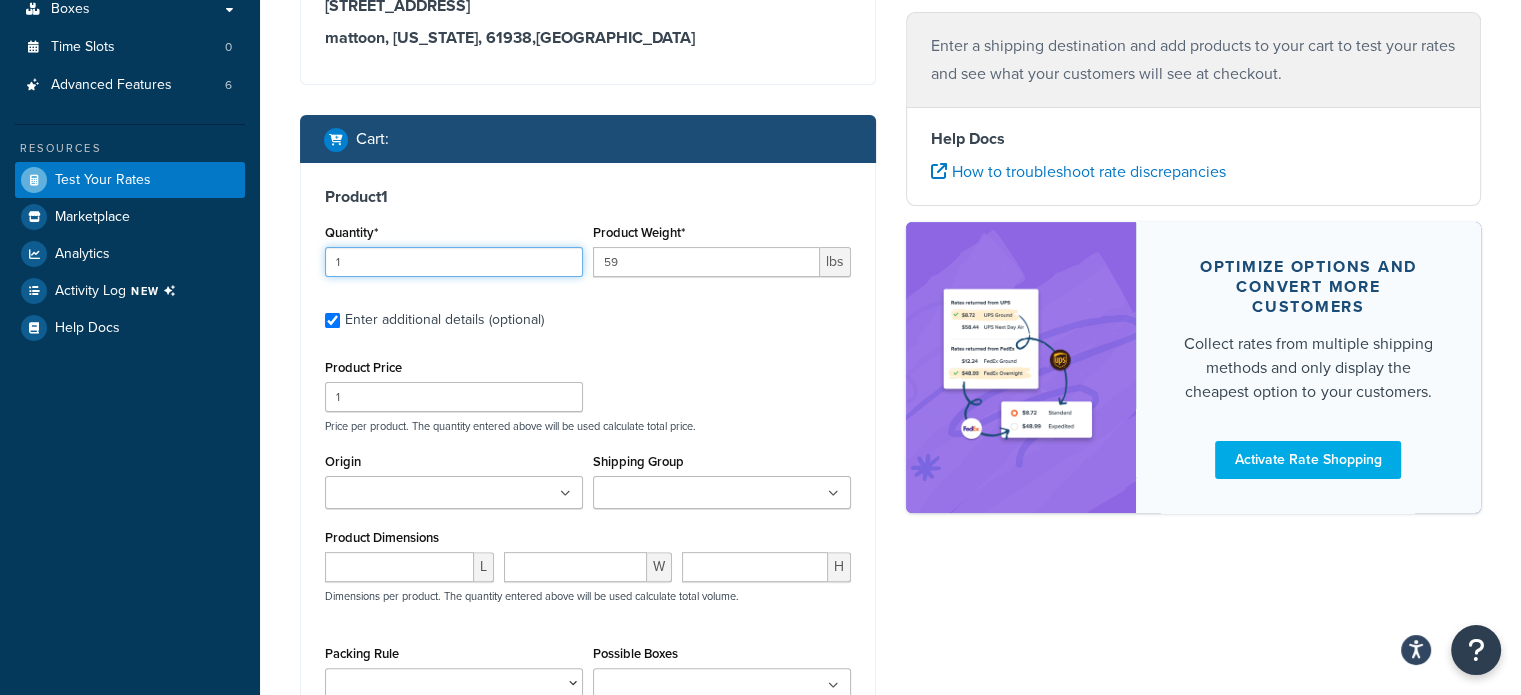 type on "1" 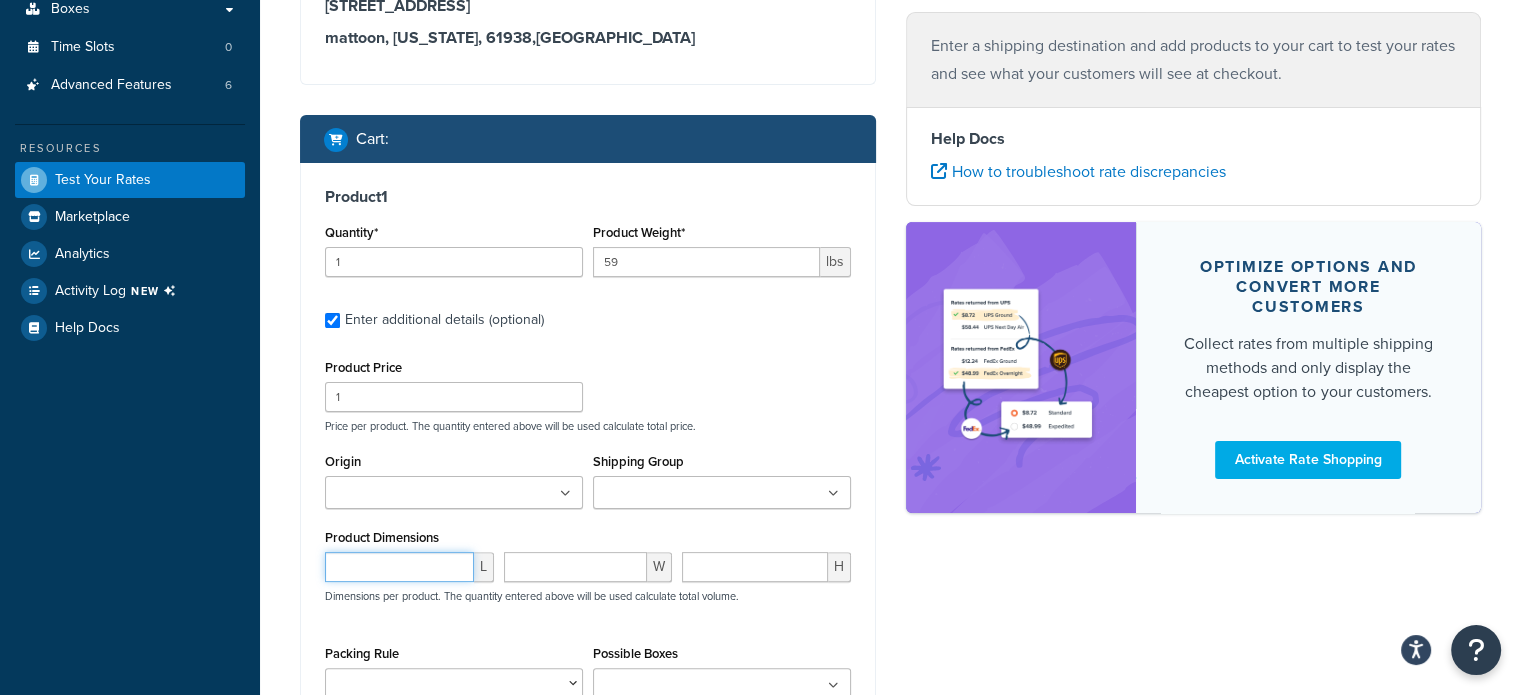 click at bounding box center [399, 567] 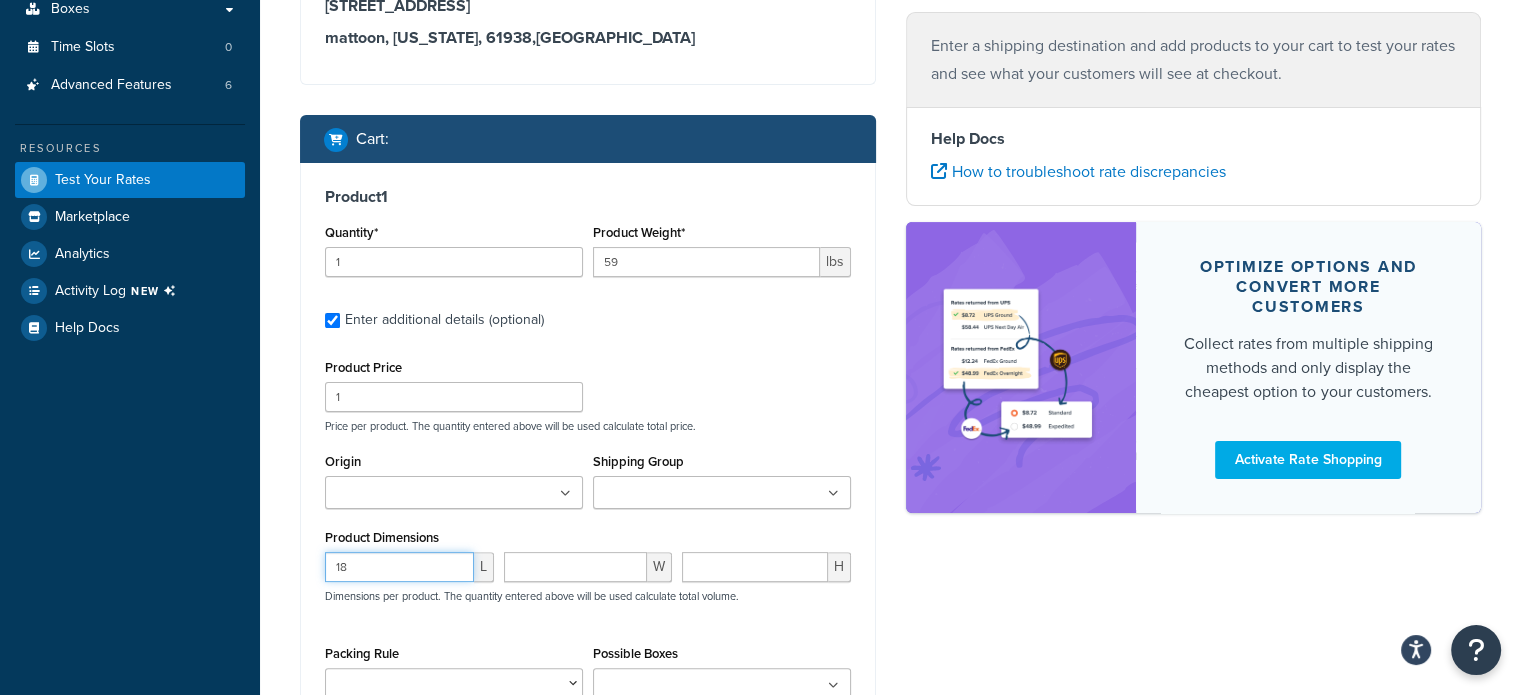 type on "18" 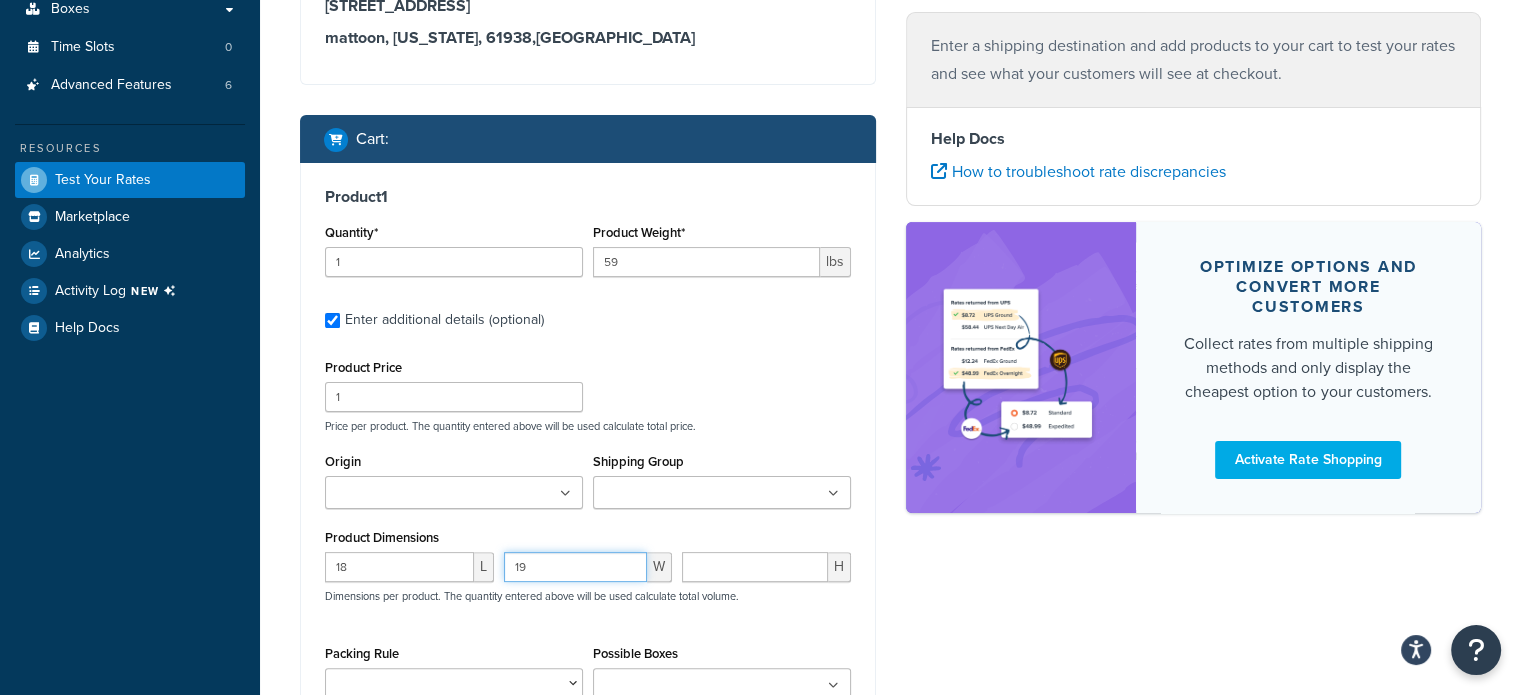 type on "19" 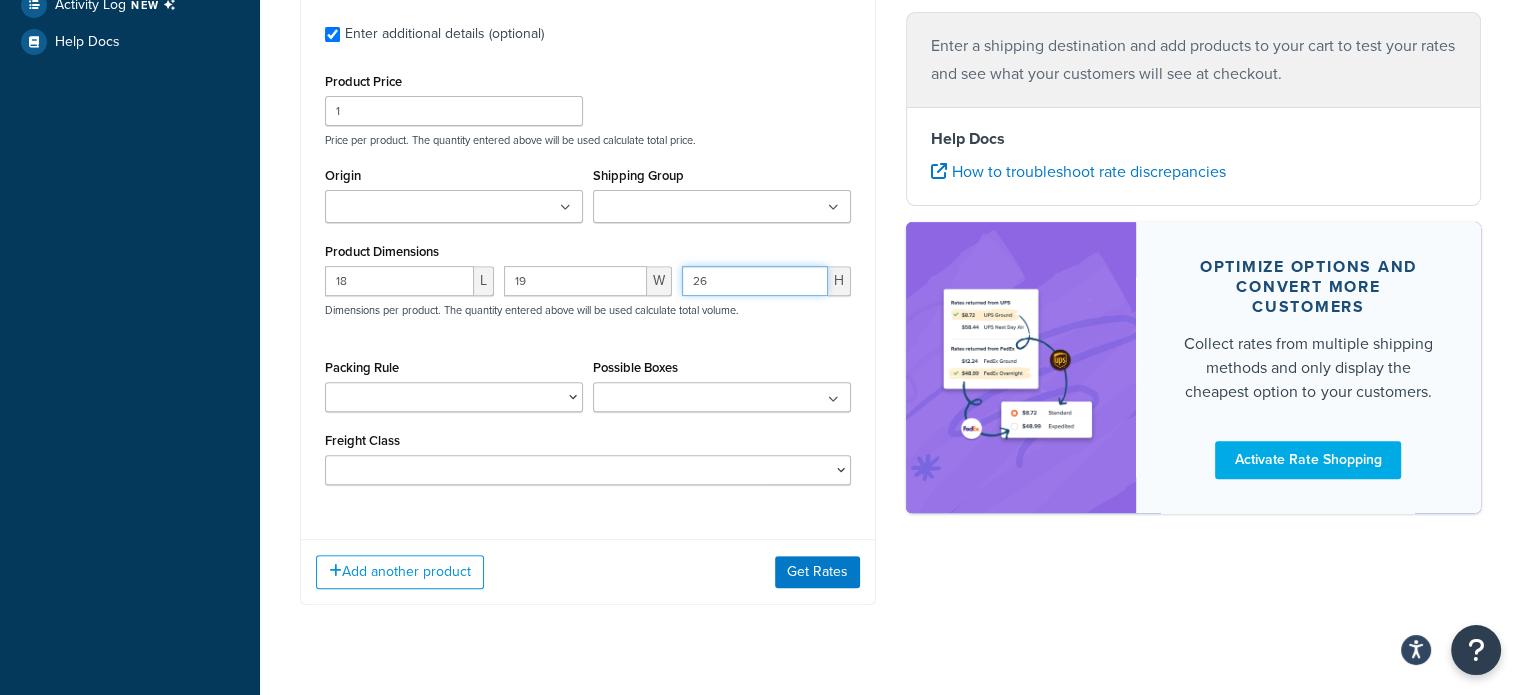 scroll, scrollTop: 700, scrollLeft: 0, axis: vertical 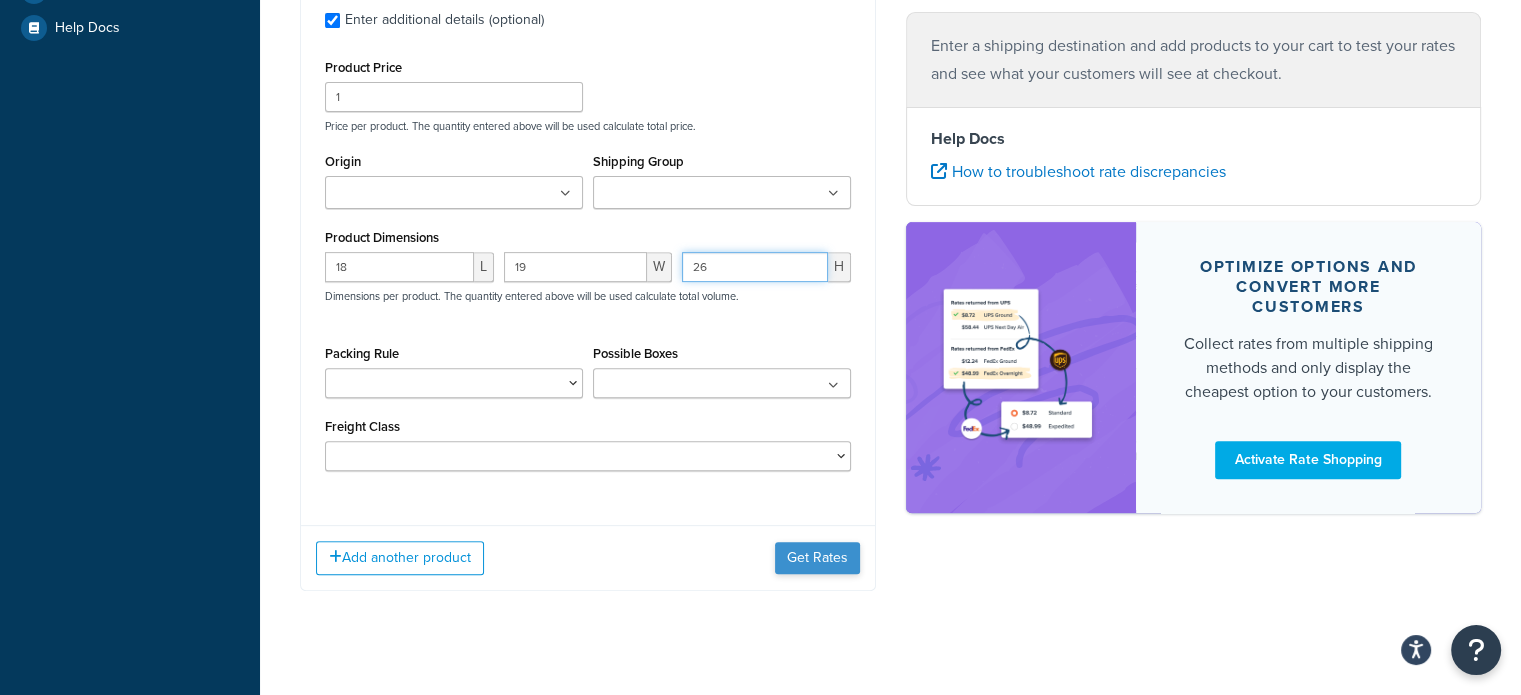 type on "26" 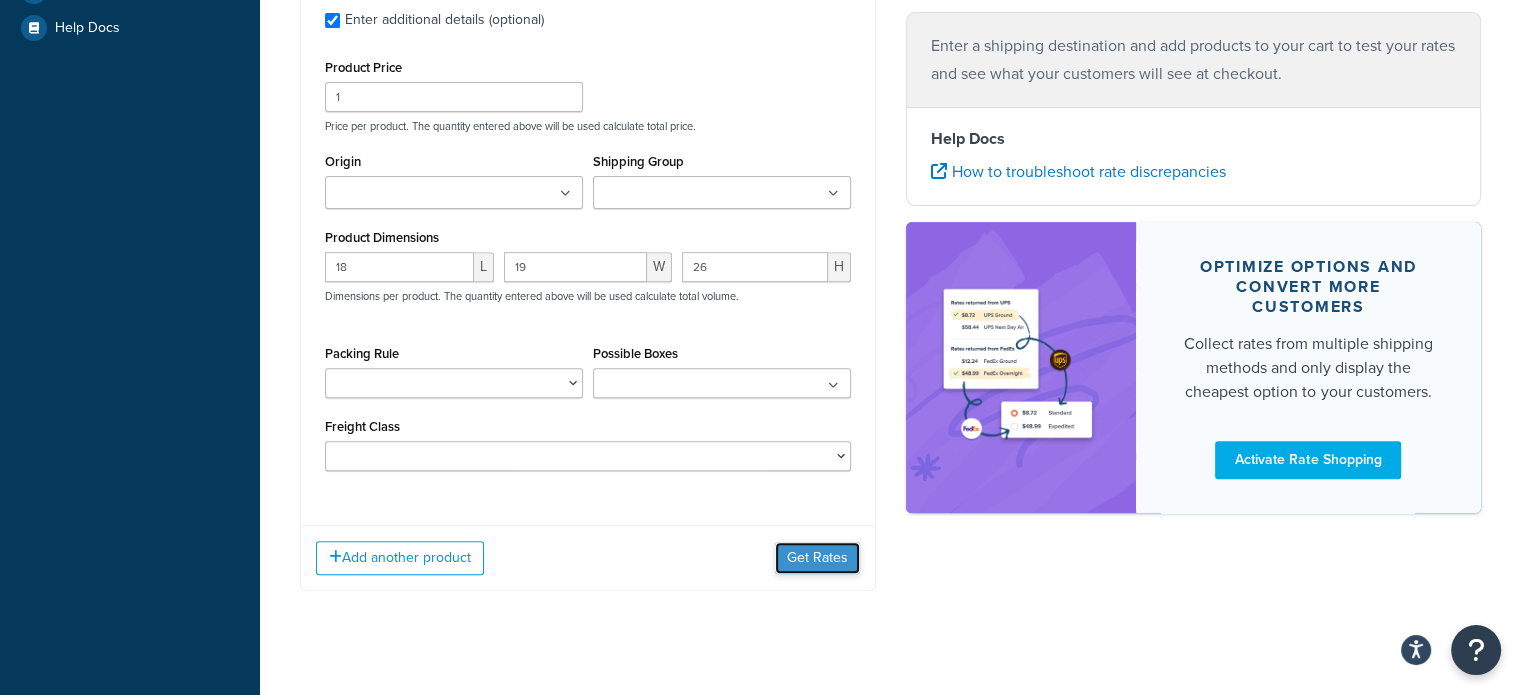 click on "Get Rates" at bounding box center [817, 558] 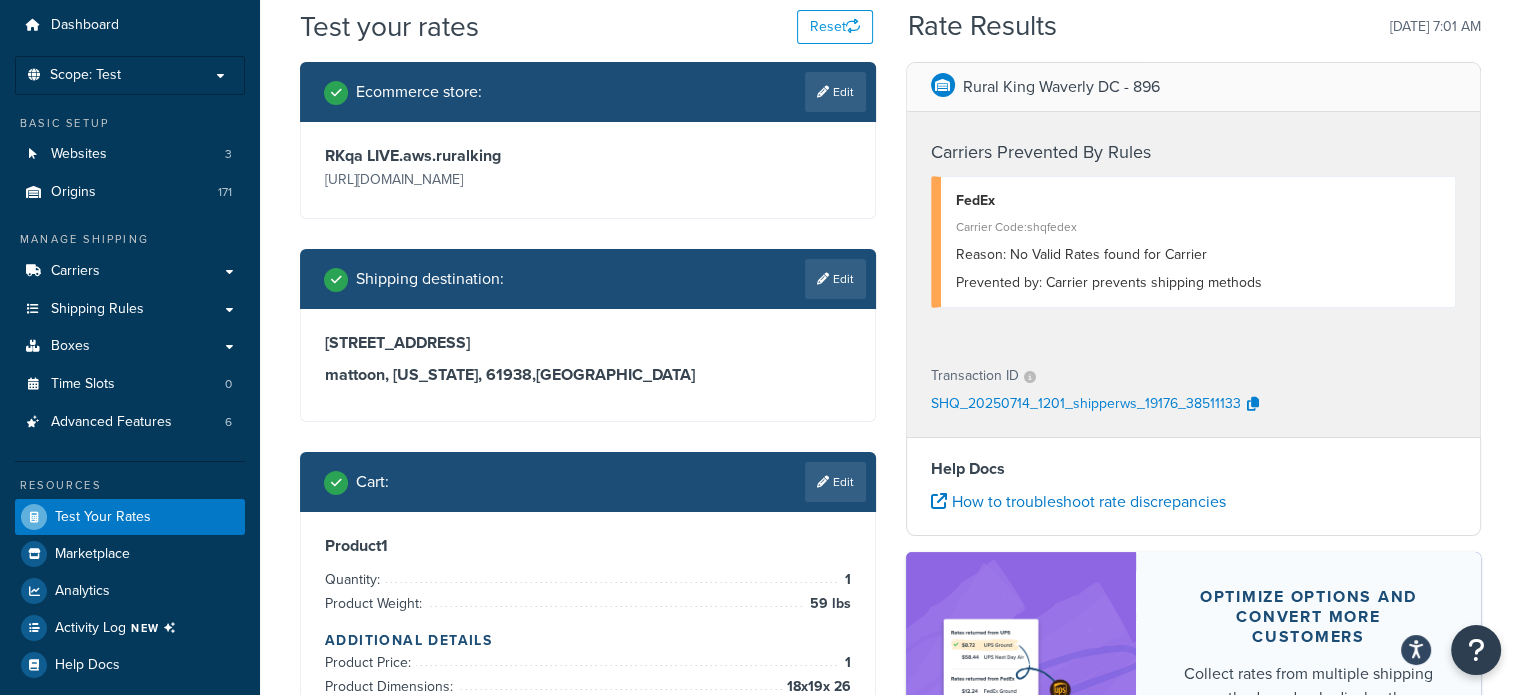 scroll, scrollTop: 29, scrollLeft: 0, axis: vertical 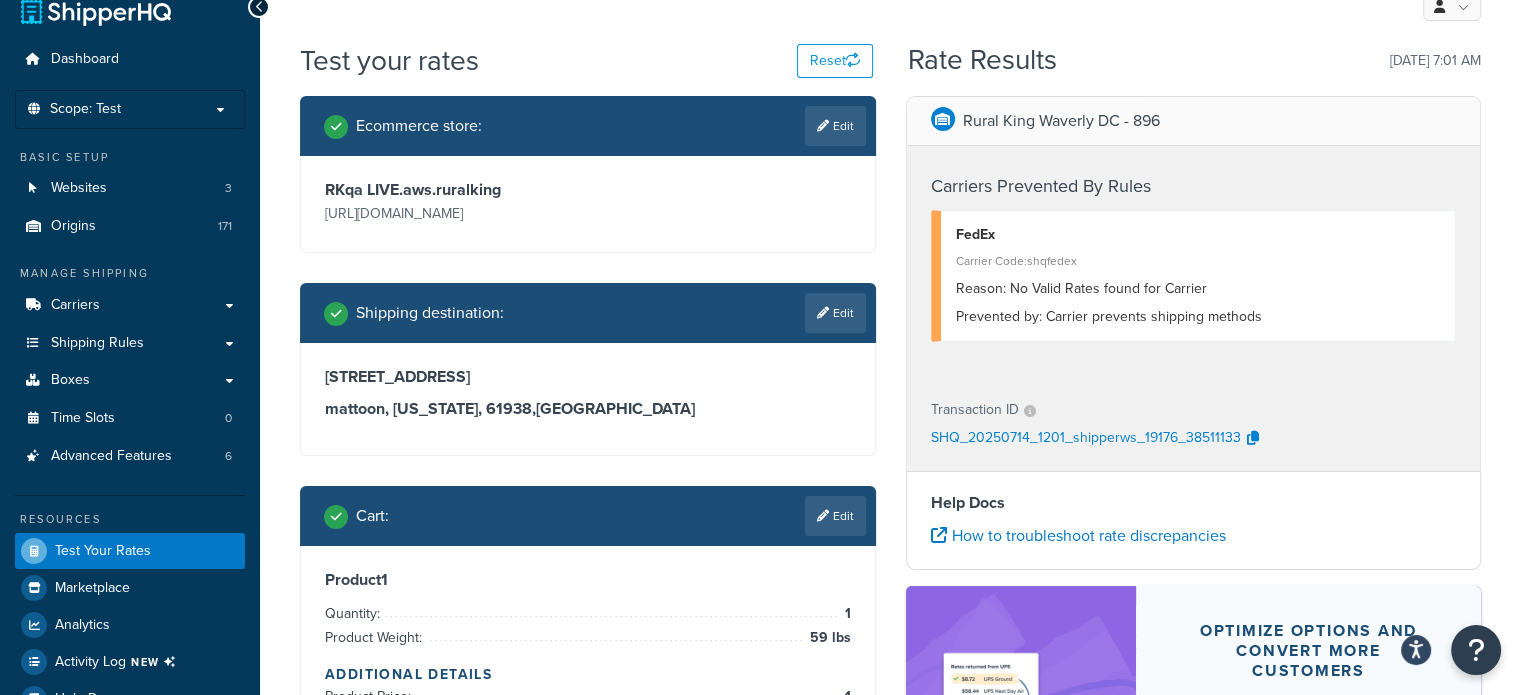 click on "SHQ_20250714_1201_shipperws_19176_38511133" at bounding box center [1086, 439] 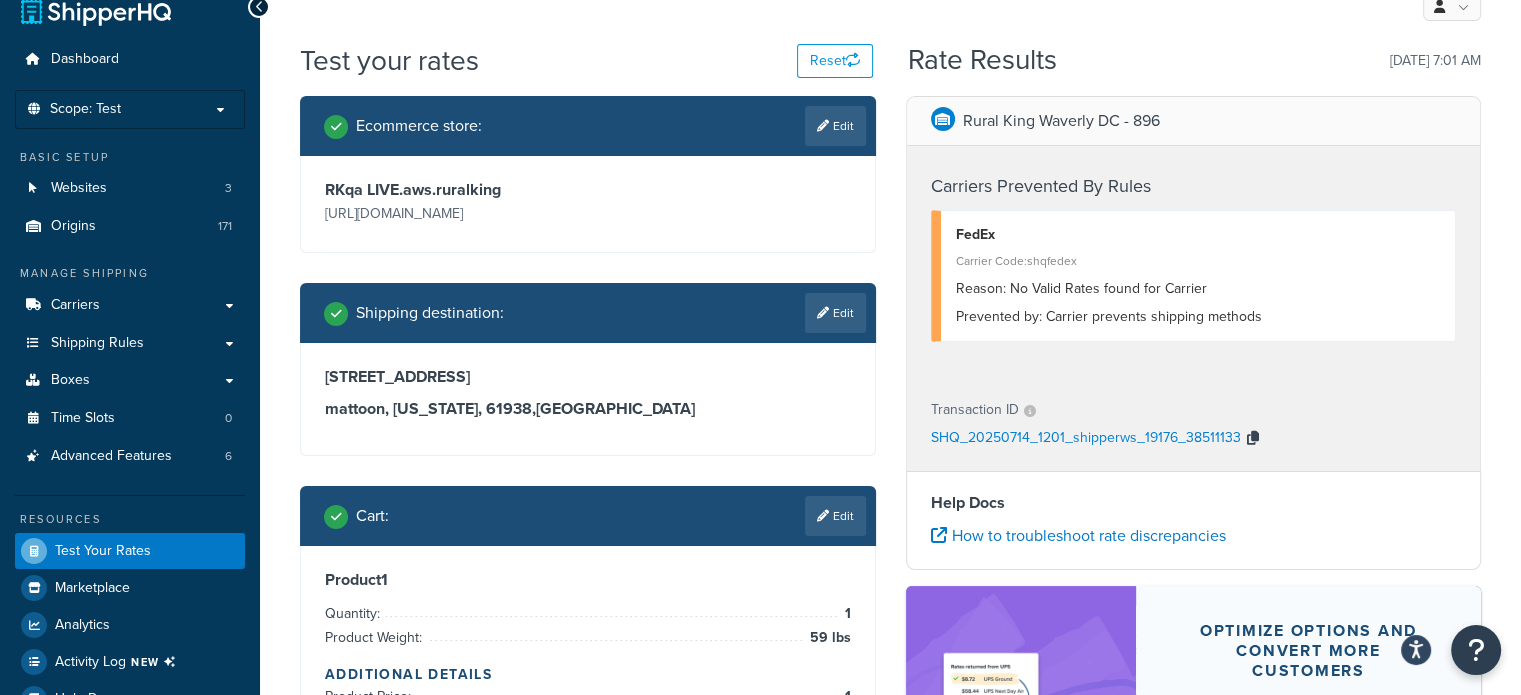 click at bounding box center [1253, 438] 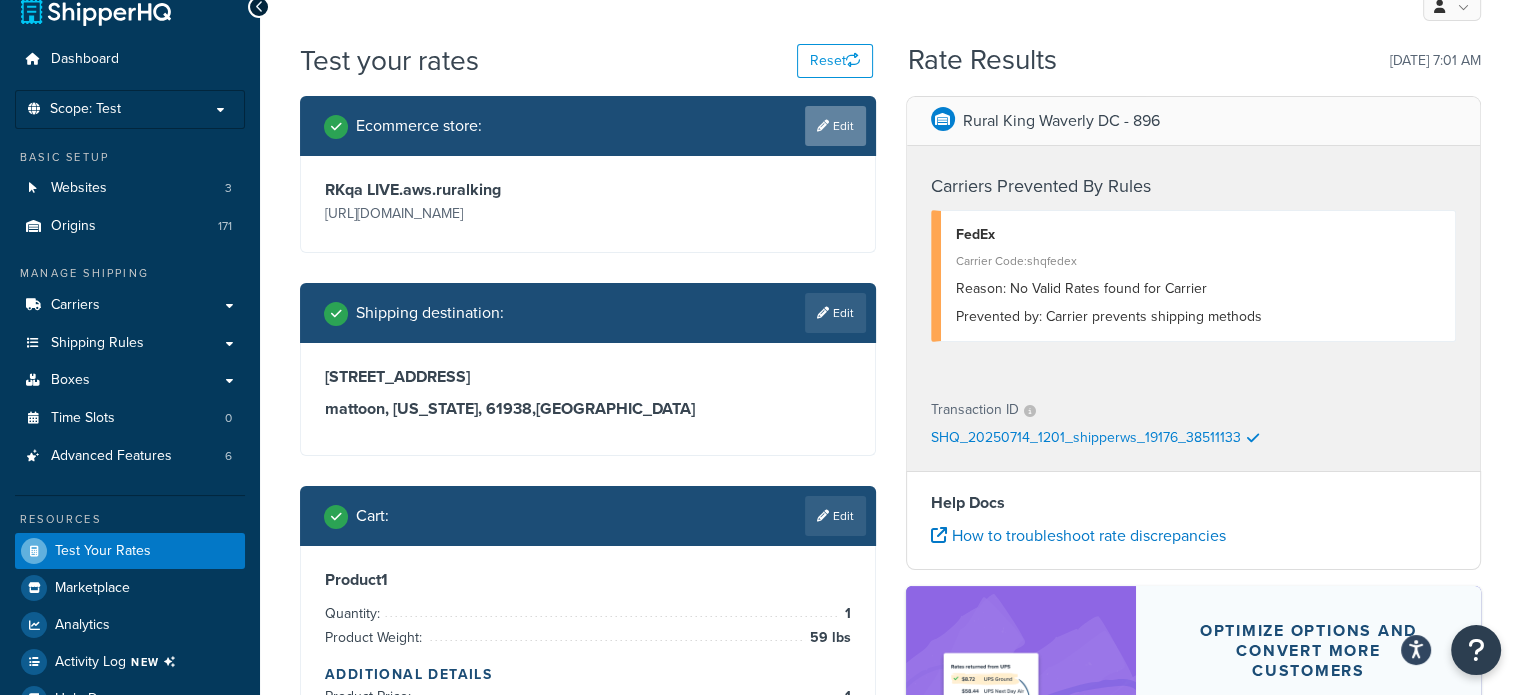 click on "Edit" at bounding box center (835, 126) 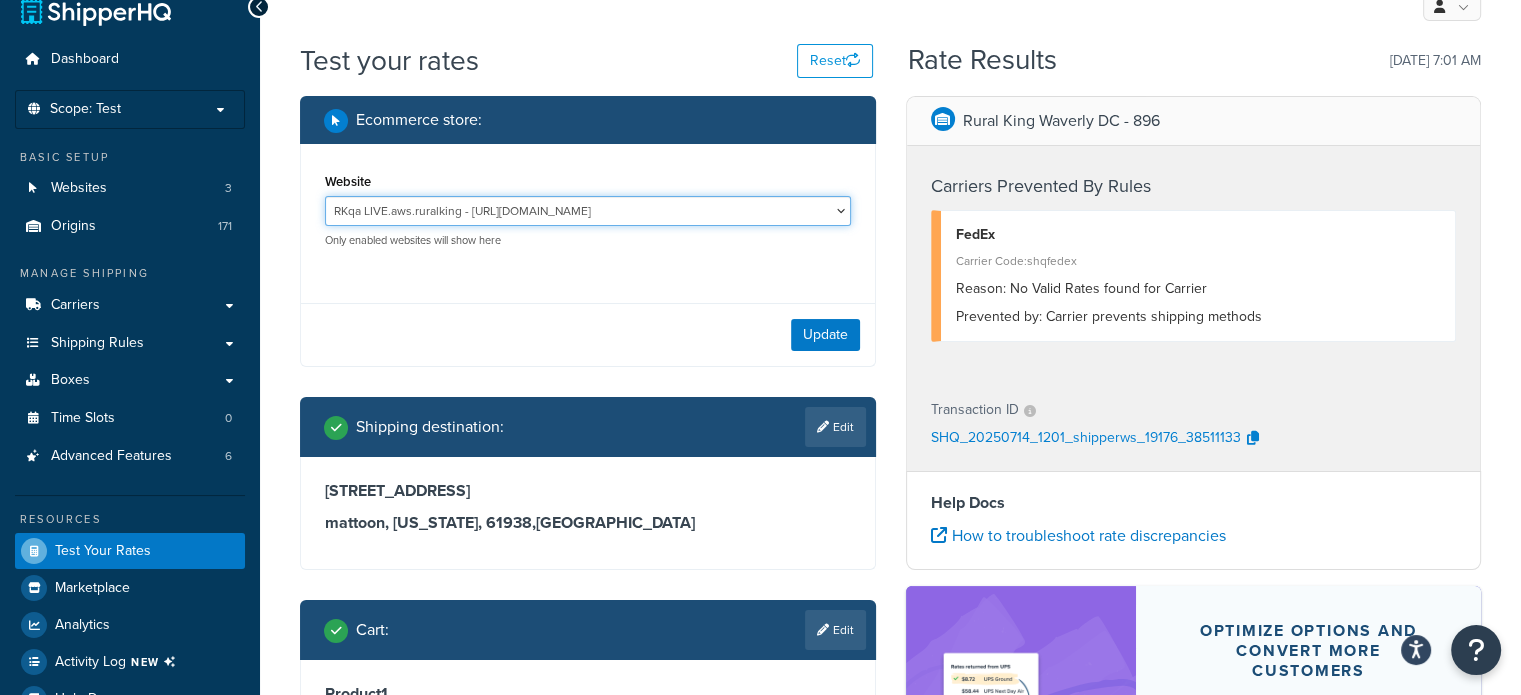 click on "RKqa LIVE.aws.ruralking - [URL][DOMAIN_NAME] RKqa LIVE.ruralking - [URL][DOMAIN_NAME] TKqa AUTH.aws.ruralking - [URL][DOMAIN_NAME]" at bounding box center [588, 211] 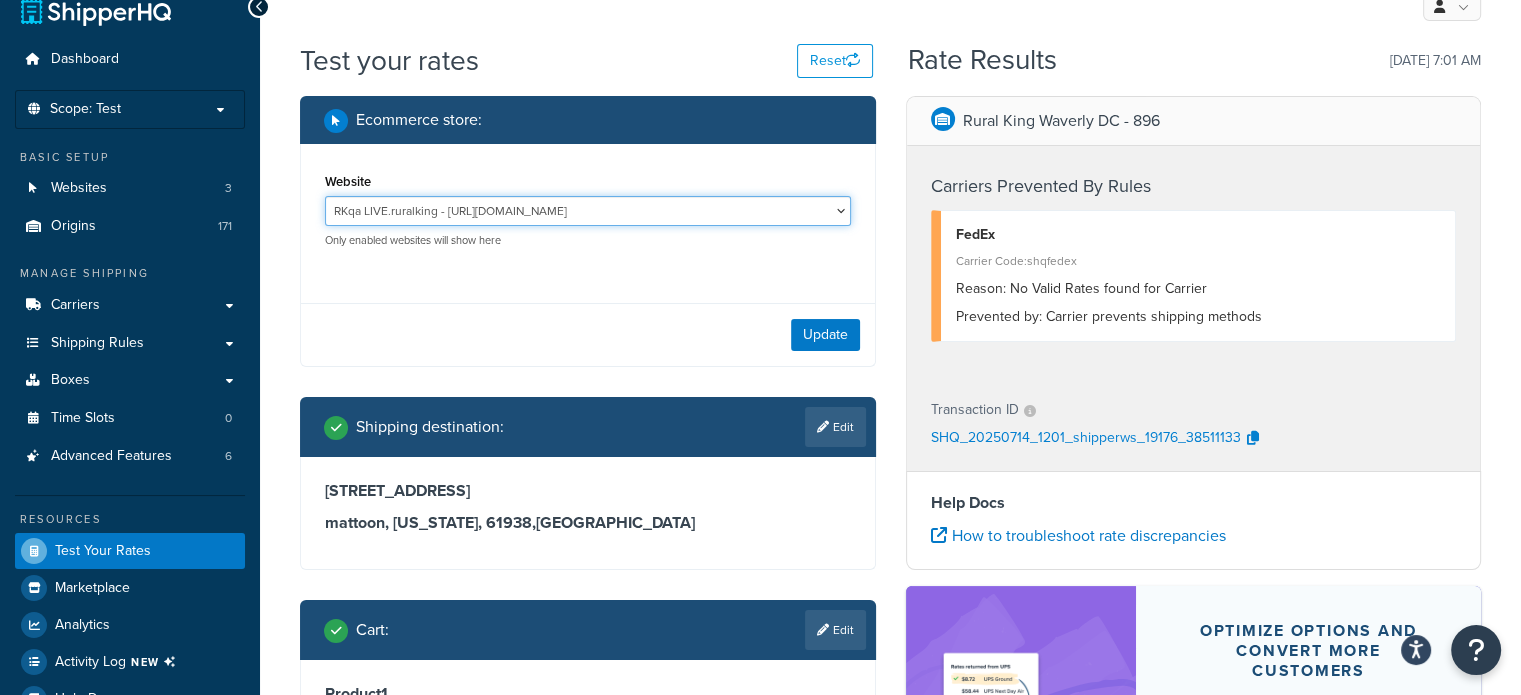 click on "RKqa LIVE.aws.ruralking - [URL][DOMAIN_NAME] RKqa LIVE.ruralking - [URL][DOMAIN_NAME] TKqa AUTH.aws.ruralking - [URL][DOMAIN_NAME]" at bounding box center (588, 211) 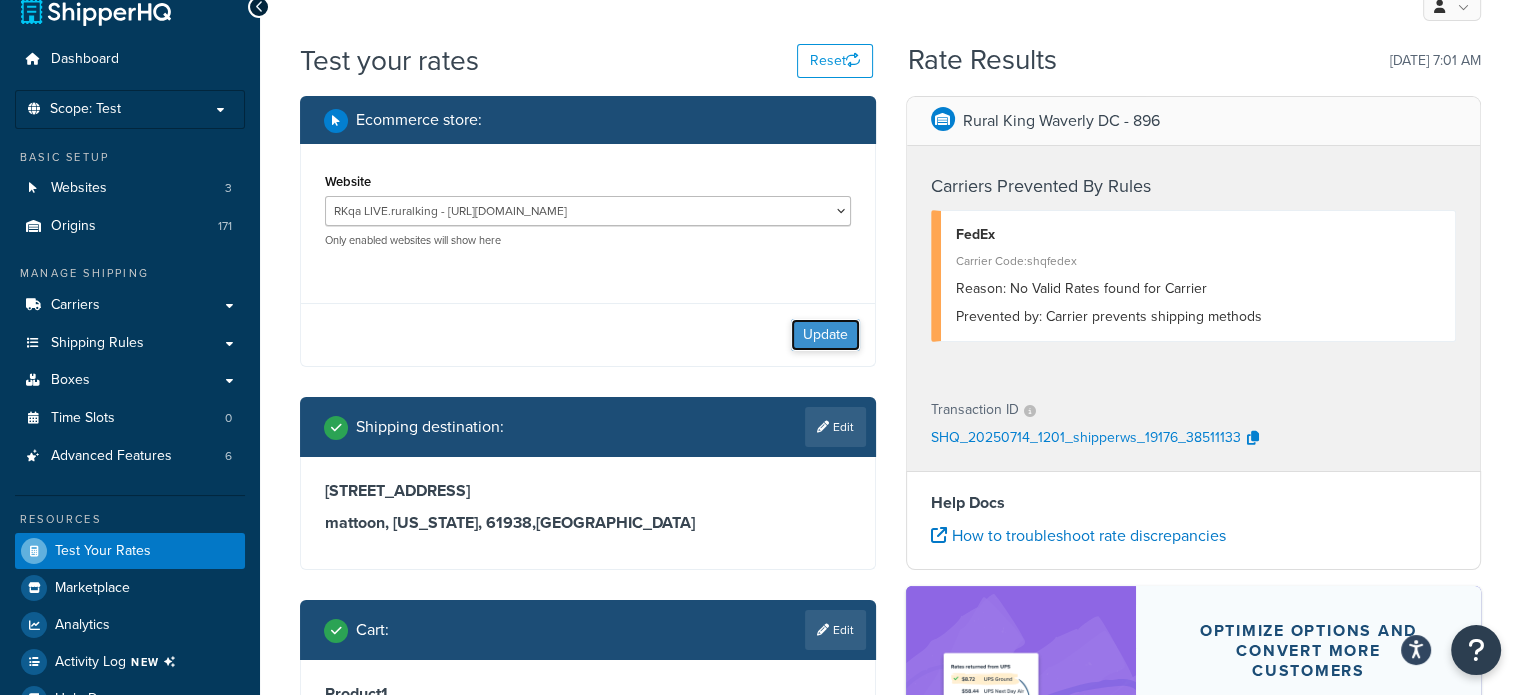 click on "Update" at bounding box center (825, 335) 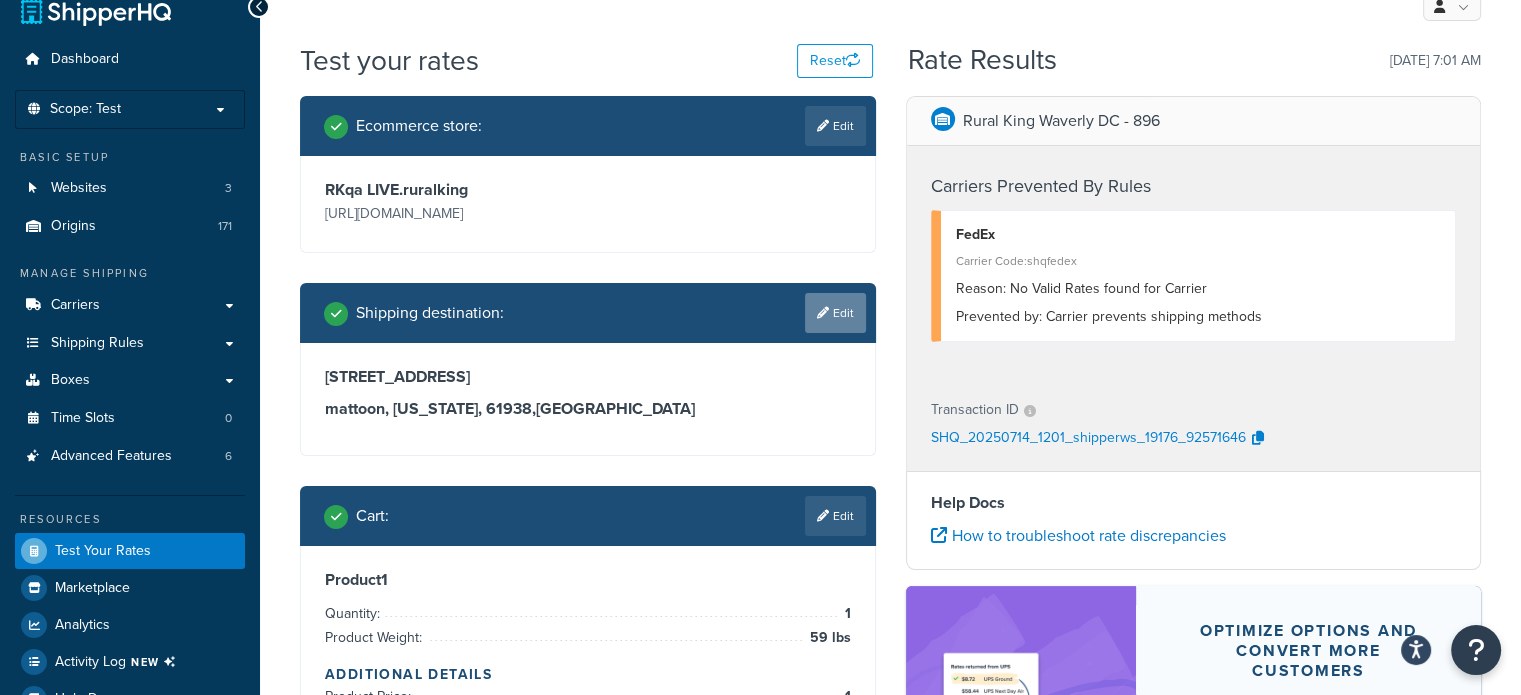 click on "Edit" at bounding box center [835, 313] 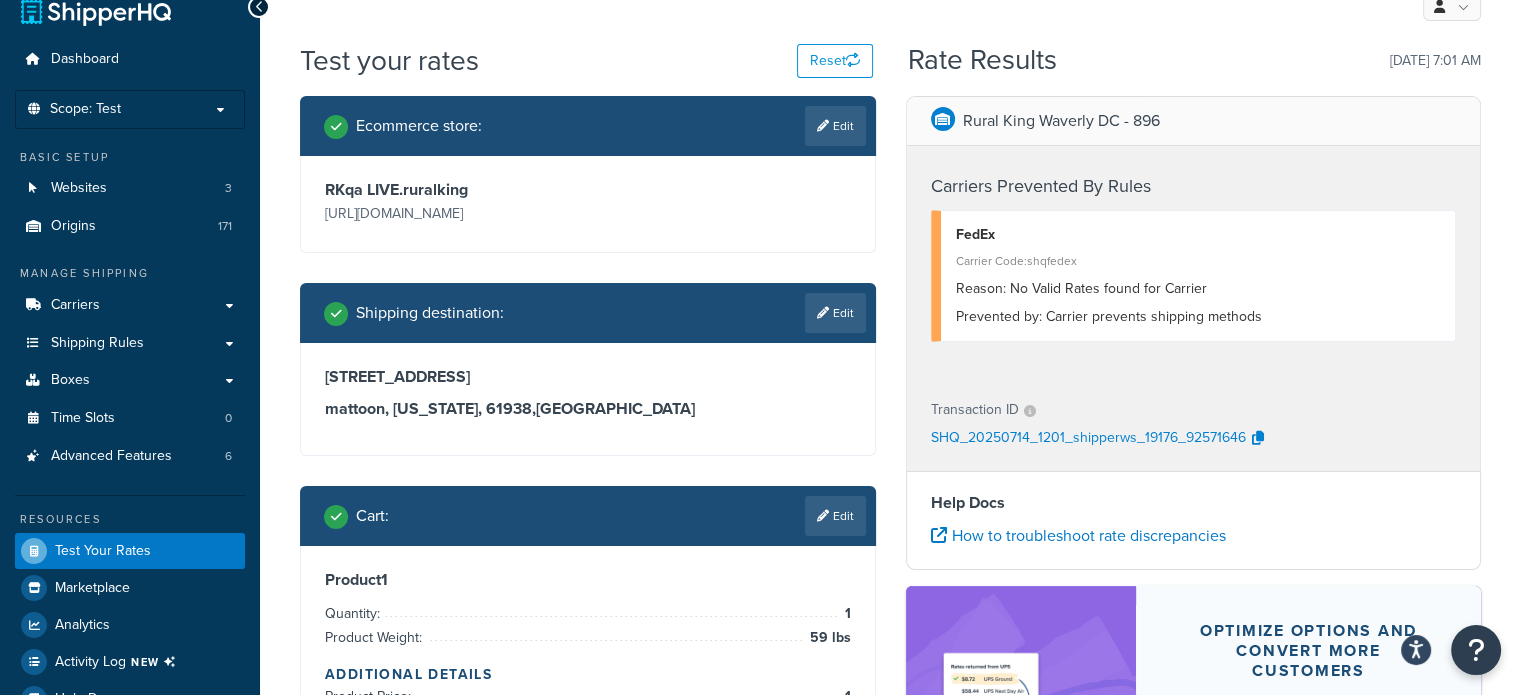 select on "IL" 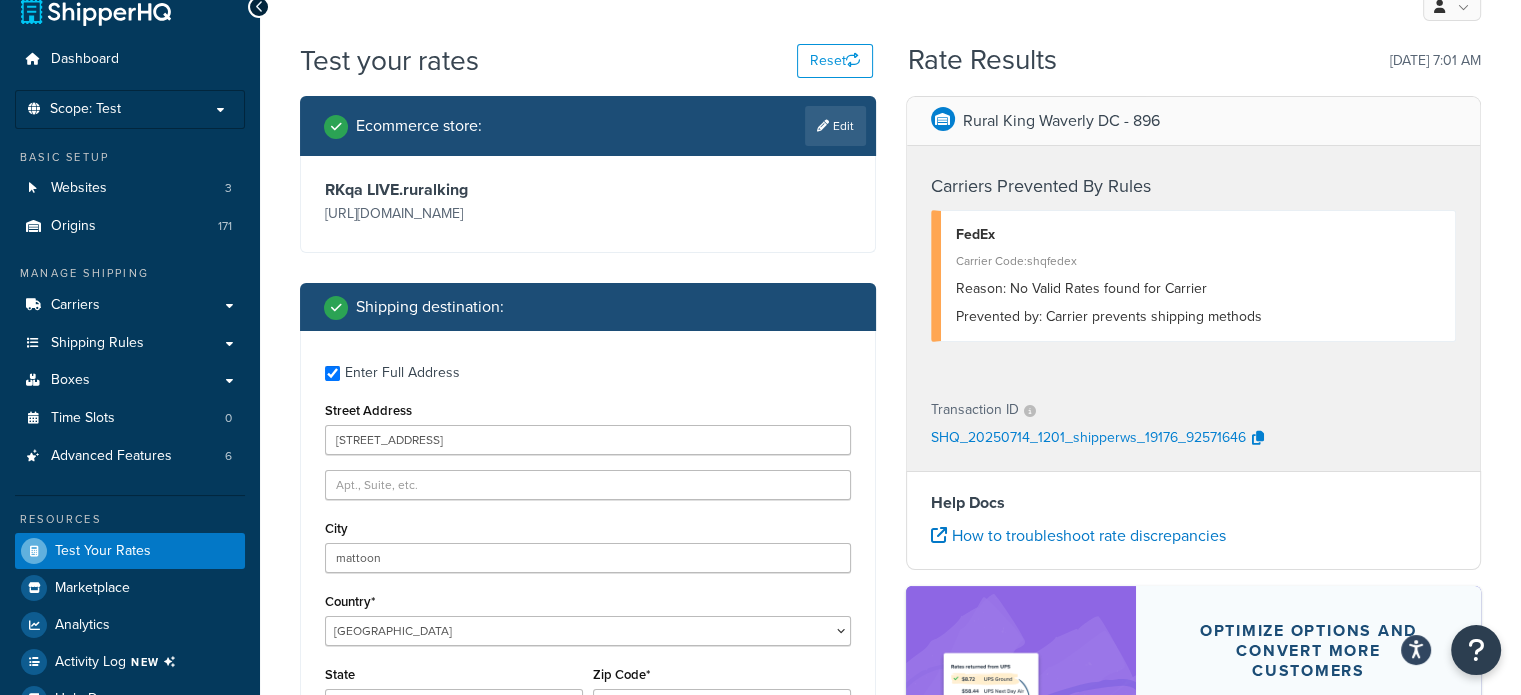 click on "Enter Full Address" at bounding box center [402, 373] 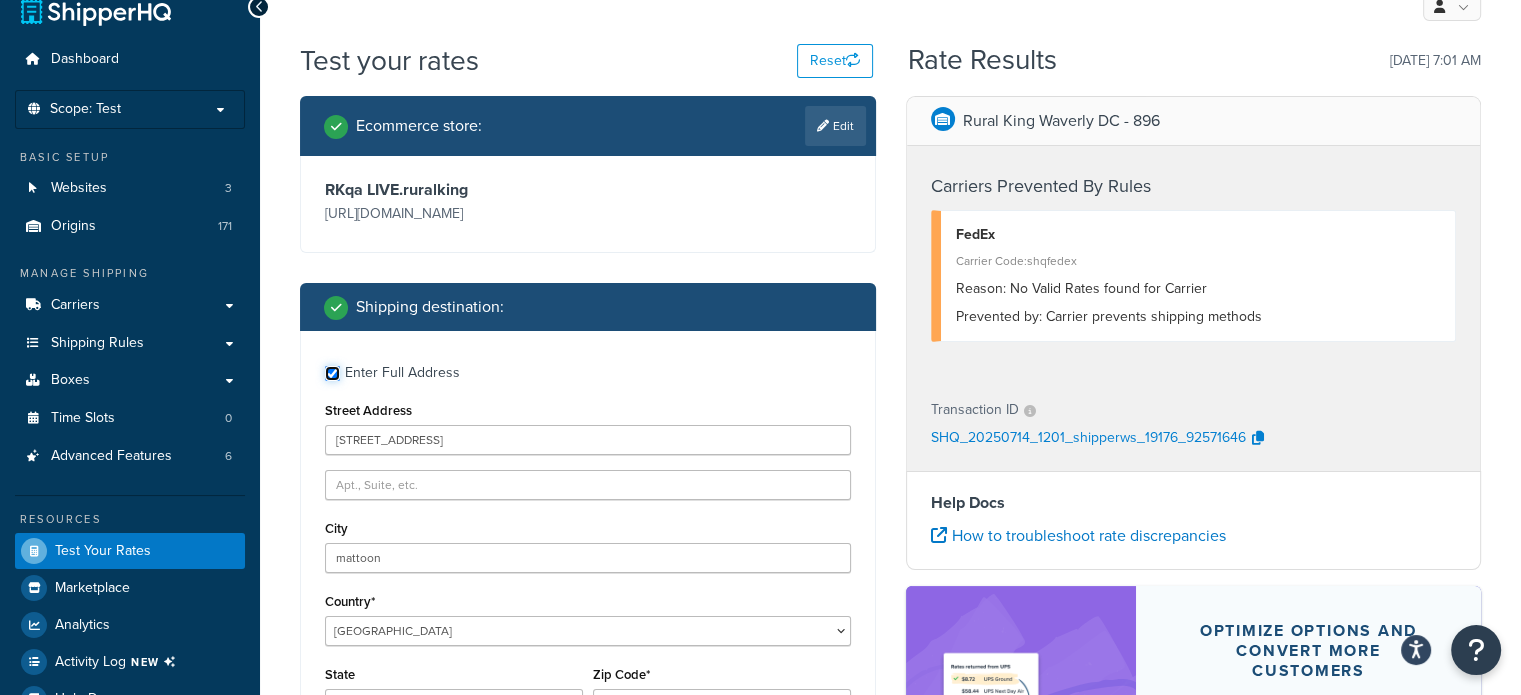 click on "Enter Full Address" at bounding box center (332, 373) 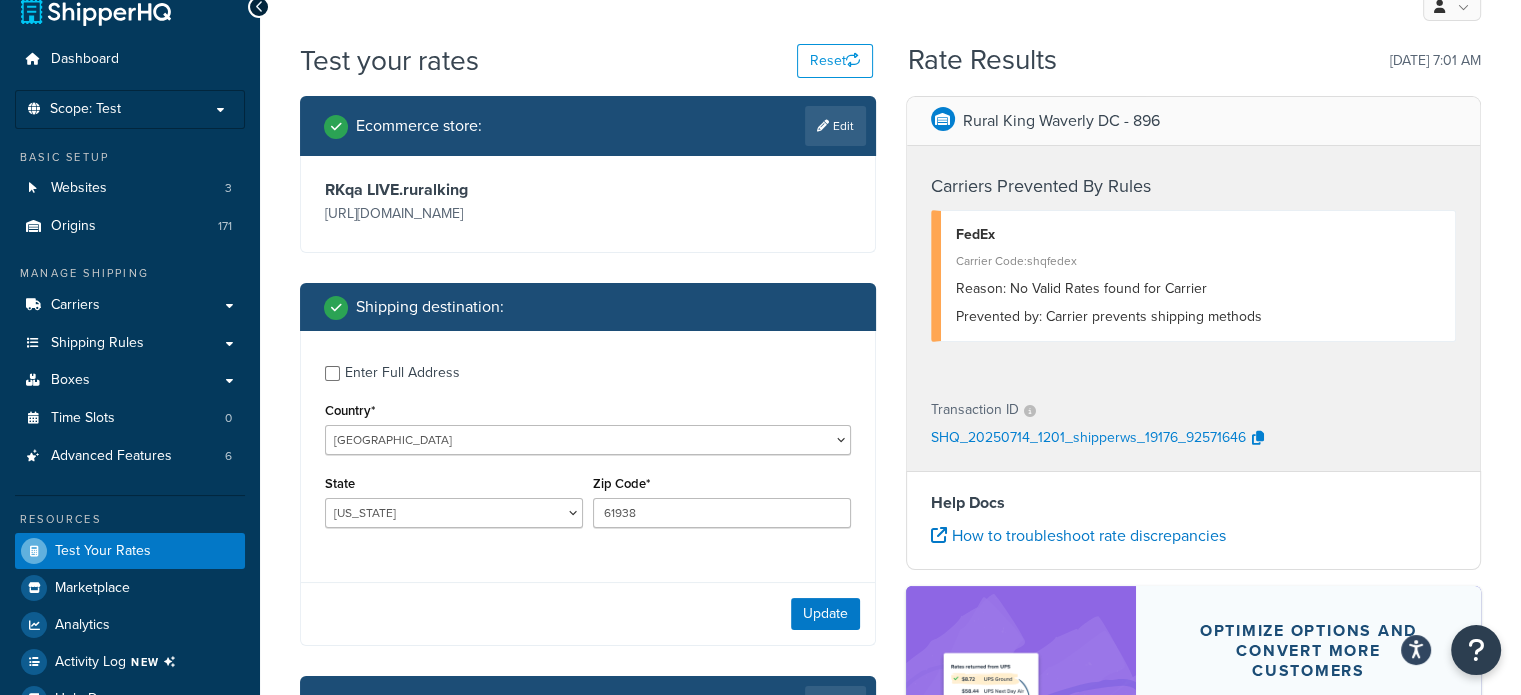 click on "Enter Full Address" at bounding box center [402, 373] 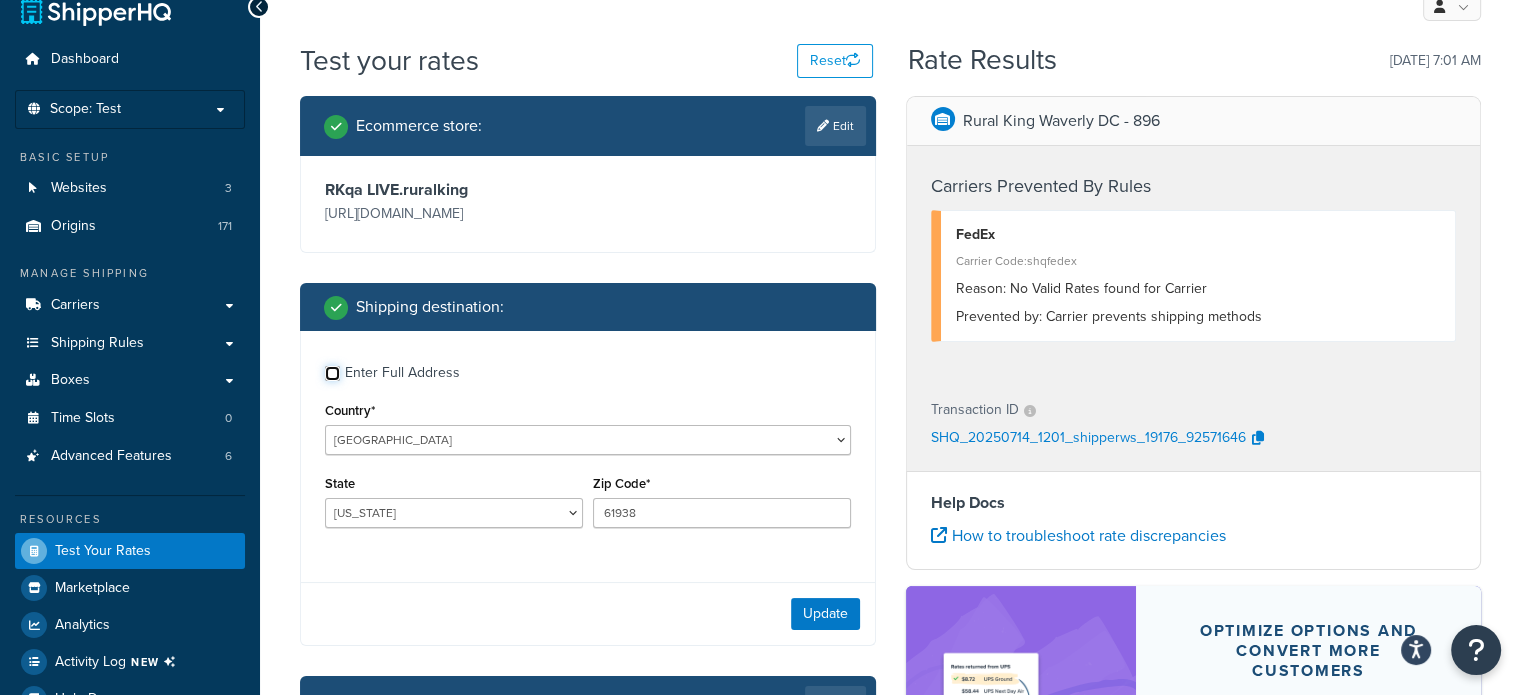 click on "Enter Full Address" at bounding box center [332, 373] 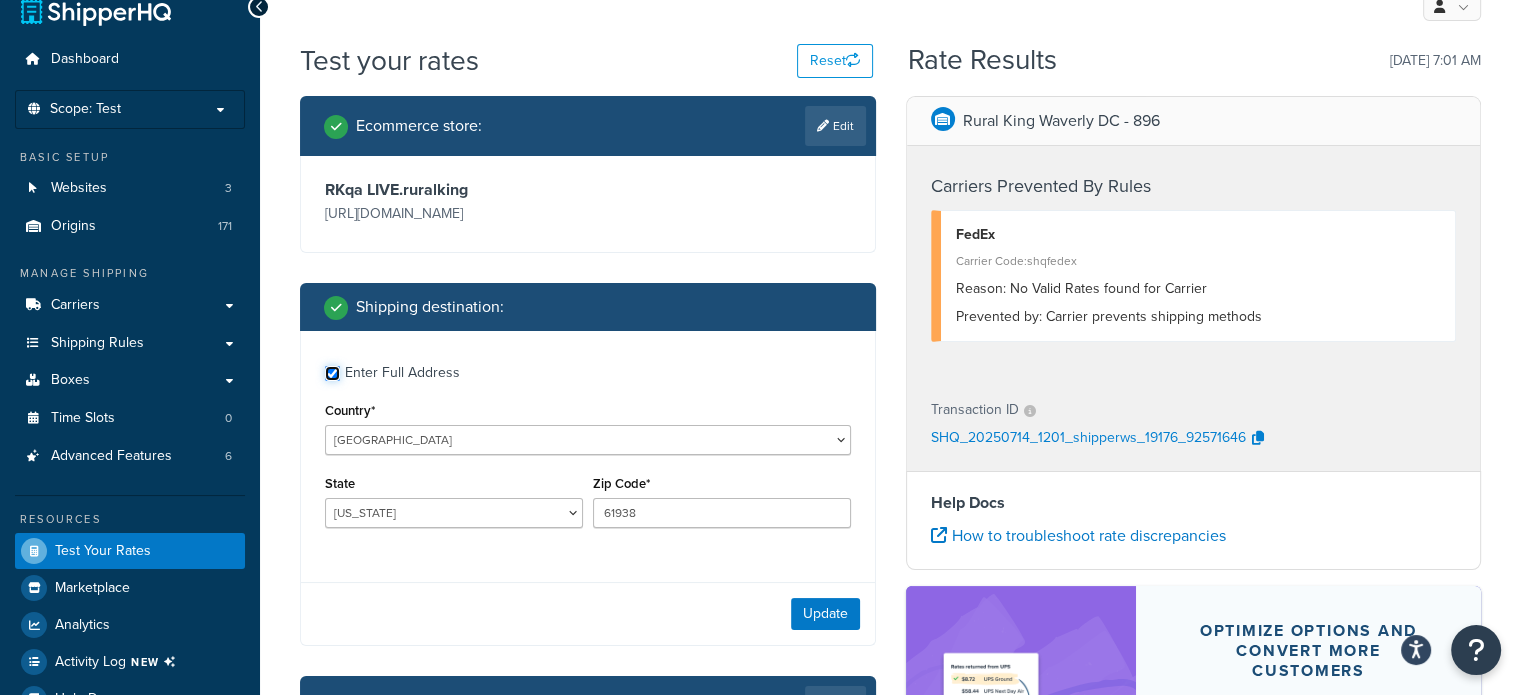 checkbox on "true" 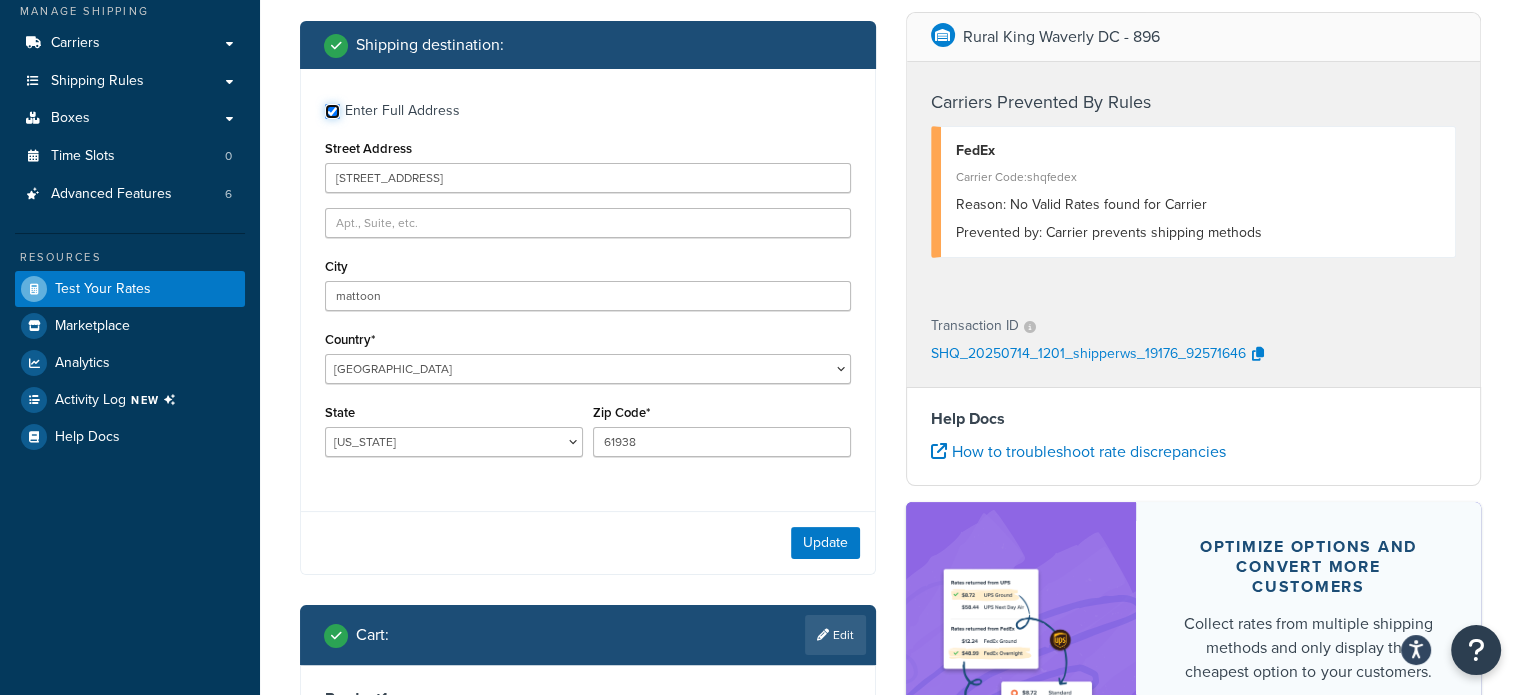 scroll, scrollTop: 329, scrollLeft: 0, axis: vertical 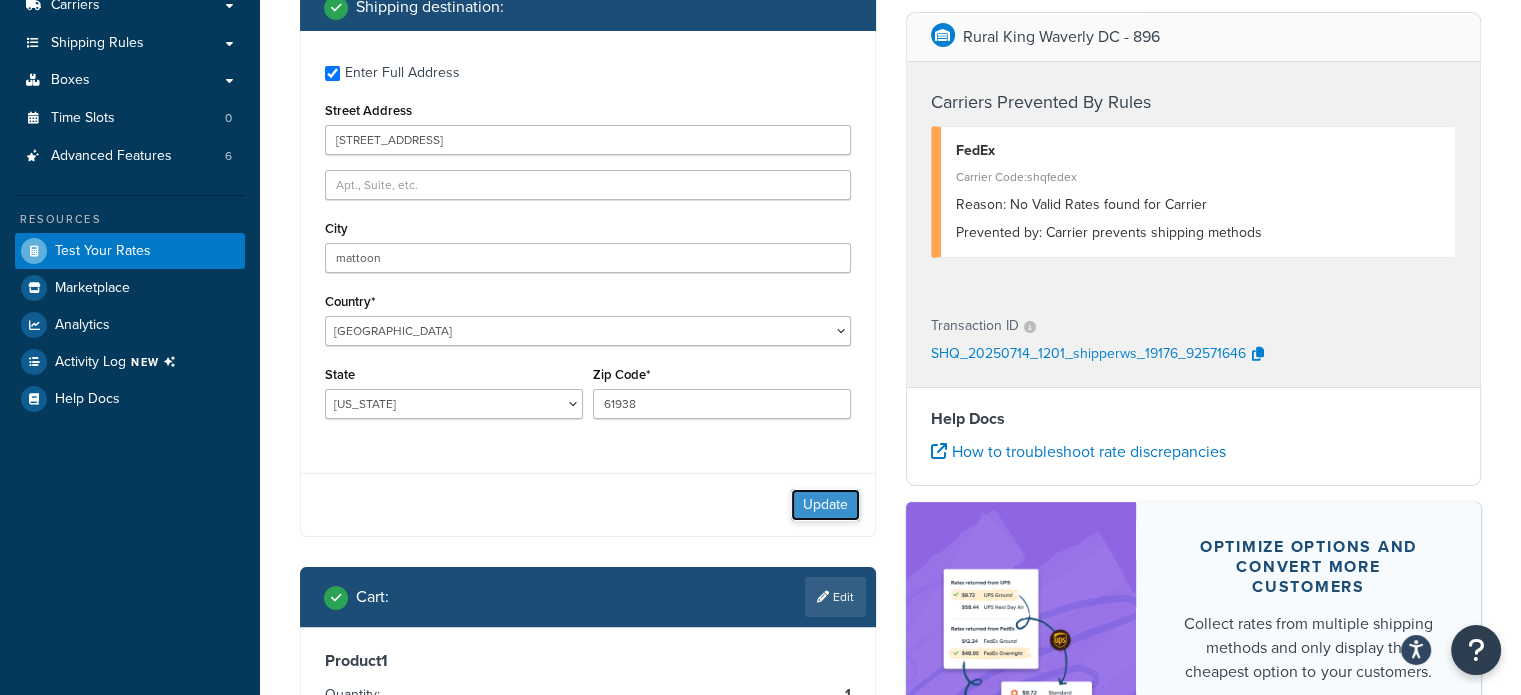 click on "Update" at bounding box center (825, 505) 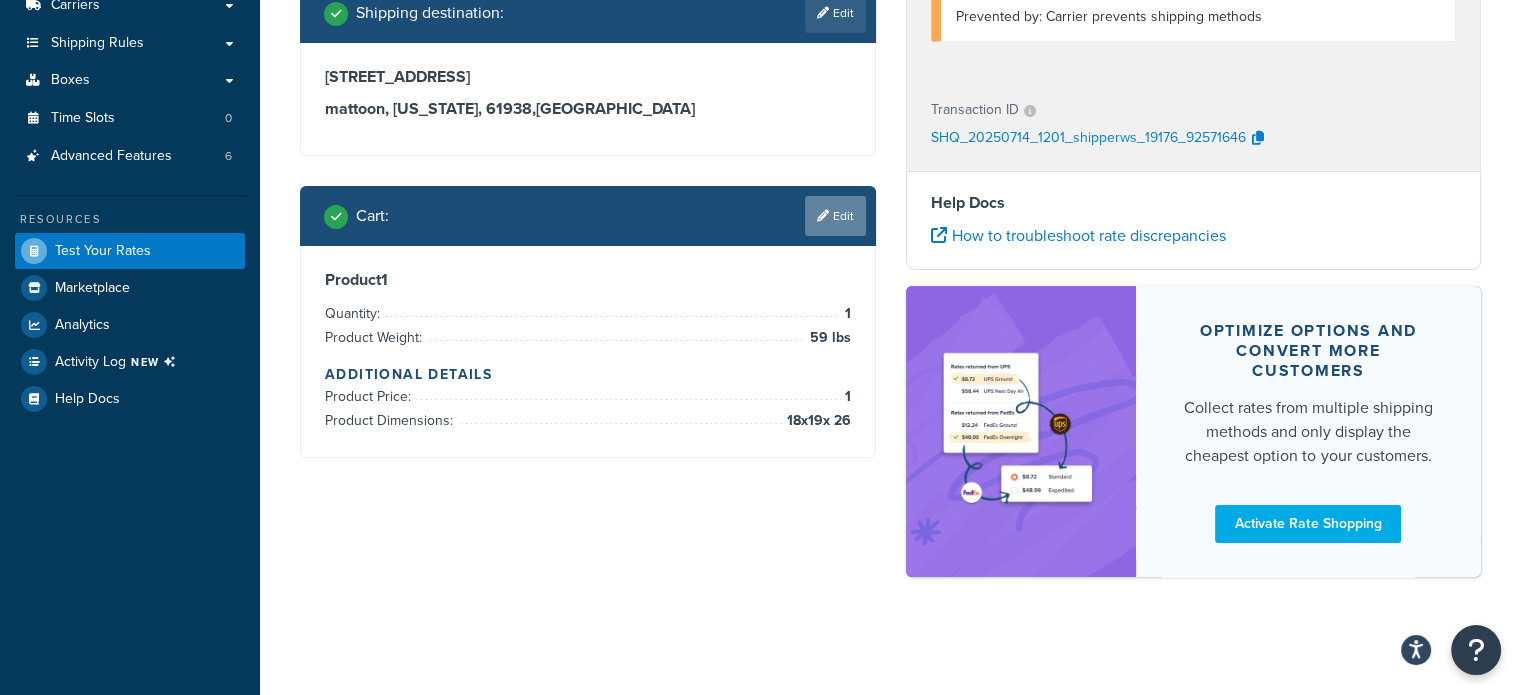 click on "Edit" at bounding box center (835, 216) 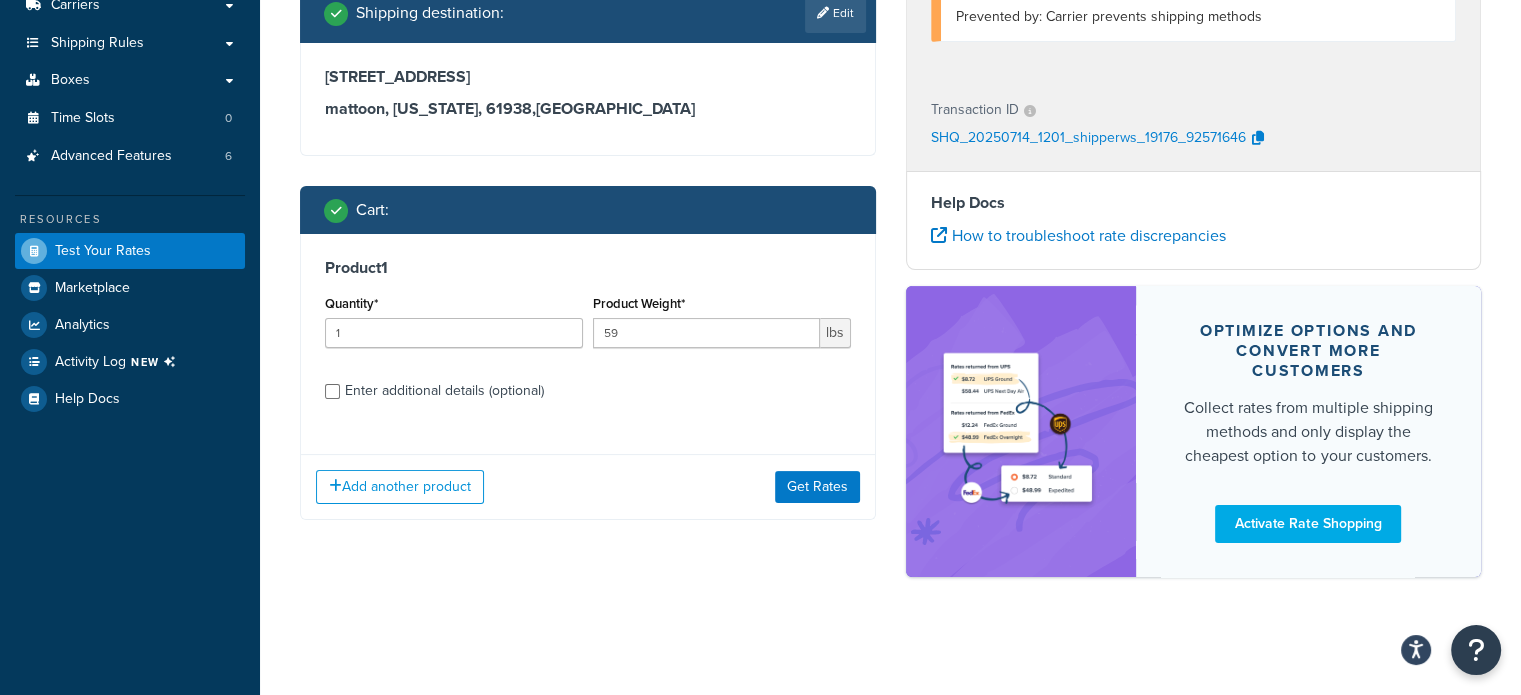 drag, startPoint x: 390, startPoint y: 395, endPoint x: 405, endPoint y: 391, distance: 15.524175 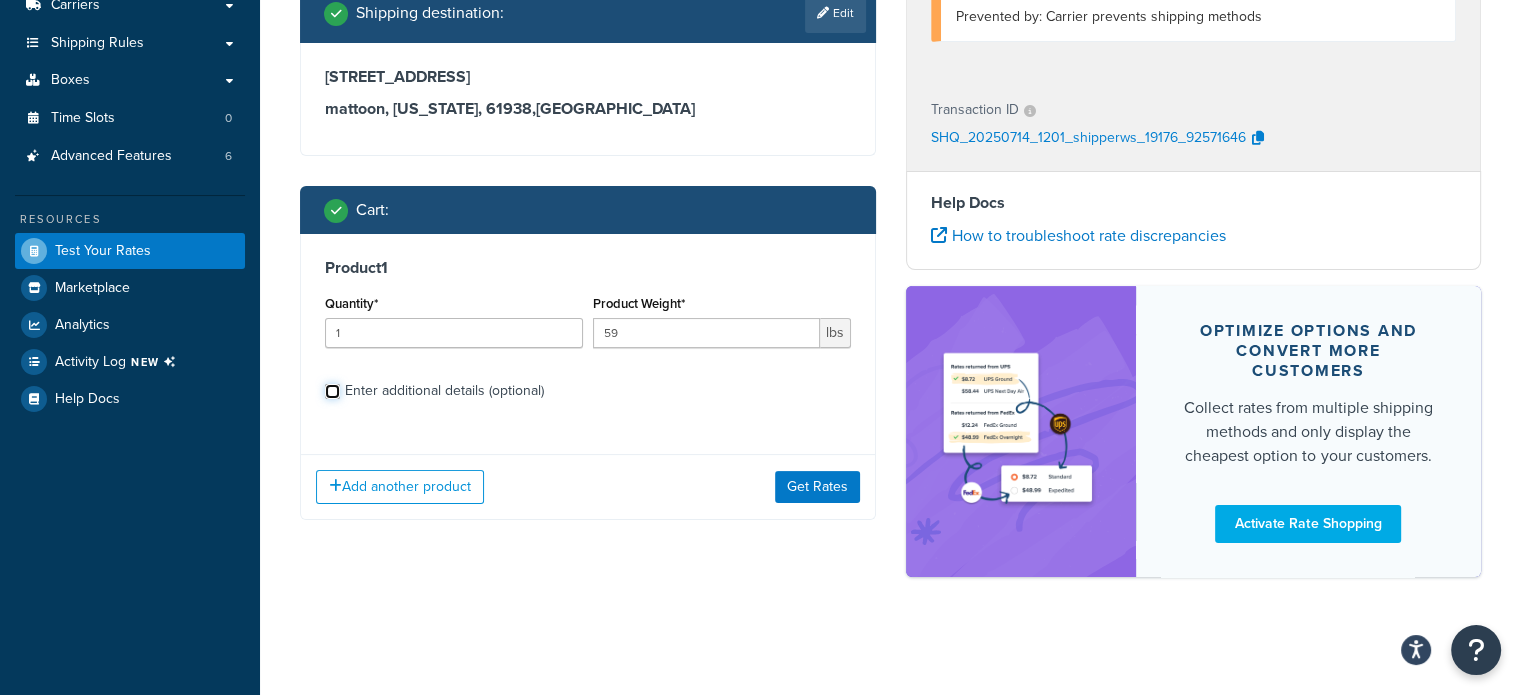 click on "Enter additional details (optional)" at bounding box center (332, 391) 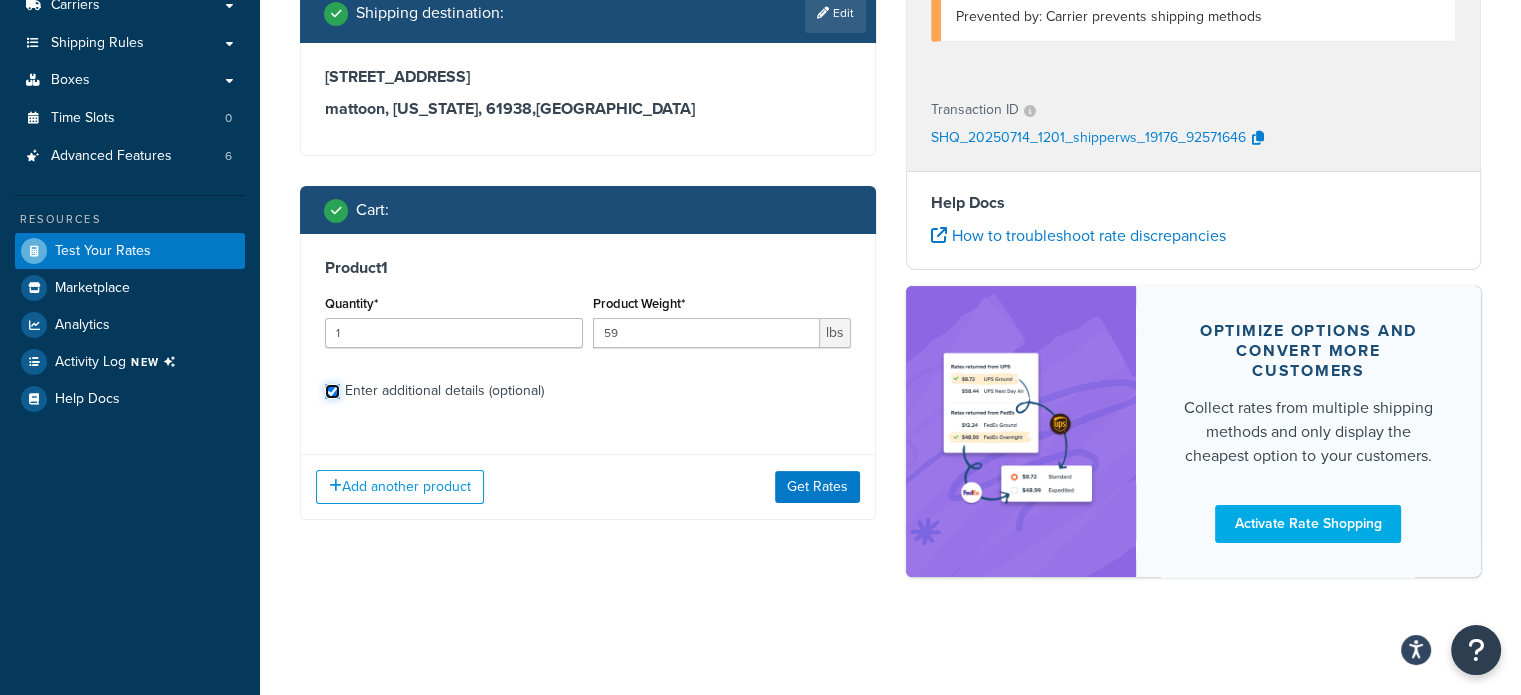 checkbox on "true" 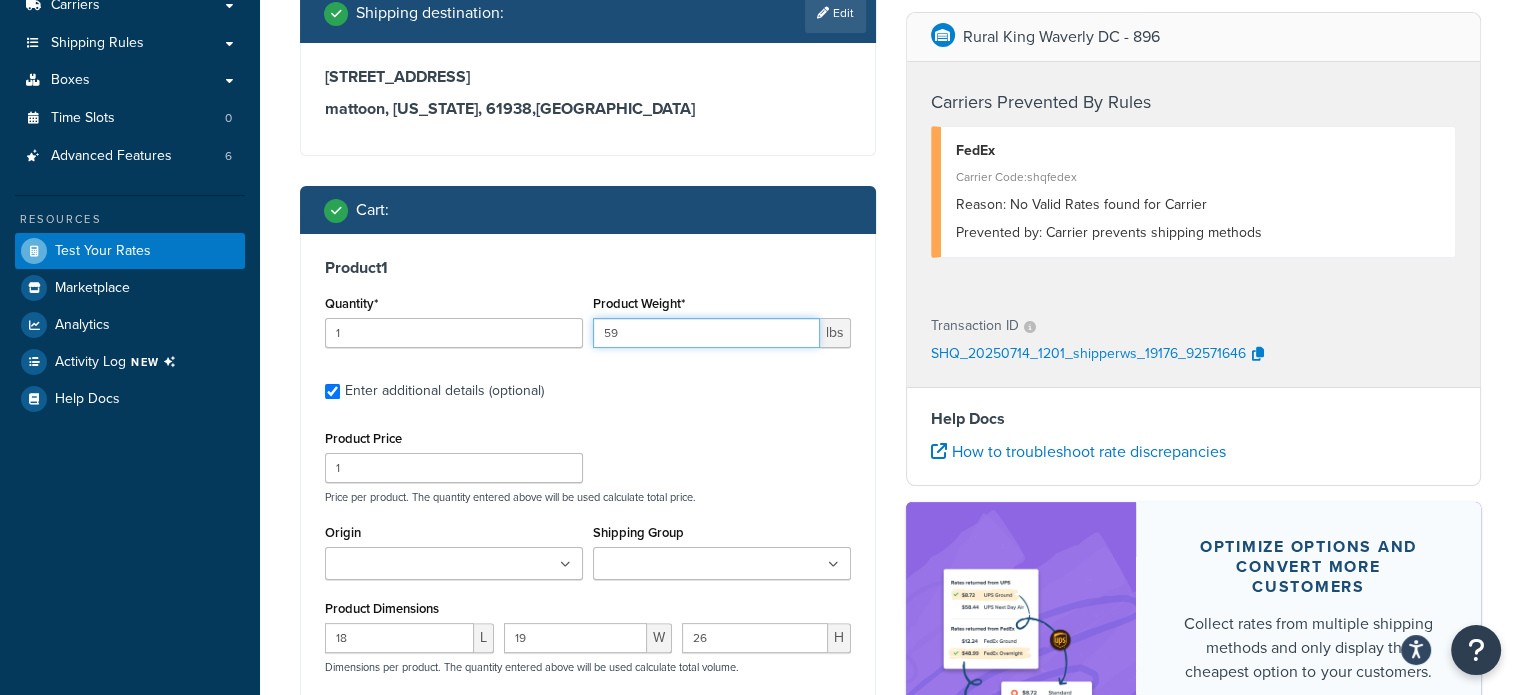 click on "59" at bounding box center [706, 333] 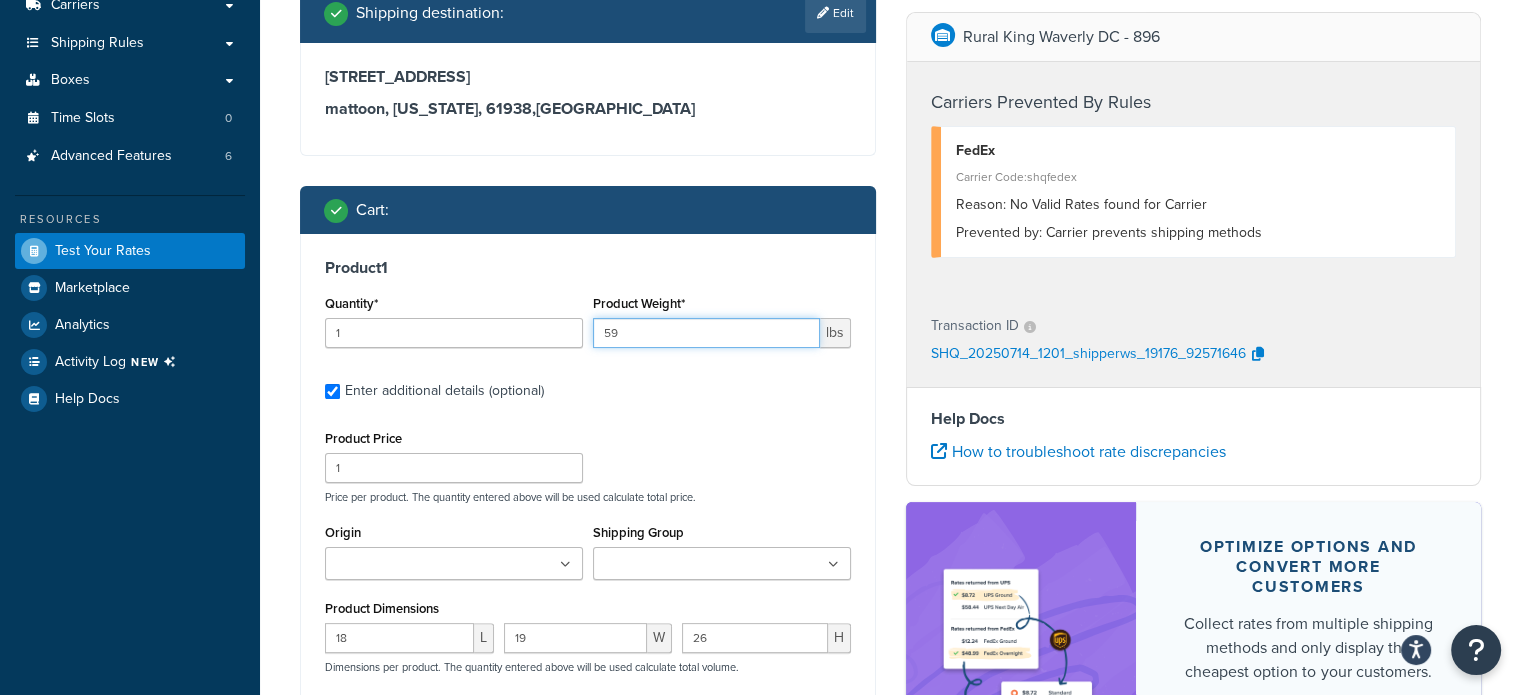 type on "5" 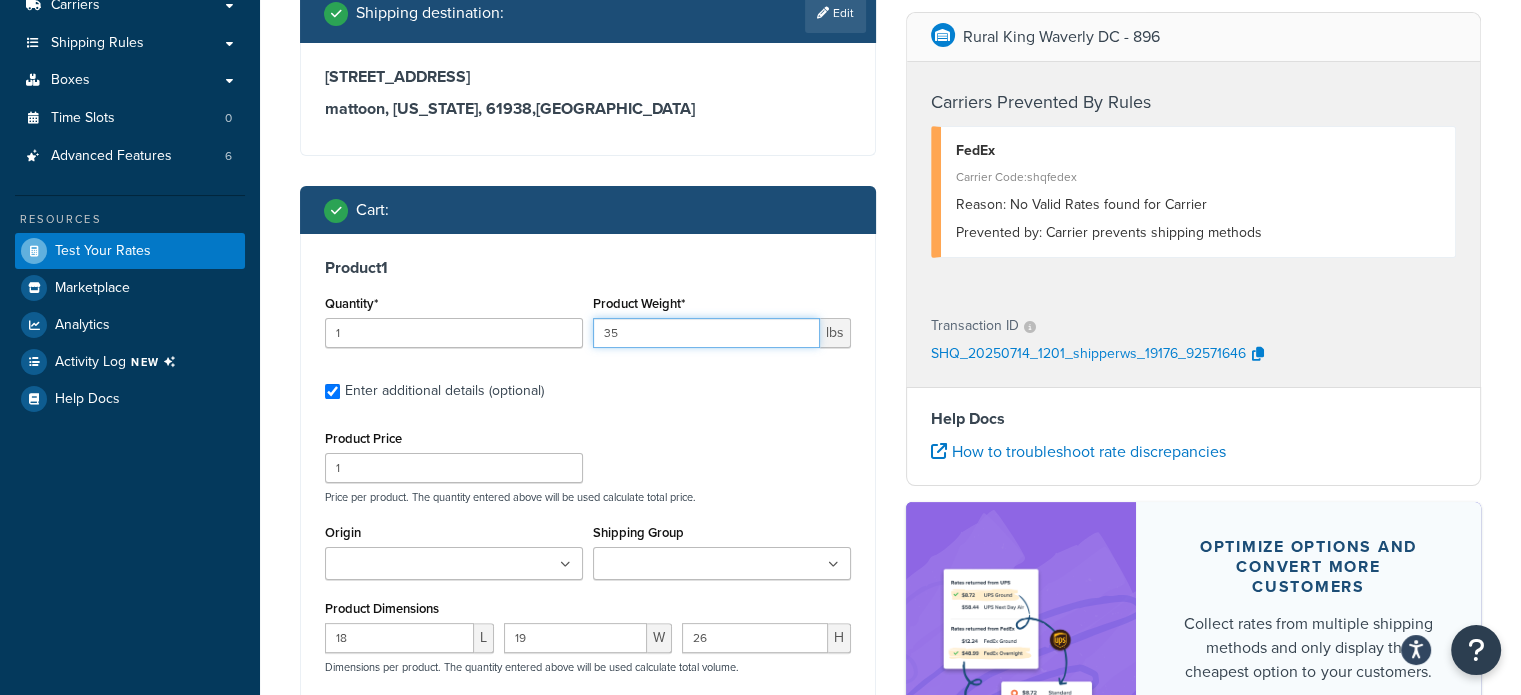 type on "35" 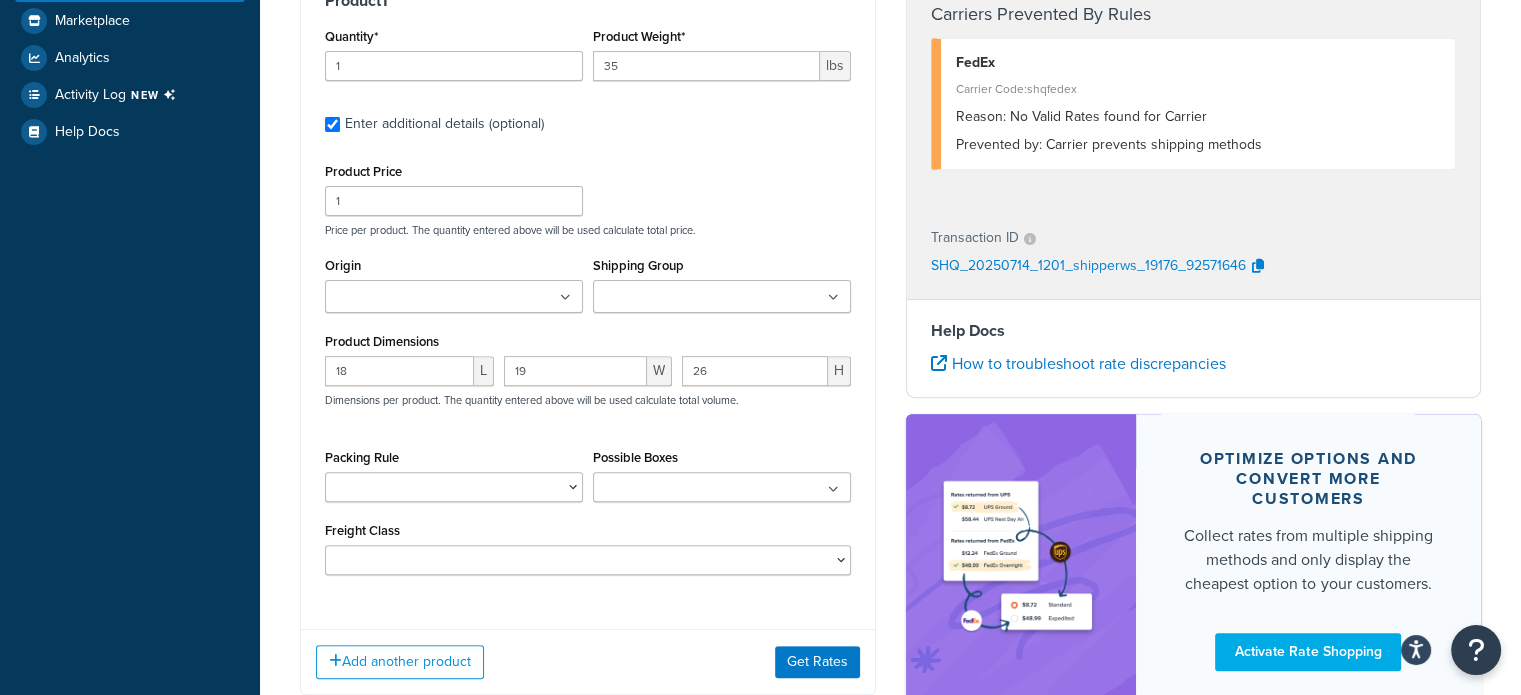 scroll, scrollTop: 629, scrollLeft: 0, axis: vertical 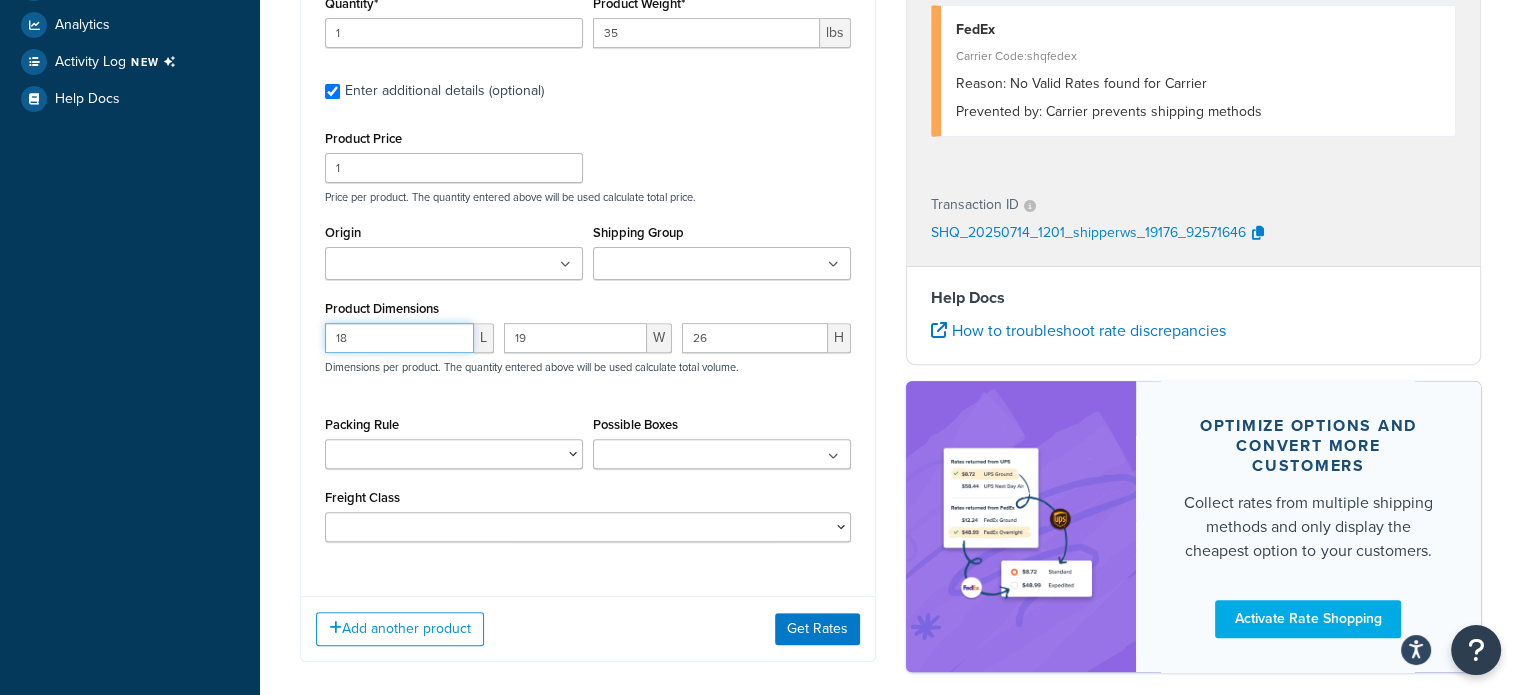 drag, startPoint x: 353, startPoint y: 335, endPoint x: 270, endPoint y: 339, distance: 83.09633 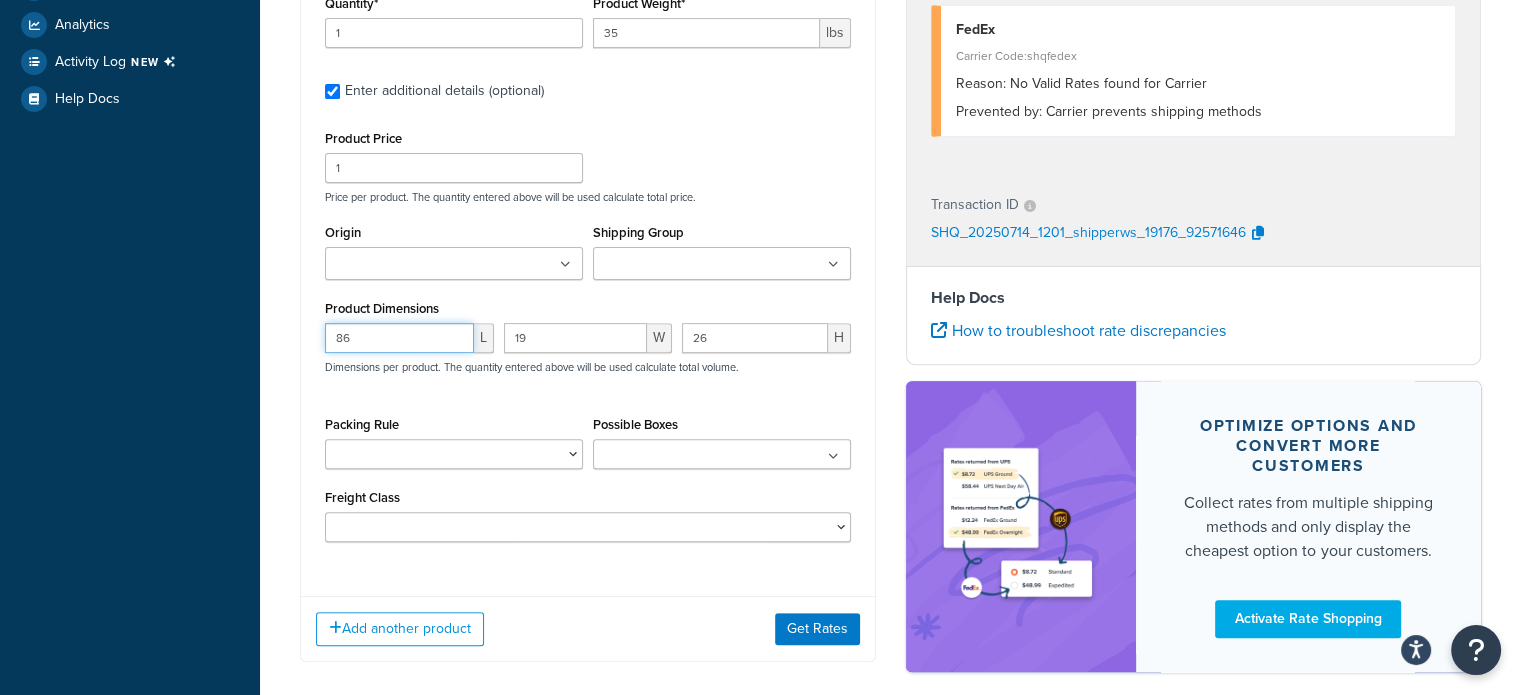 type on "86" 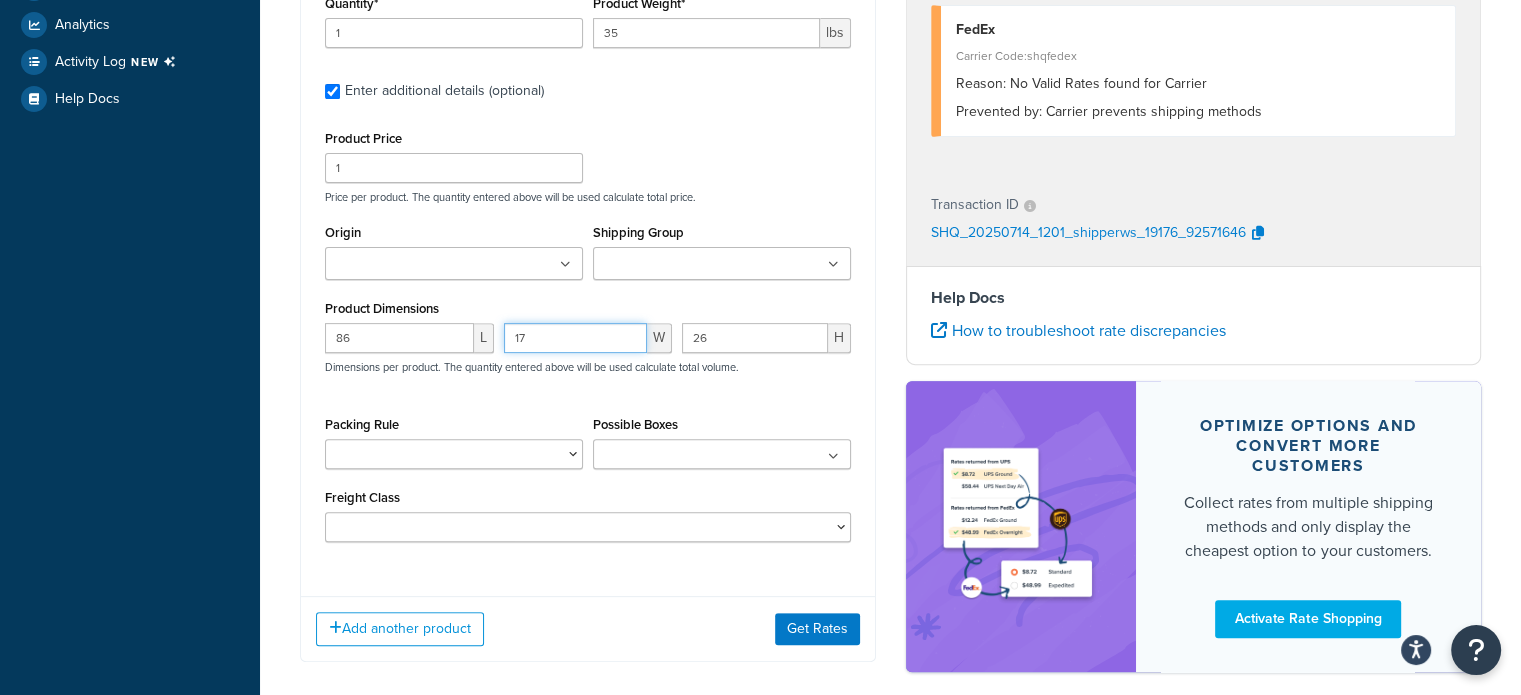 type on "17" 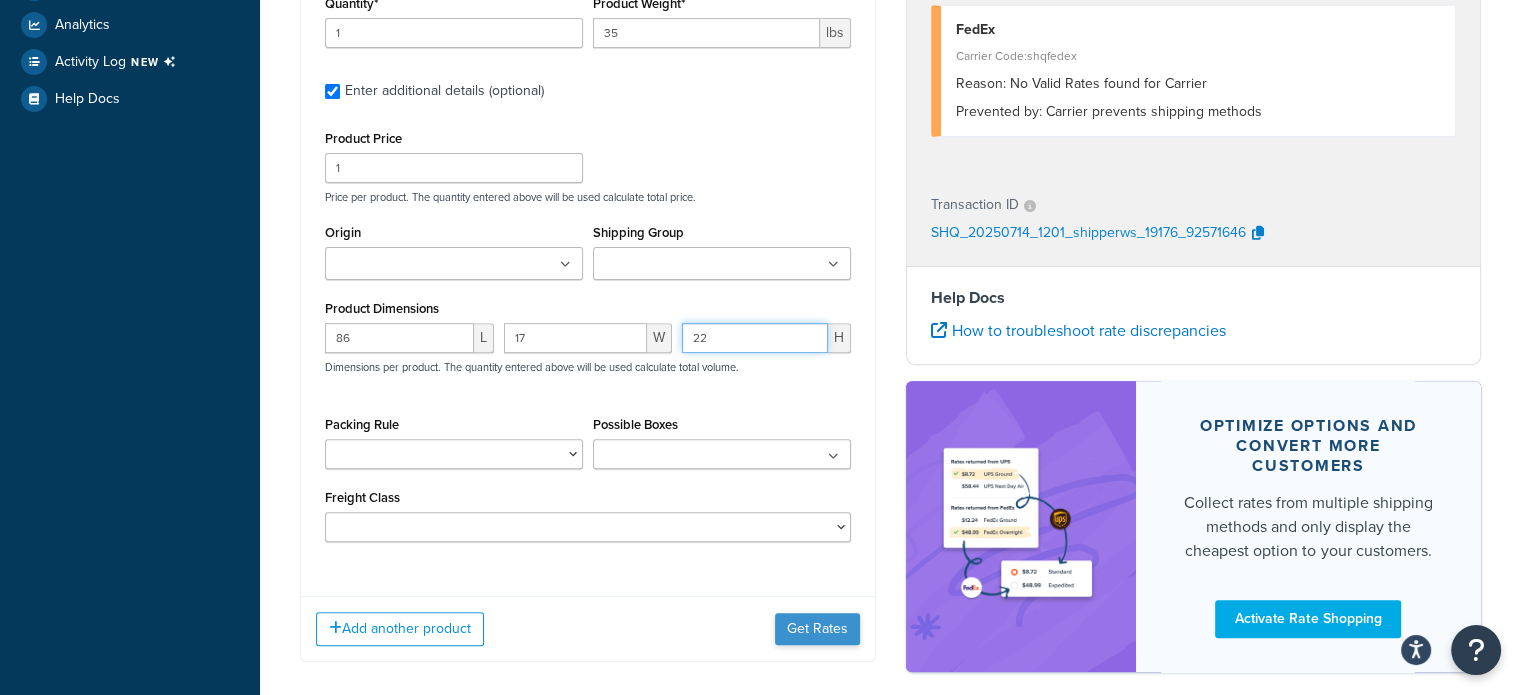 type on "22" 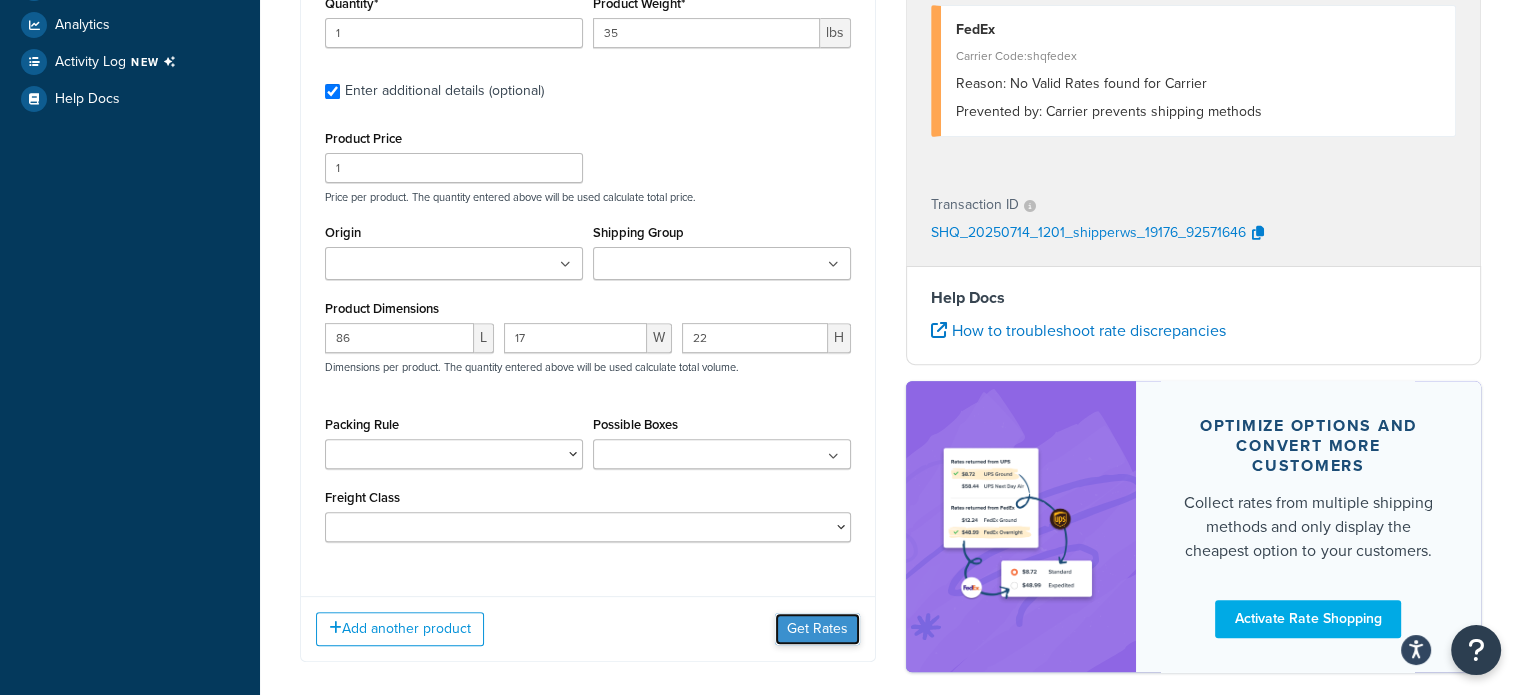 click on "Get Rates" at bounding box center (817, 629) 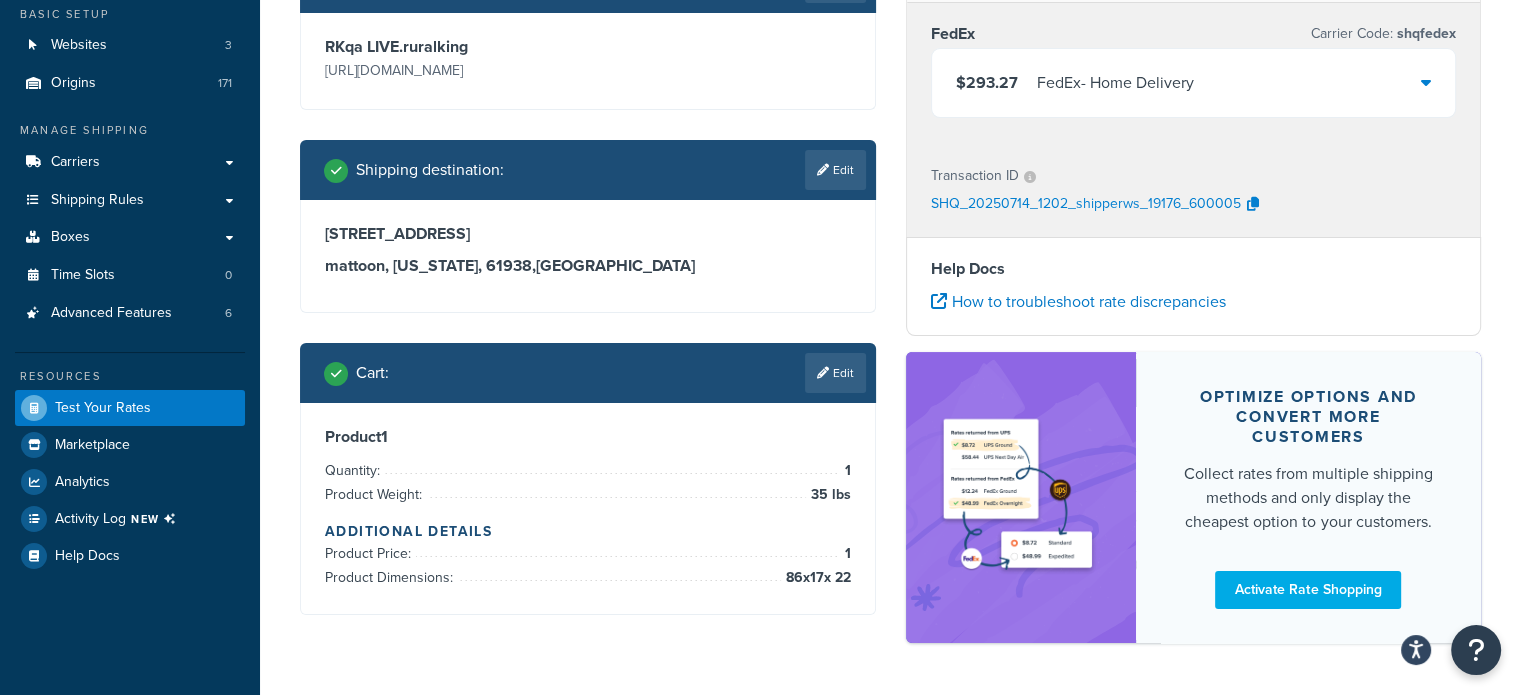 scroll, scrollTop: 138, scrollLeft: 0, axis: vertical 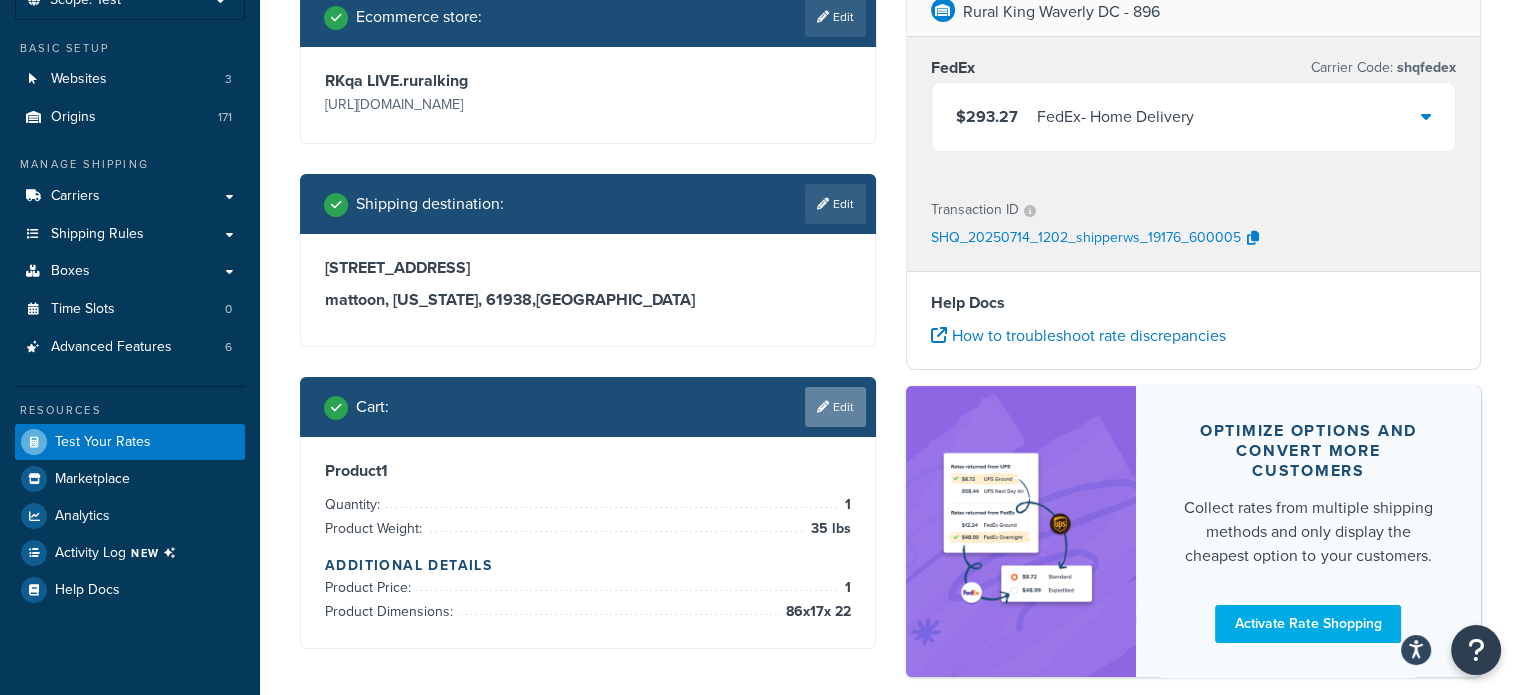 click on "Edit" at bounding box center (835, 407) 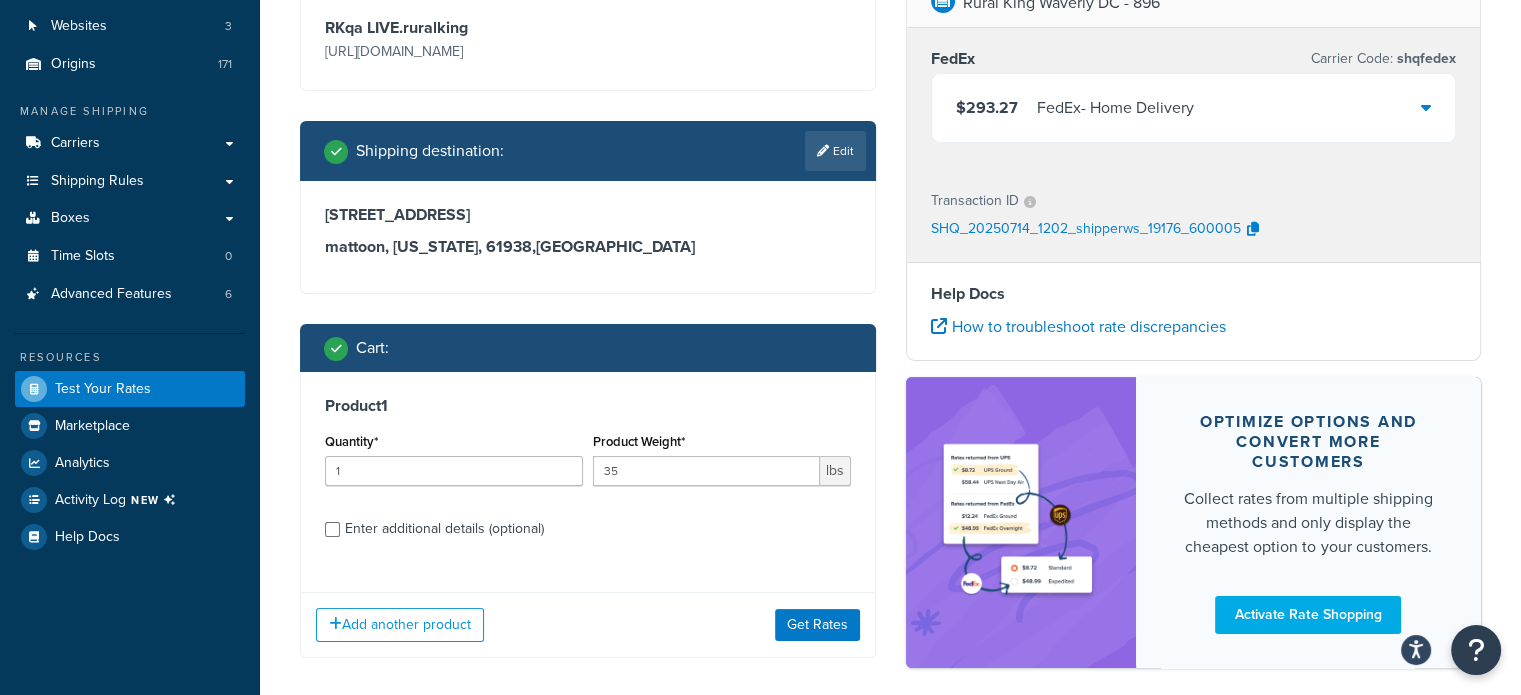scroll, scrollTop: 238, scrollLeft: 0, axis: vertical 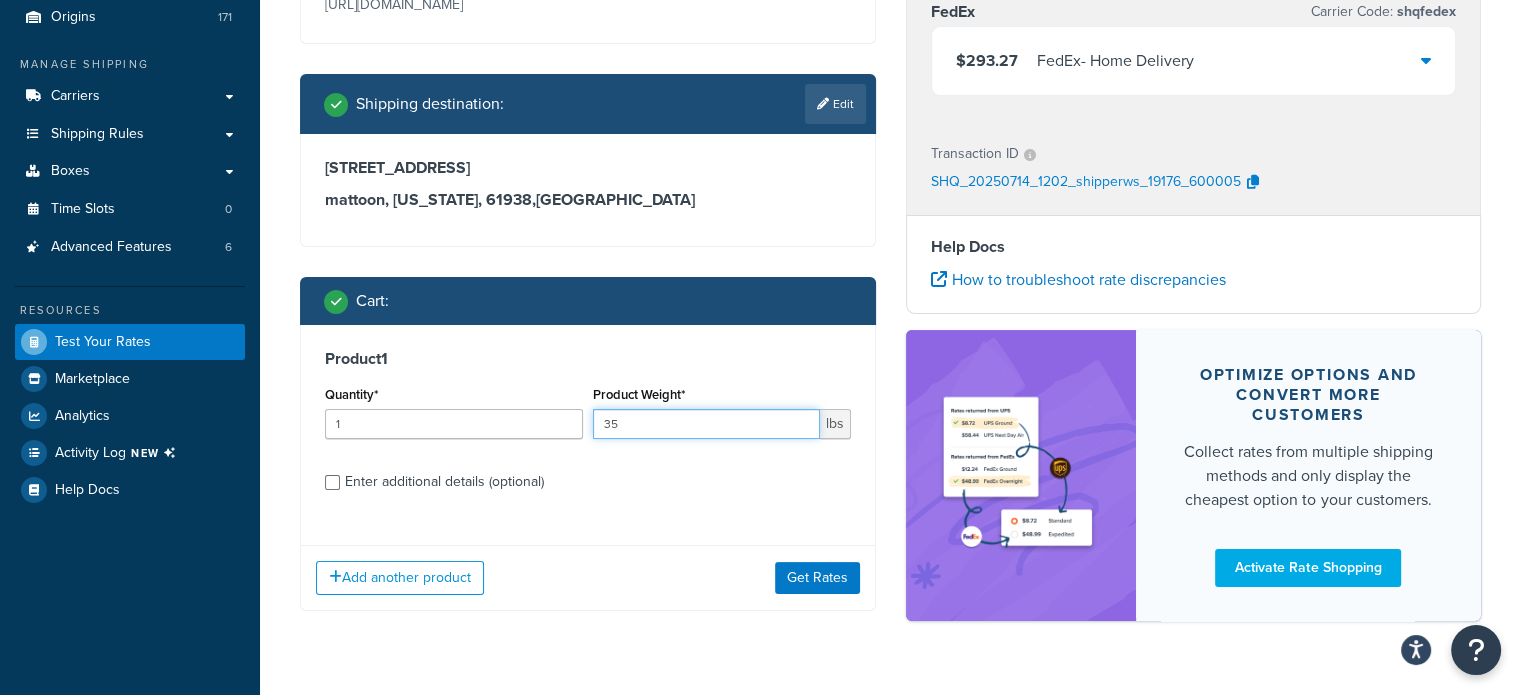 drag, startPoint x: 557, startPoint y: 420, endPoint x: 547, endPoint y: 419, distance: 10.049875 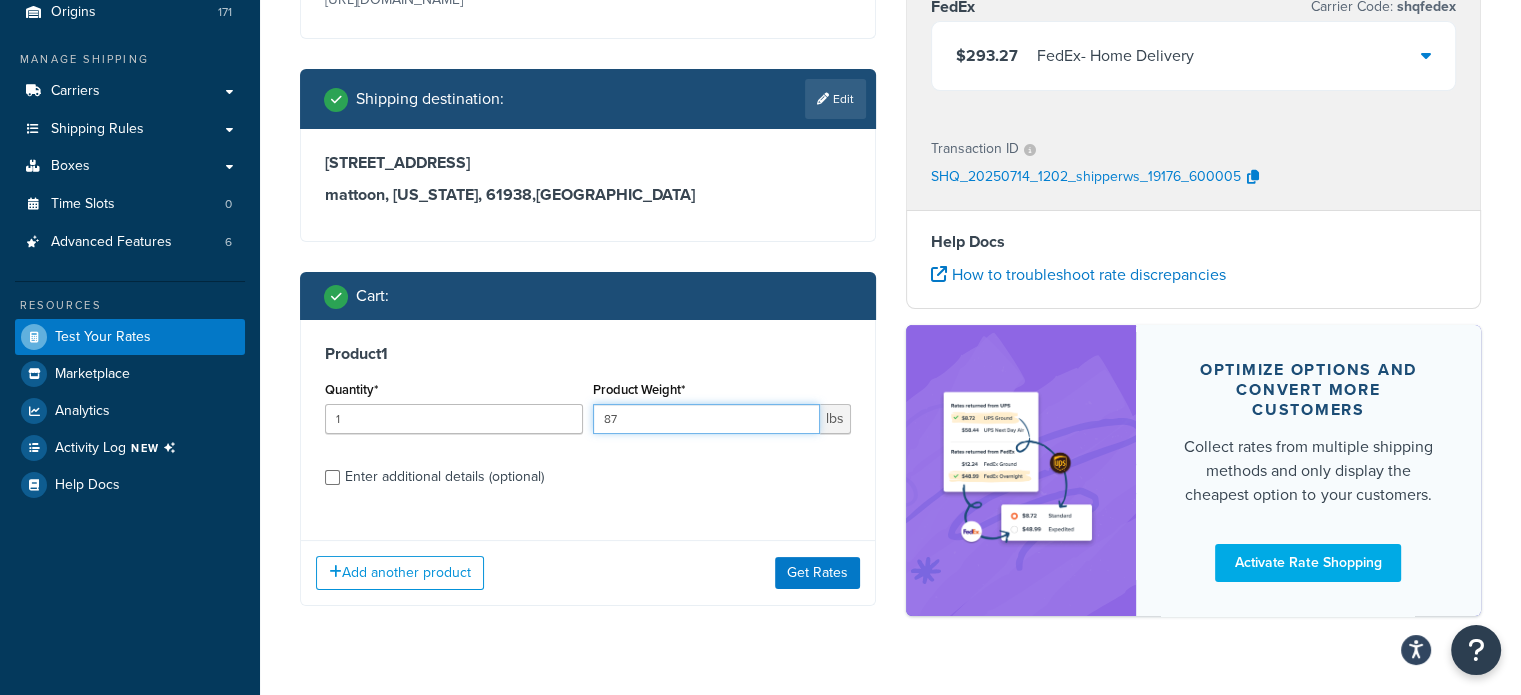 scroll, scrollTop: 283, scrollLeft: 0, axis: vertical 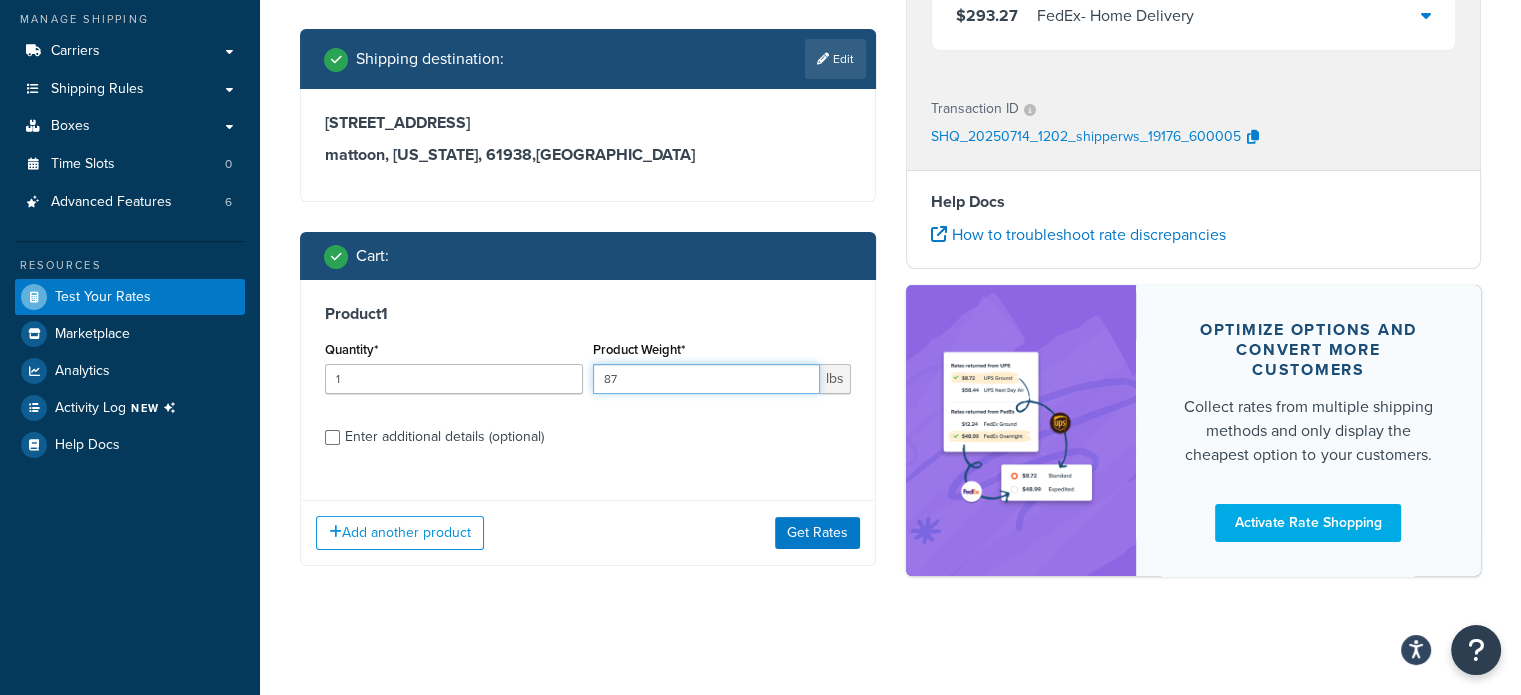 type on "87" 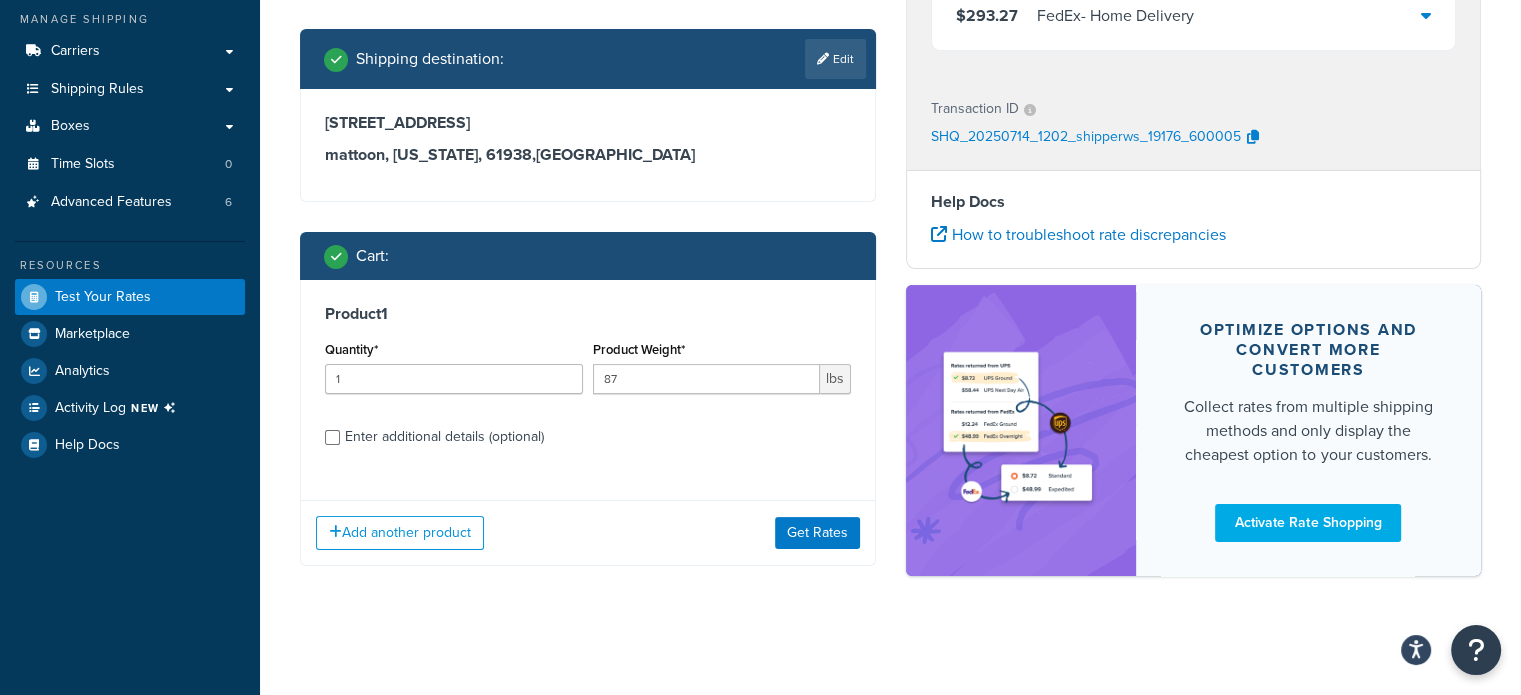 click on "Enter additional details (optional)" at bounding box center (444, 437) 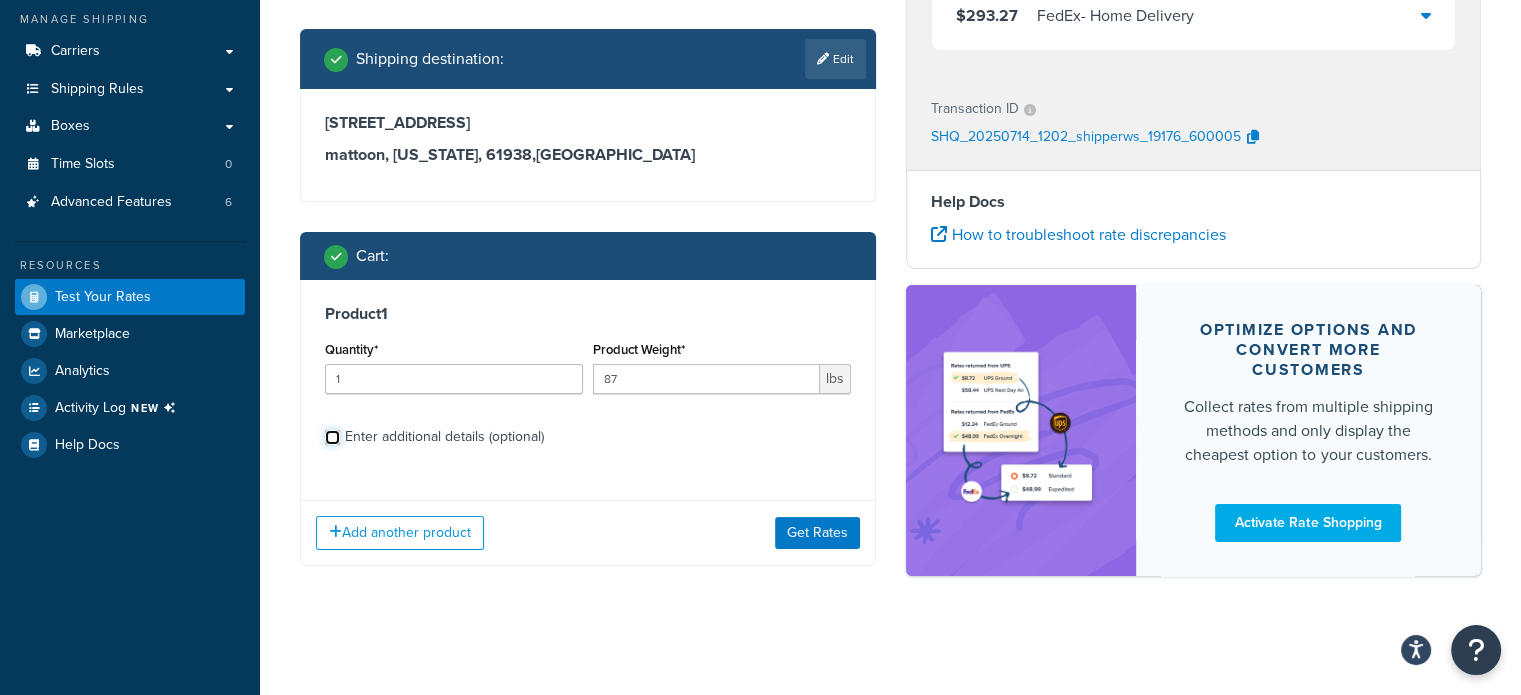 click on "Enter additional details (optional)" at bounding box center [332, 437] 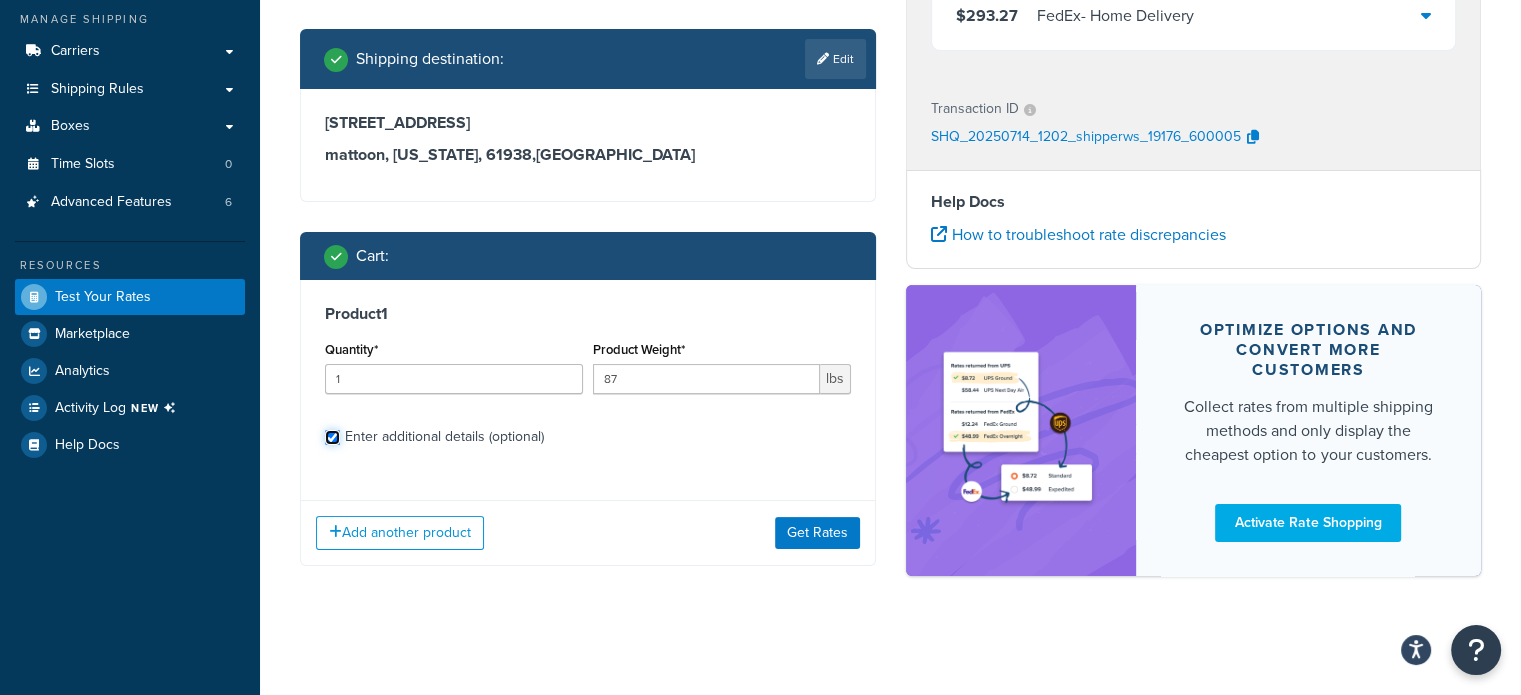checkbox on "true" 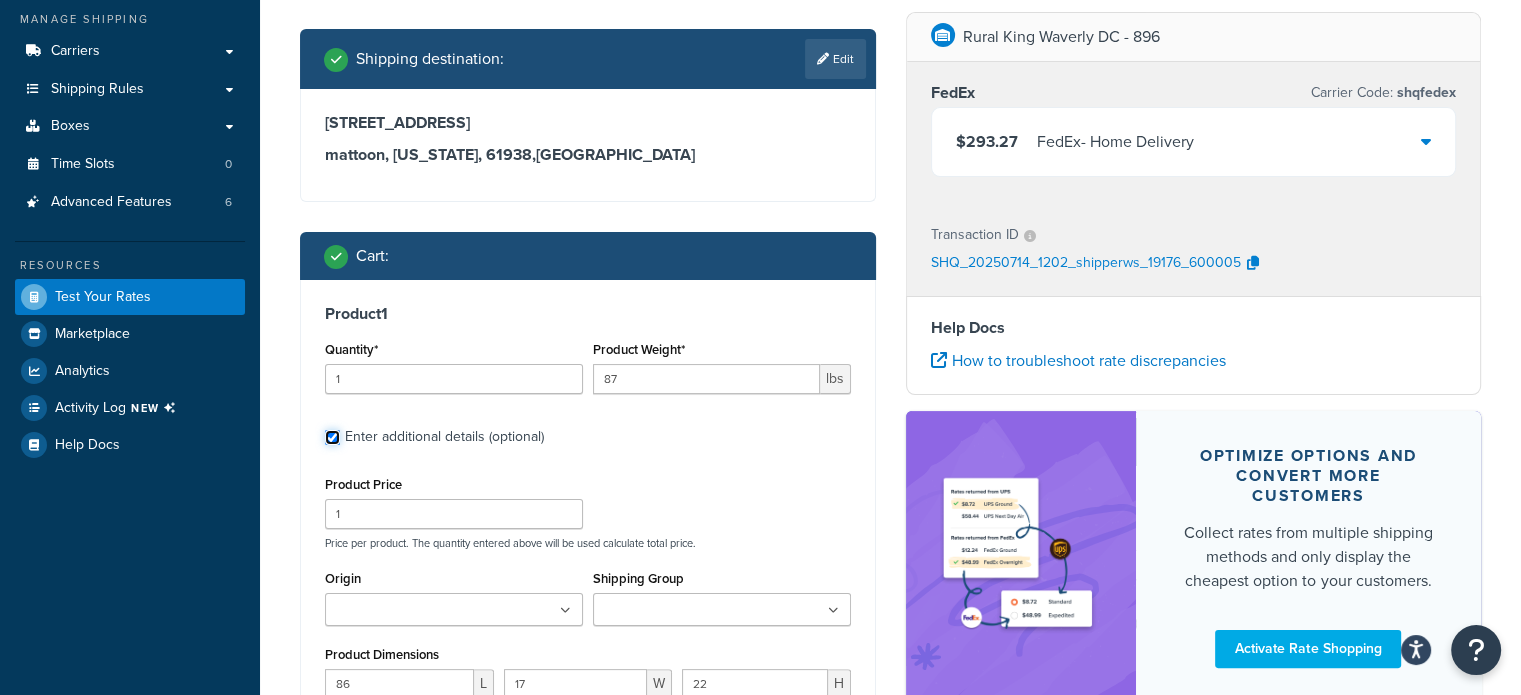 scroll, scrollTop: 383, scrollLeft: 0, axis: vertical 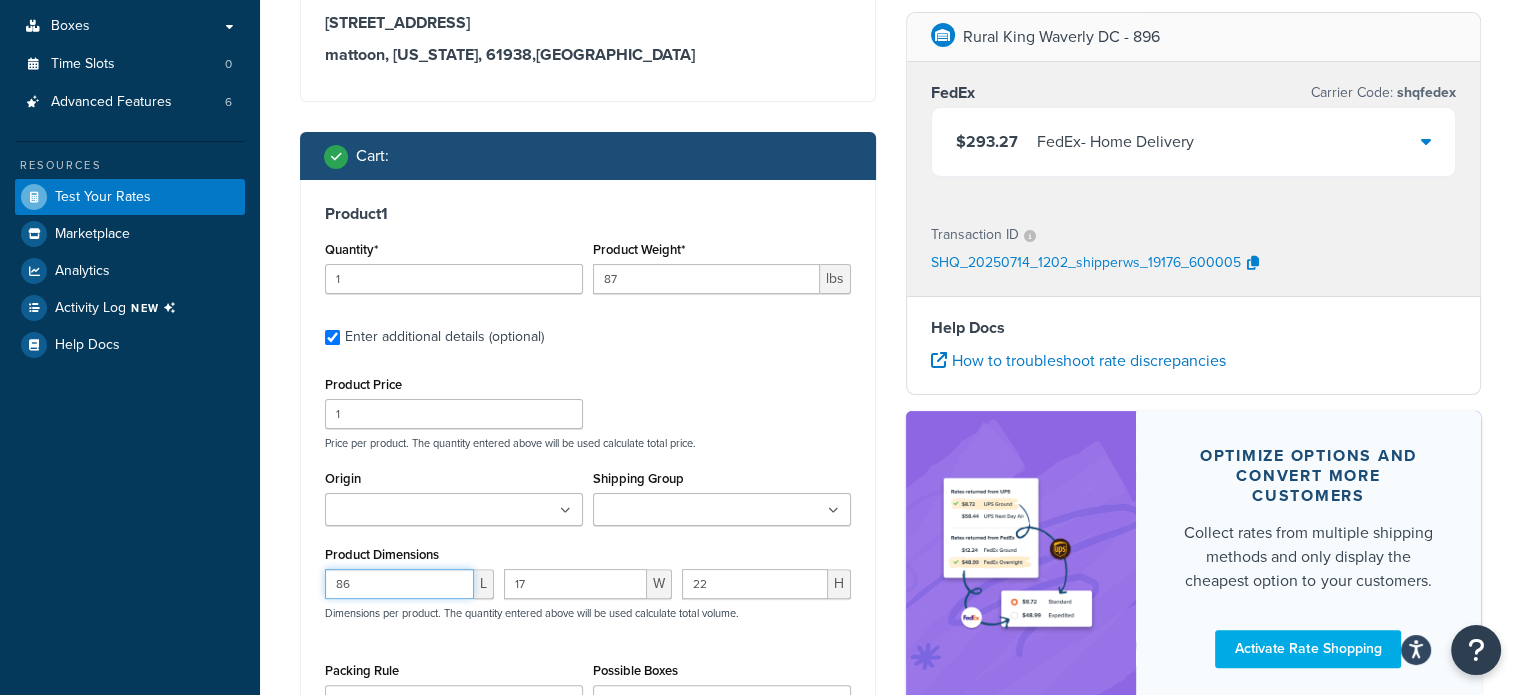 drag, startPoint x: 388, startPoint y: 572, endPoint x: 248, endPoint y: 567, distance: 140.08926 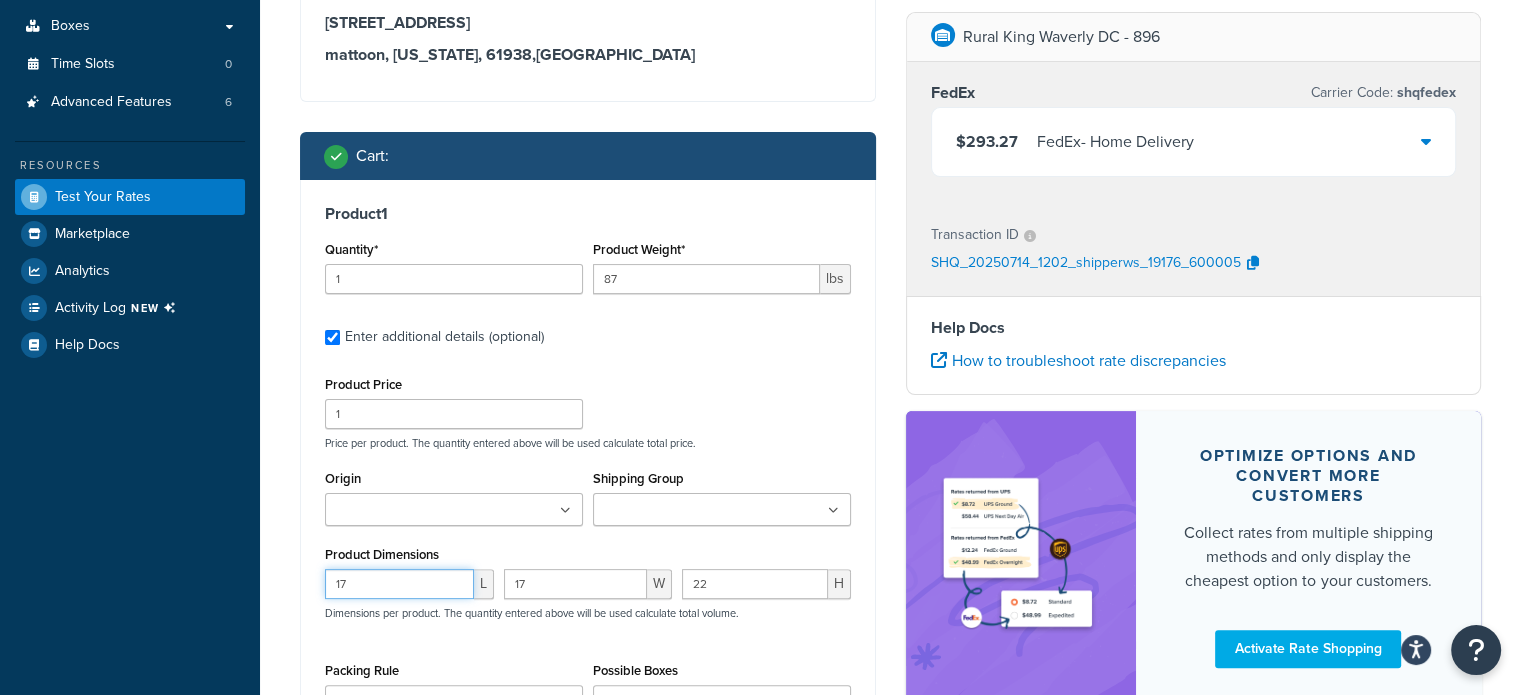 drag, startPoint x: 366, startPoint y: 575, endPoint x: 265, endPoint y: 558, distance: 102.4207 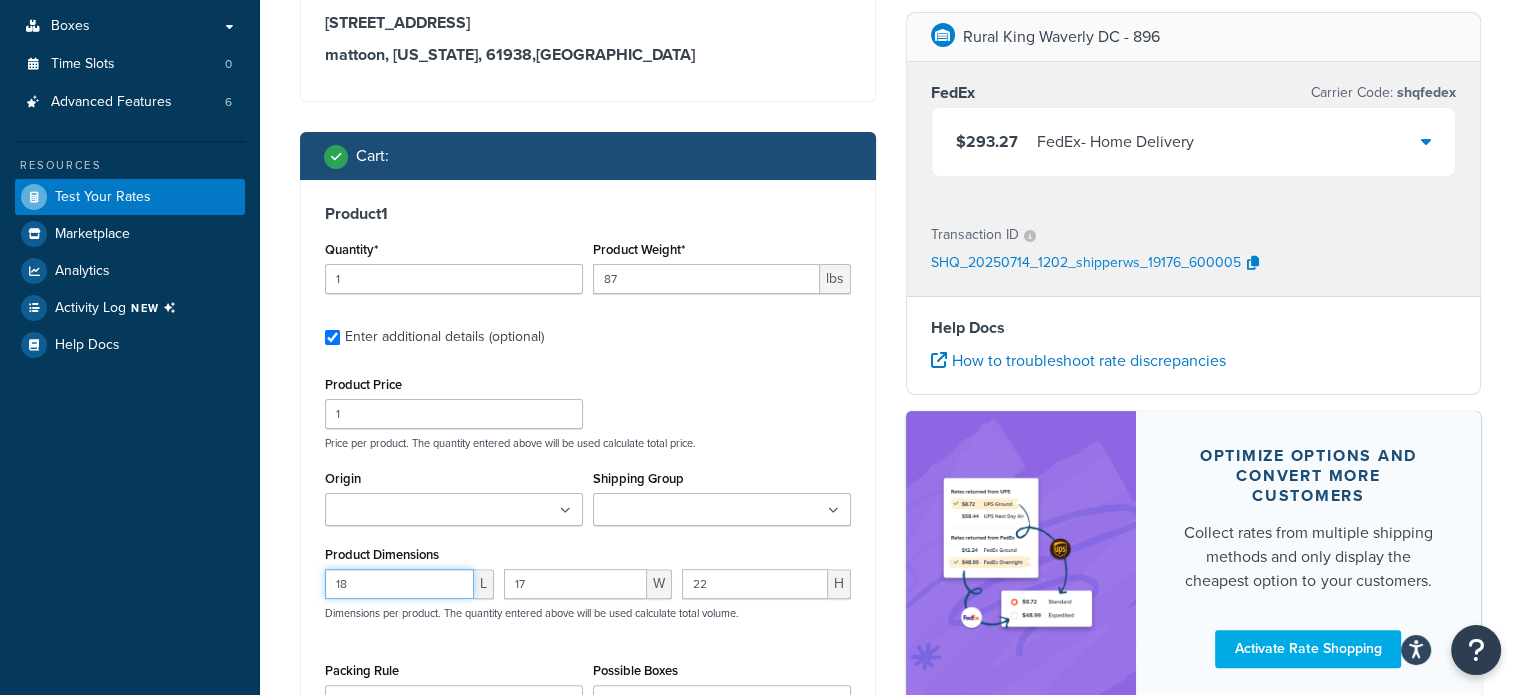 type on "18" 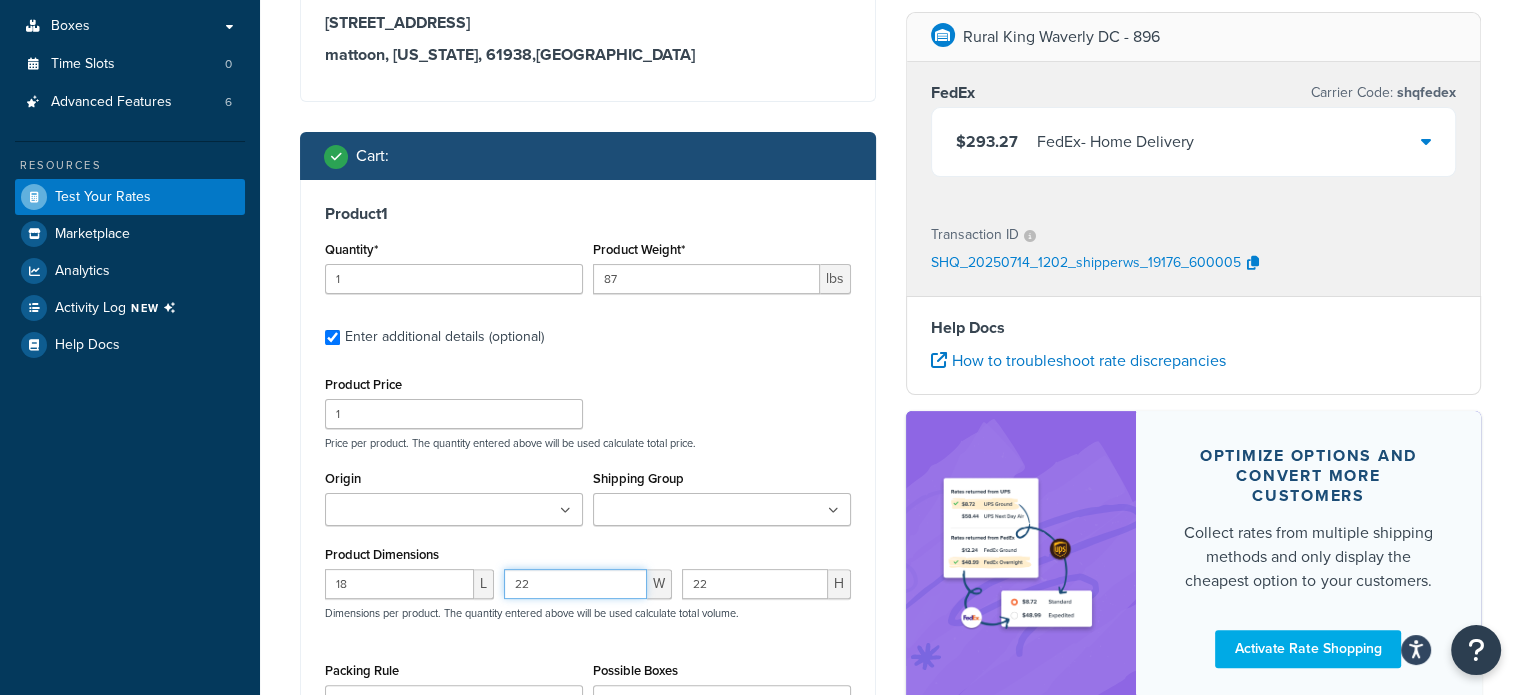 type on "22" 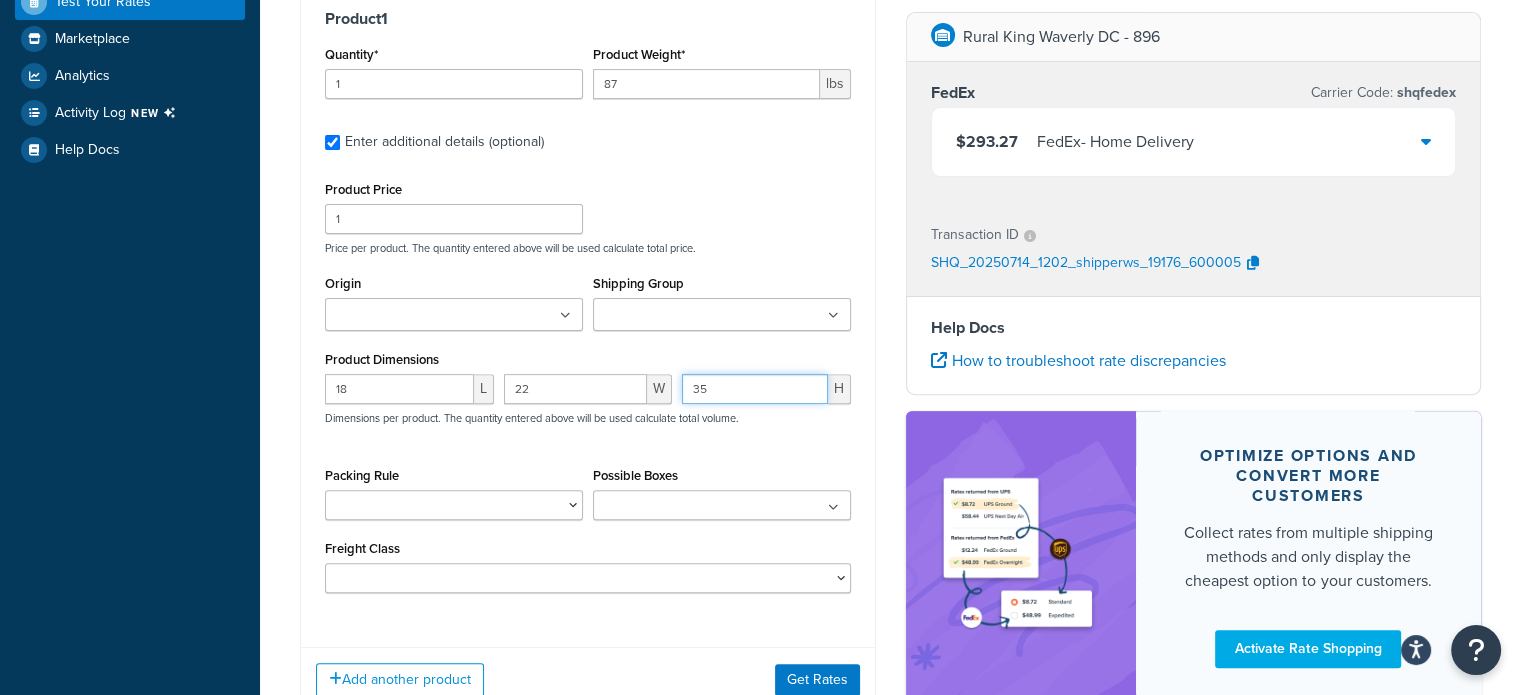 scroll, scrollTop: 583, scrollLeft: 0, axis: vertical 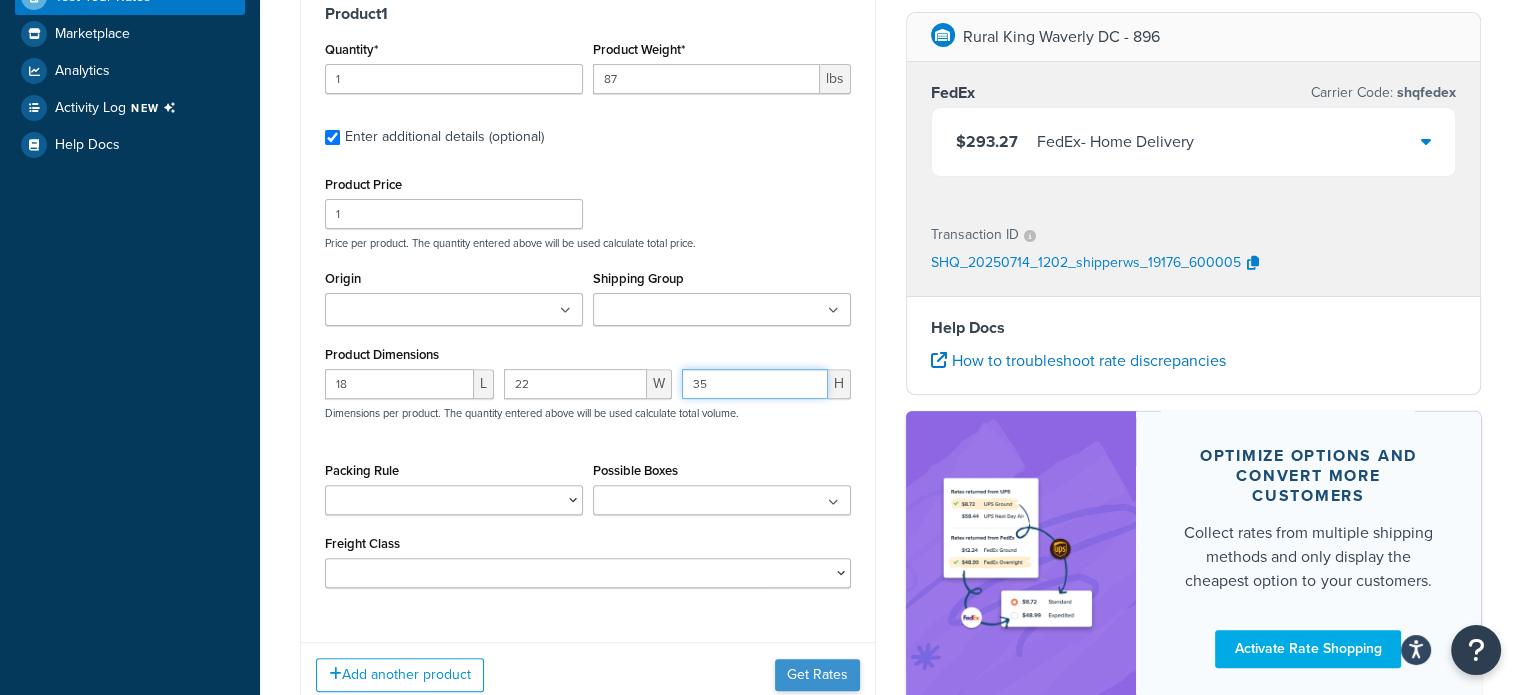 type on "35" 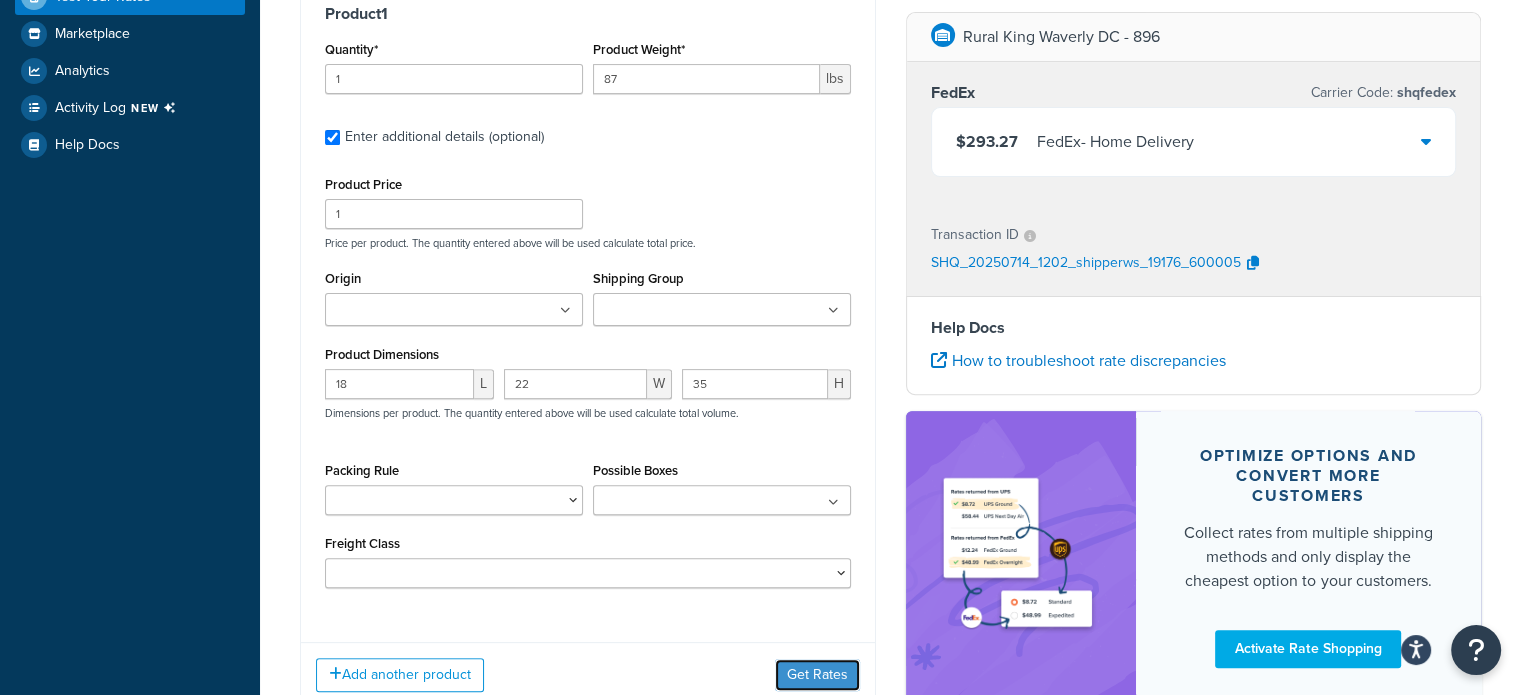 click on "Get Rates" at bounding box center [817, 675] 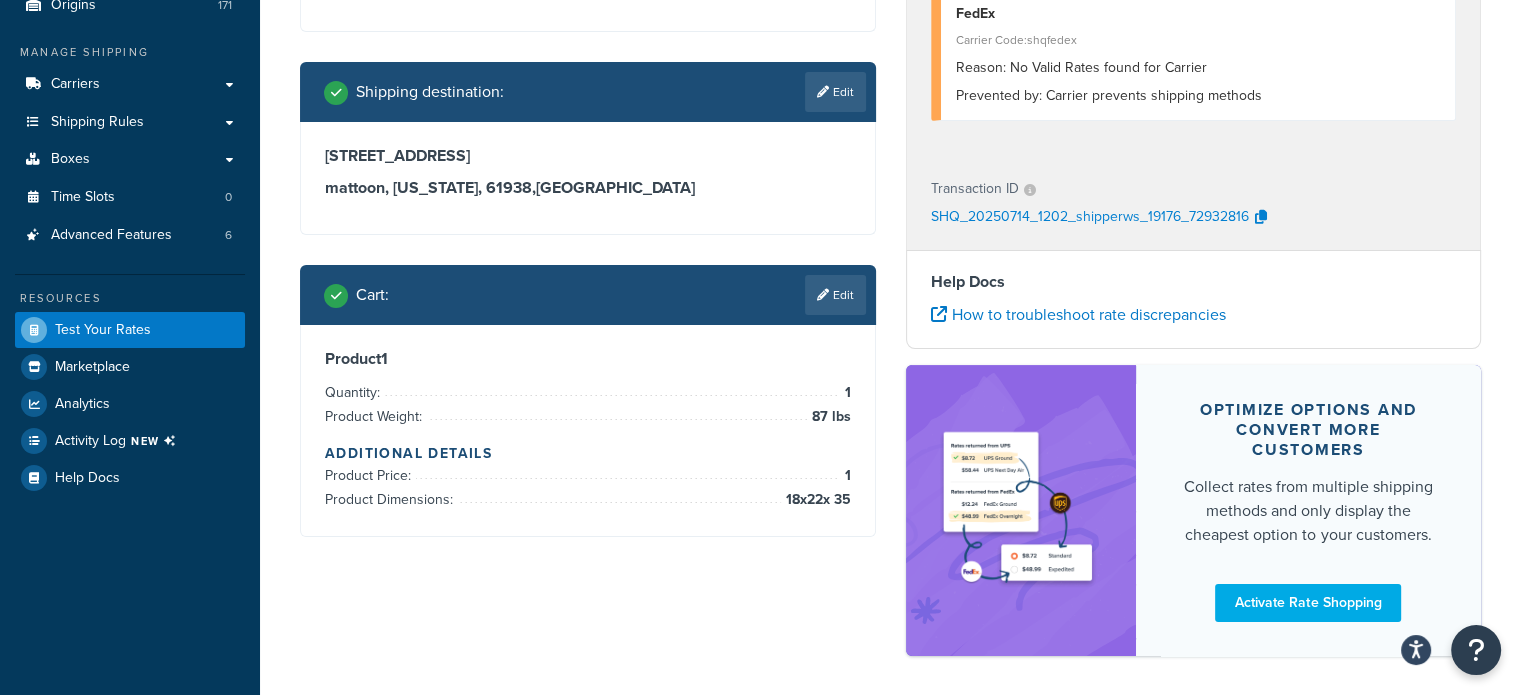 scroll, scrollTop: 29, scrollLeft: 0, axis: vertical 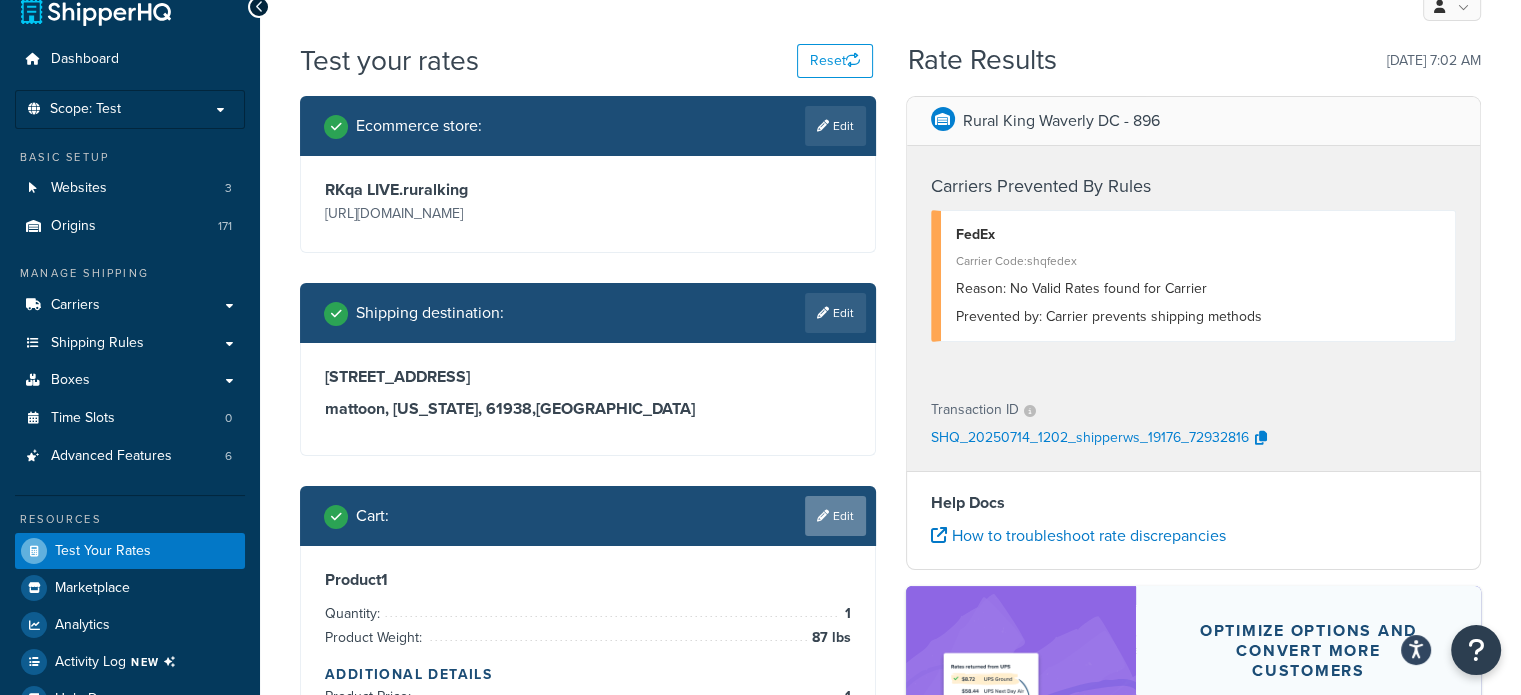 click on "Edit" at bounding box center [835, 516] 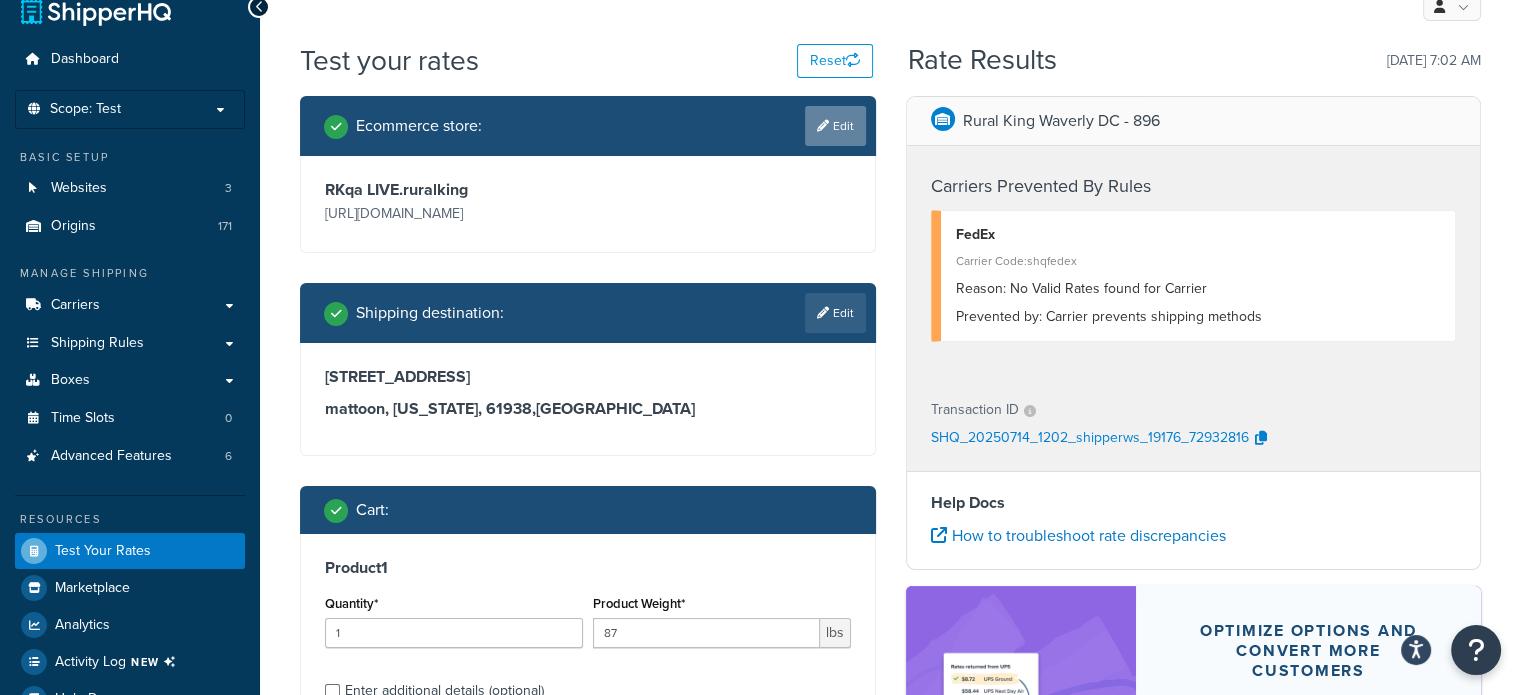 click on "Edit" at bounding box center (835, 126) 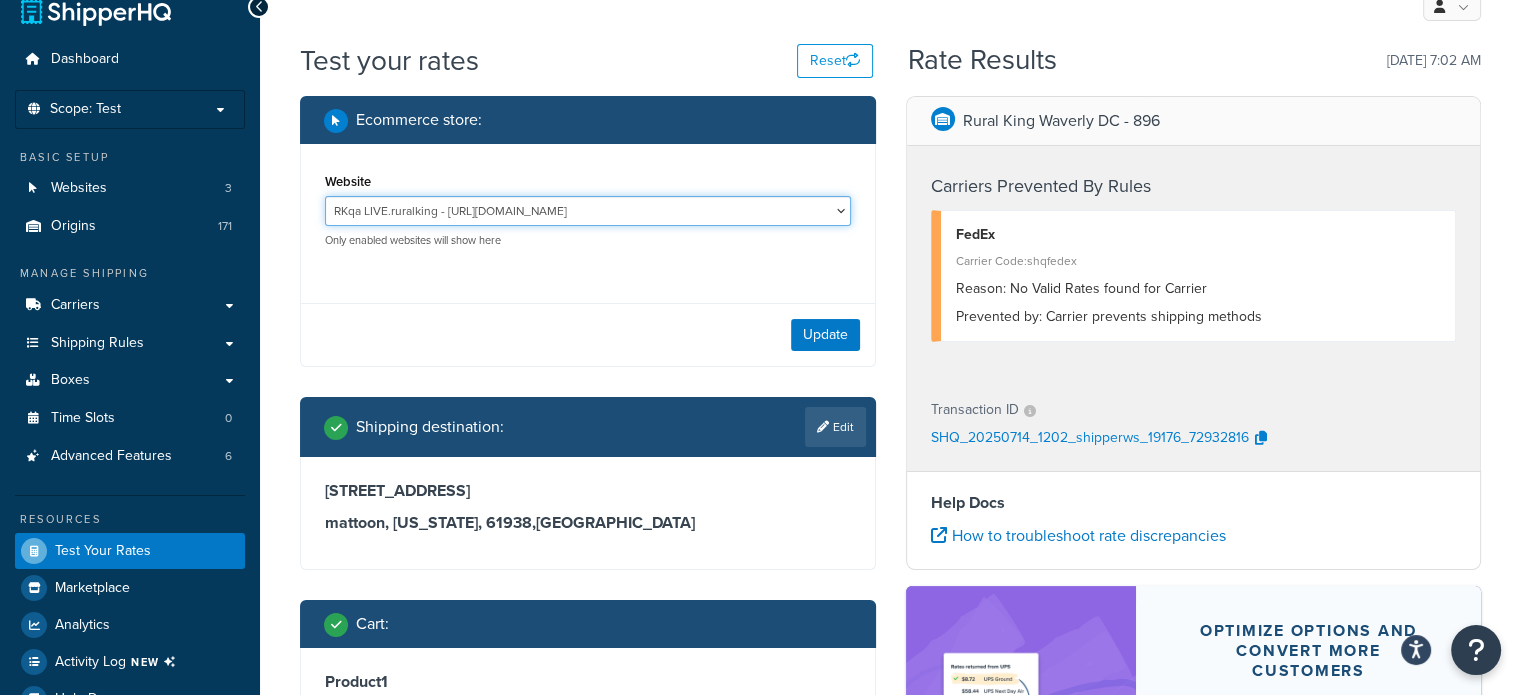 click on "RKqa LIVE.aws.ruralking - [URL][DOMAIN_NAME] RKqa LIVE.ruralking - [URL][DOMAIN_NAME] TKqa AUTH.aws.ruralking - [URL][DOMAIN_NAME]" at bounding box center (588, 211) 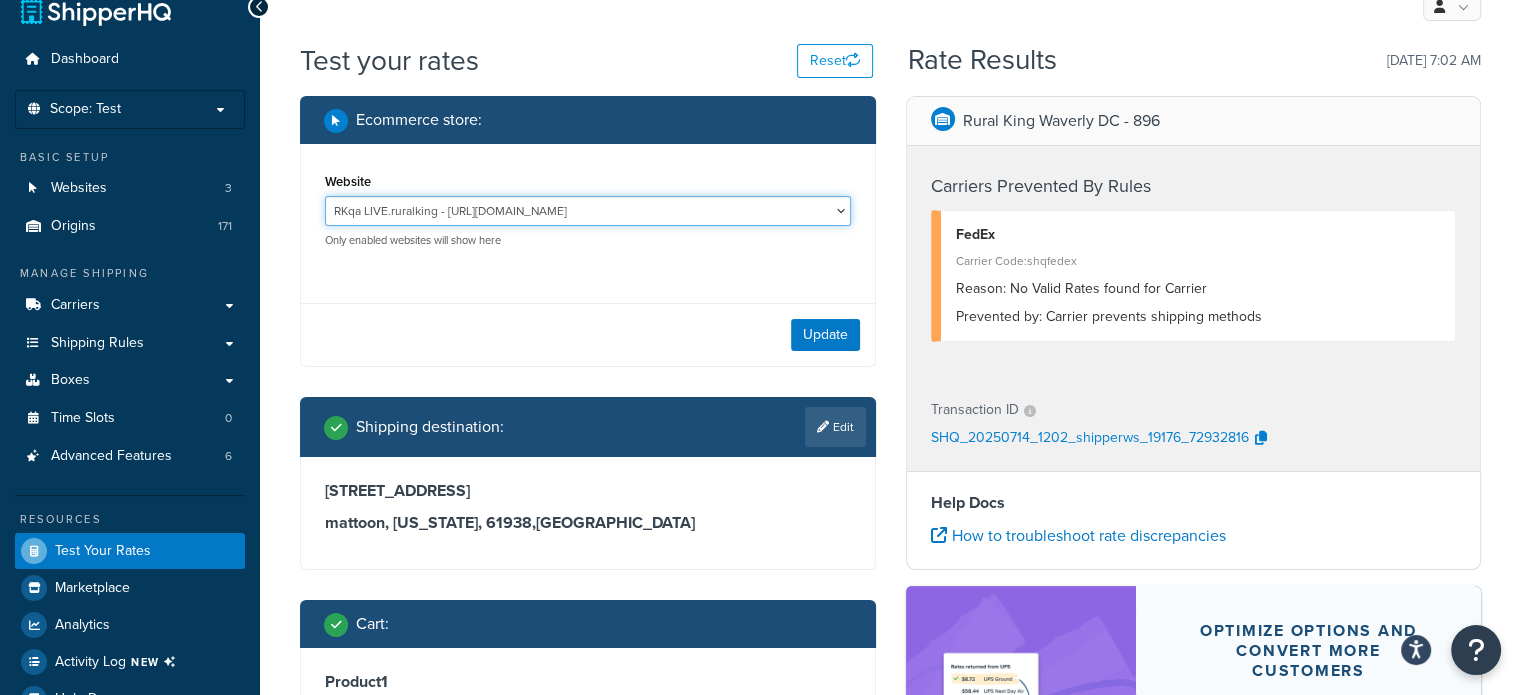 select on "2c3699ee270fcb8cedc87ddc1ef57ece" 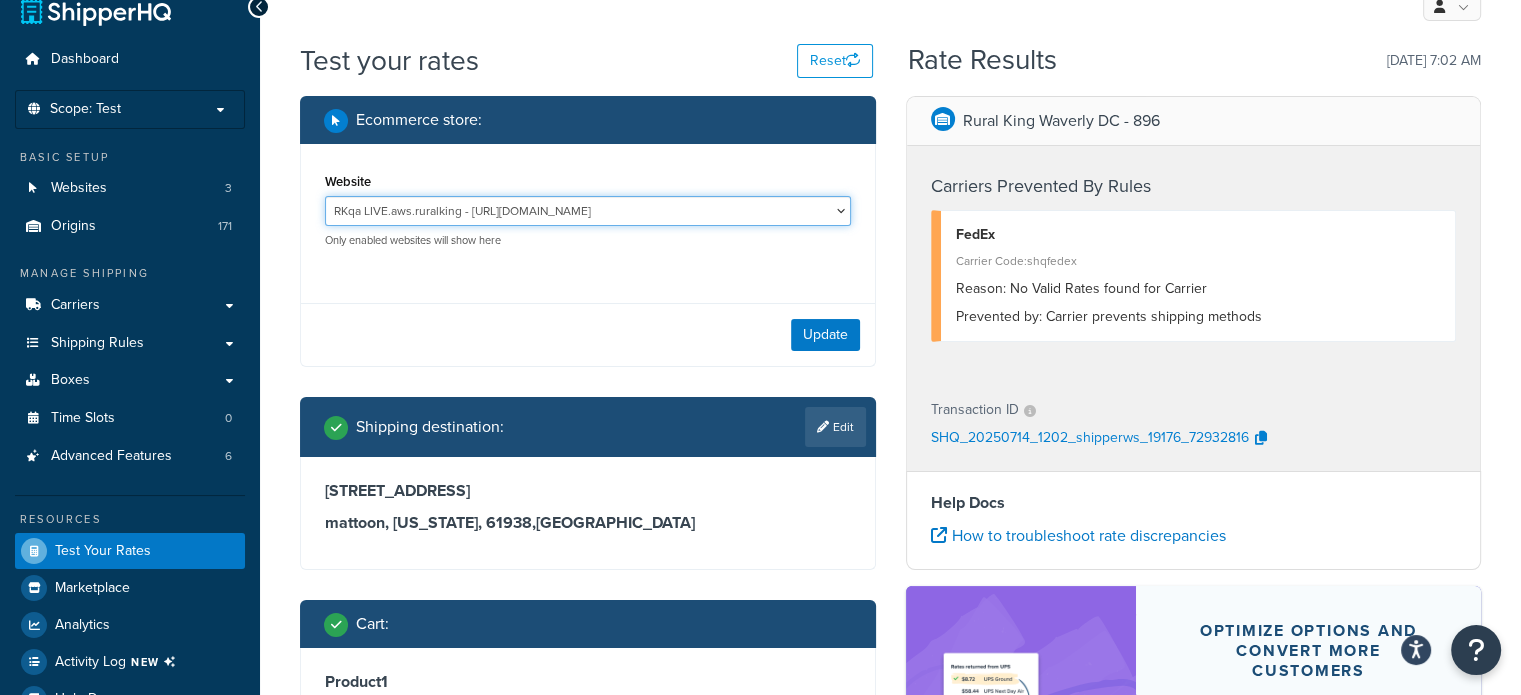 click on "RKqa LIVE.aws.ruralking - [URL][DOMAIN_NAME] RKqa LIVE.ruralking - [URL][DOMAIN_NAME] TKqa AUTH.aws.ruralking - [URL][DOMAIN_NAME]" at bounding box center [588, 211] 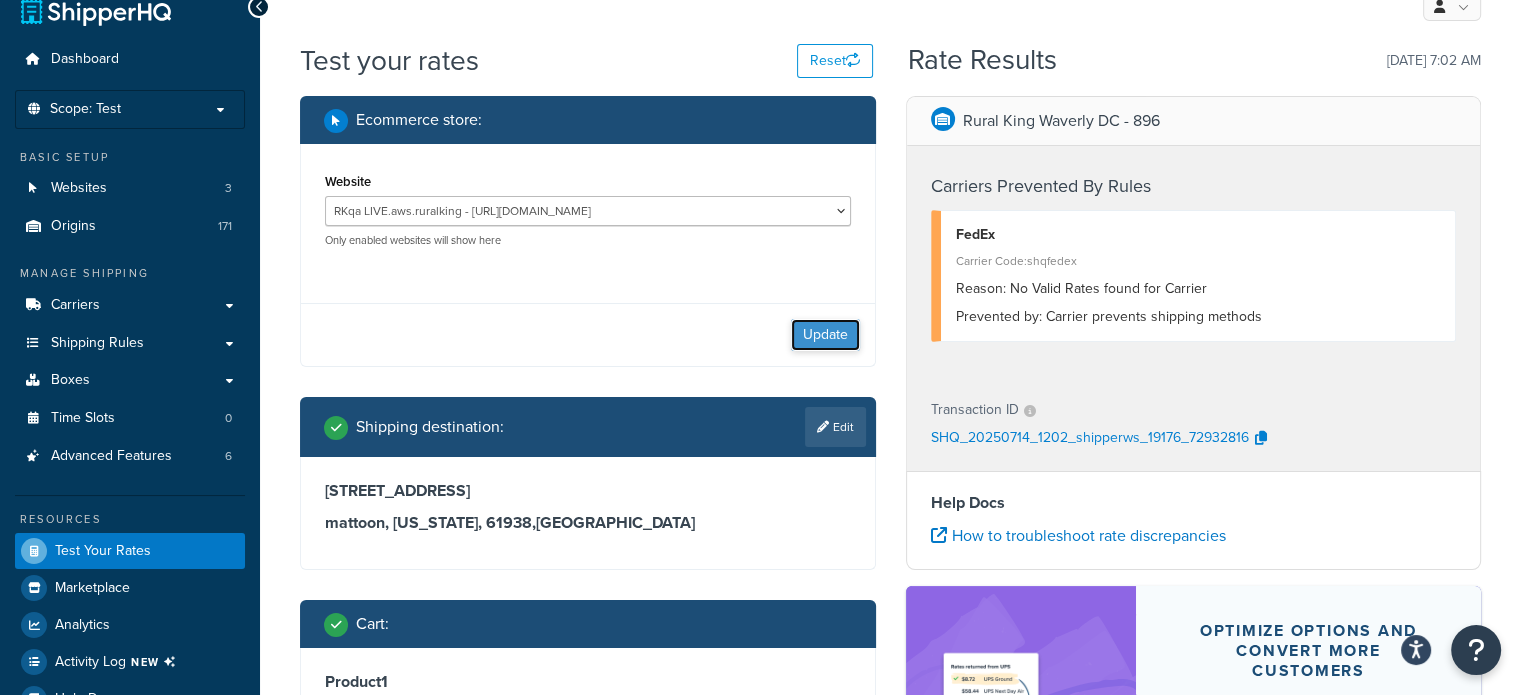 click on "Update" at bounding box center (825, 335) 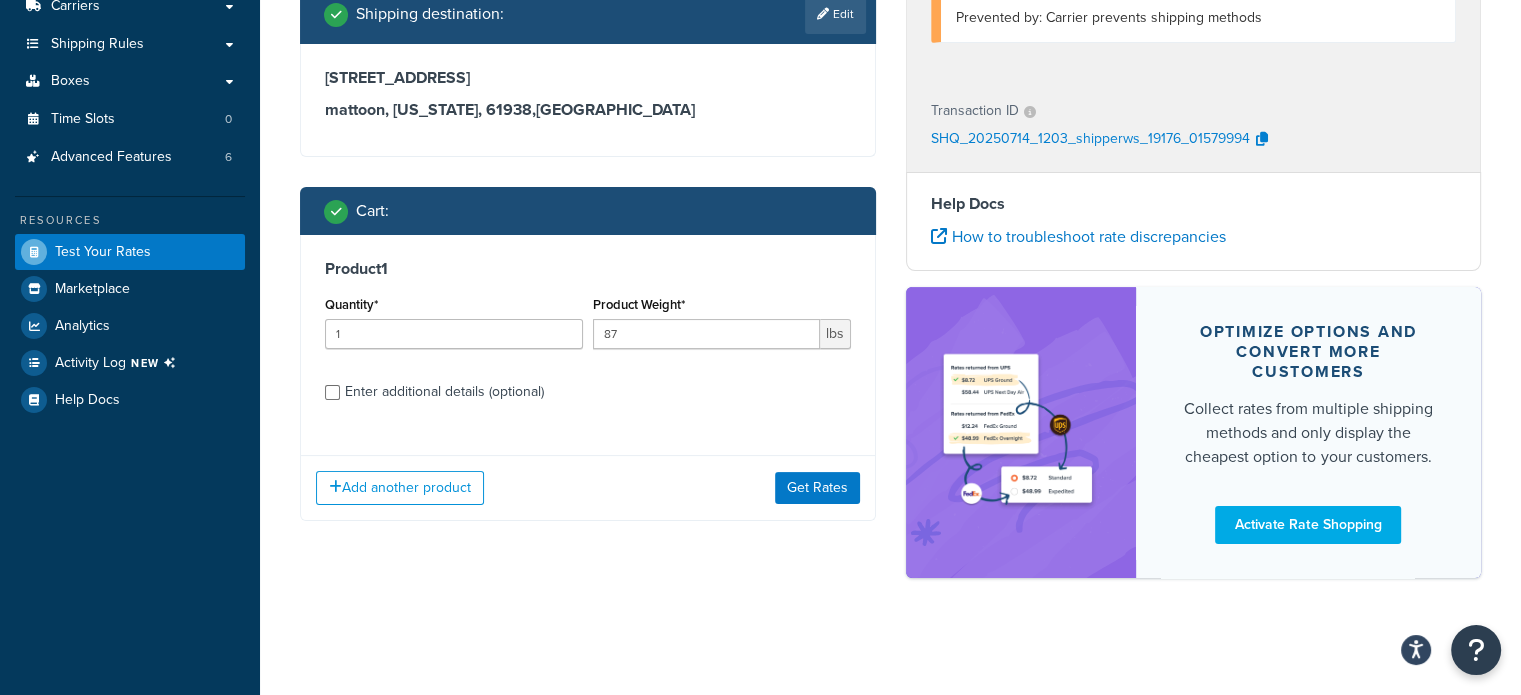 scroll, scrollTop: 329, scrollLeft: 0, axis: vertical 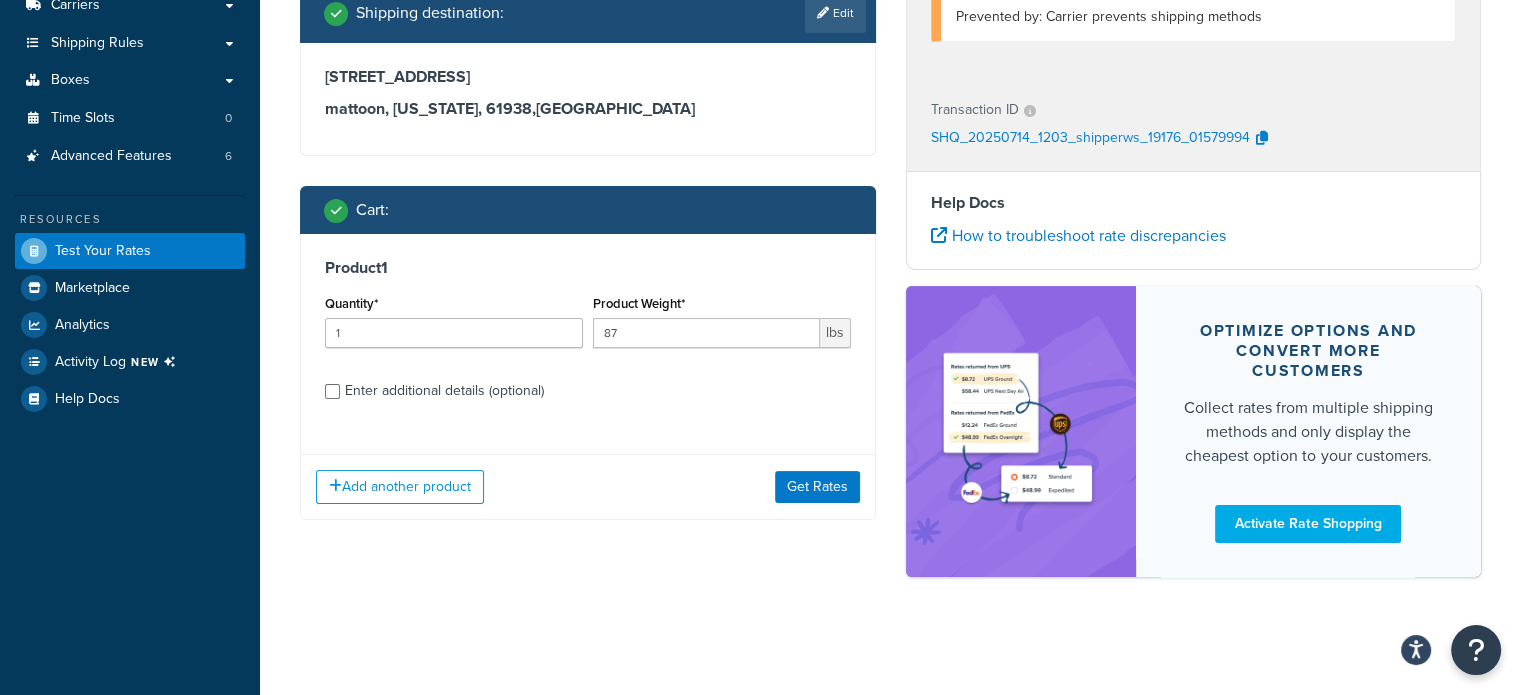 click on "Enter additional details (optional)" at bounding box center (444, 391) 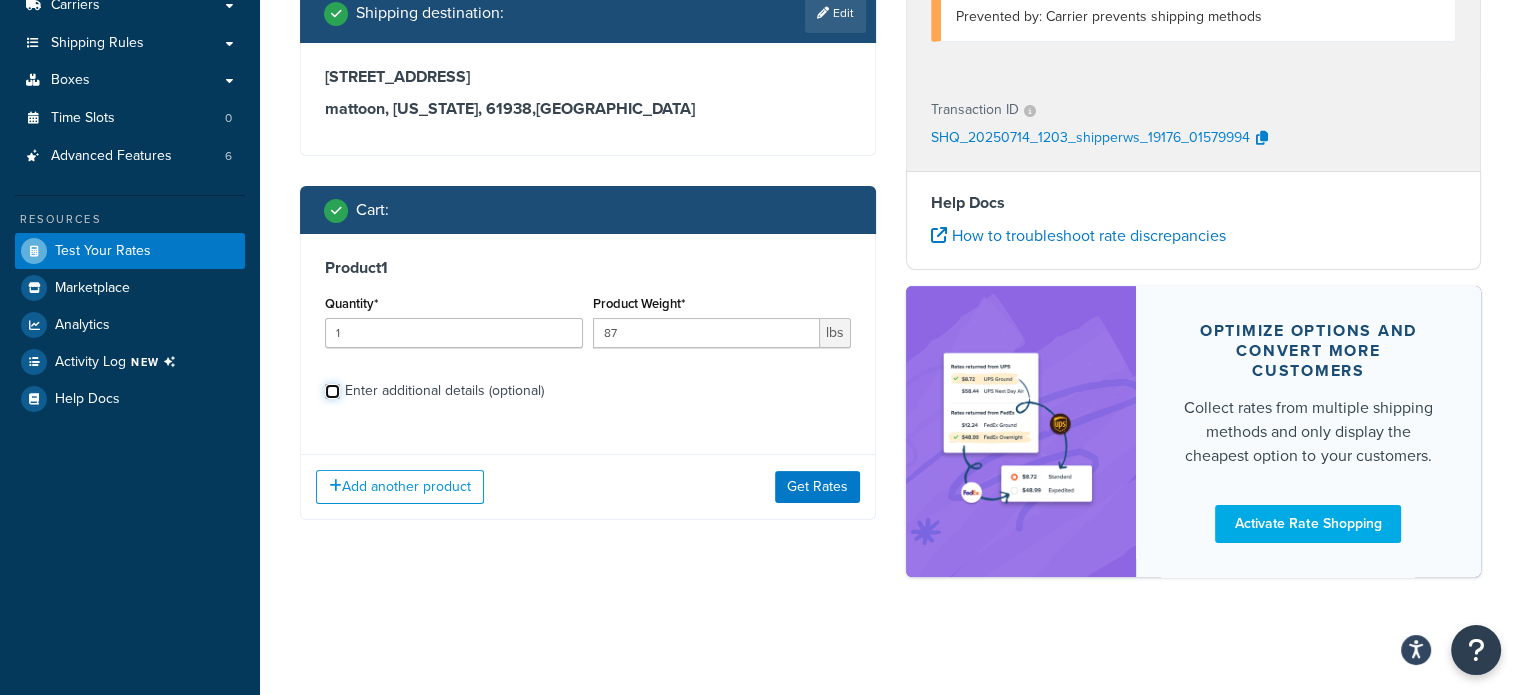 click on "Enter additional details (optional)" at bounding box center (332, 391) 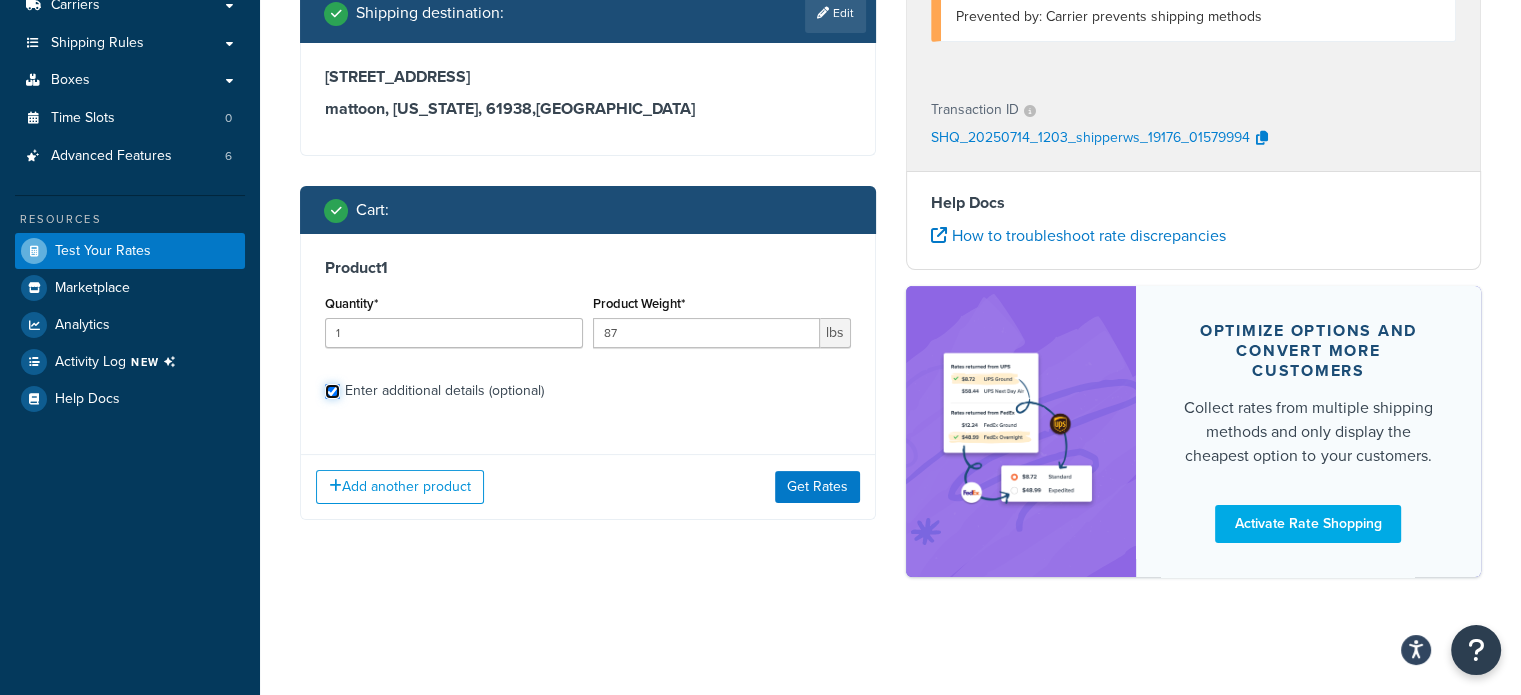 checkbox on "true" 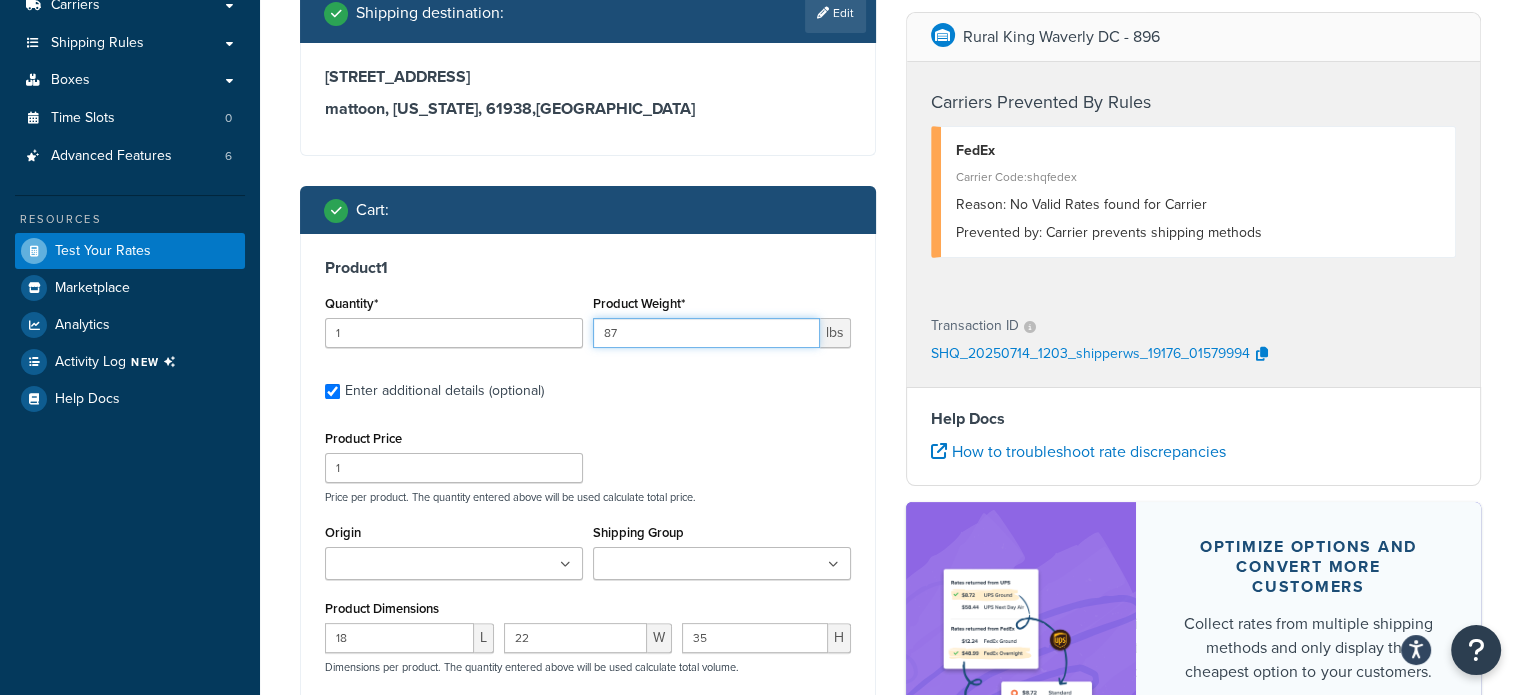 drag, startPoint x: 678, startPoint y: 319, endPoint x: 500, endPoint y: 319, distance: 178 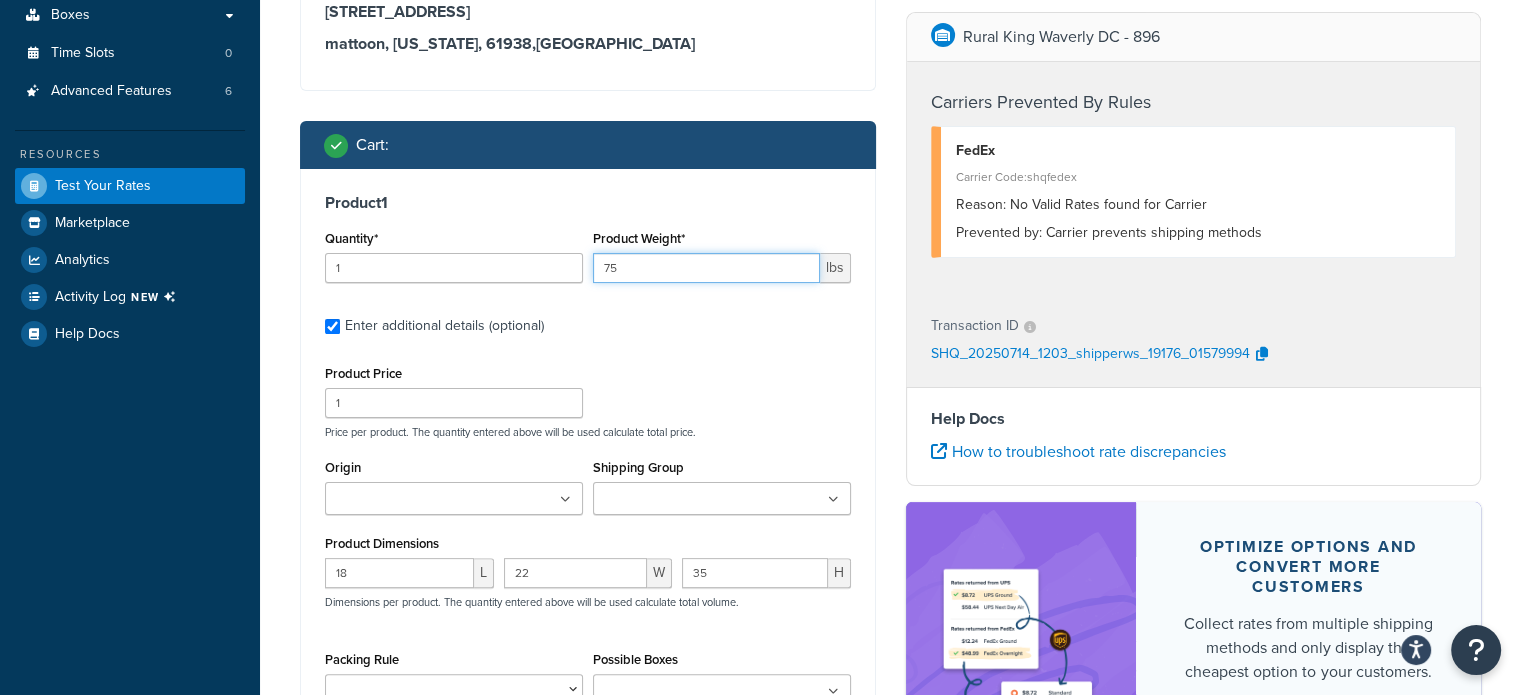scroll, scrollTop: 429, scrollLeft: 0, axis: vertical 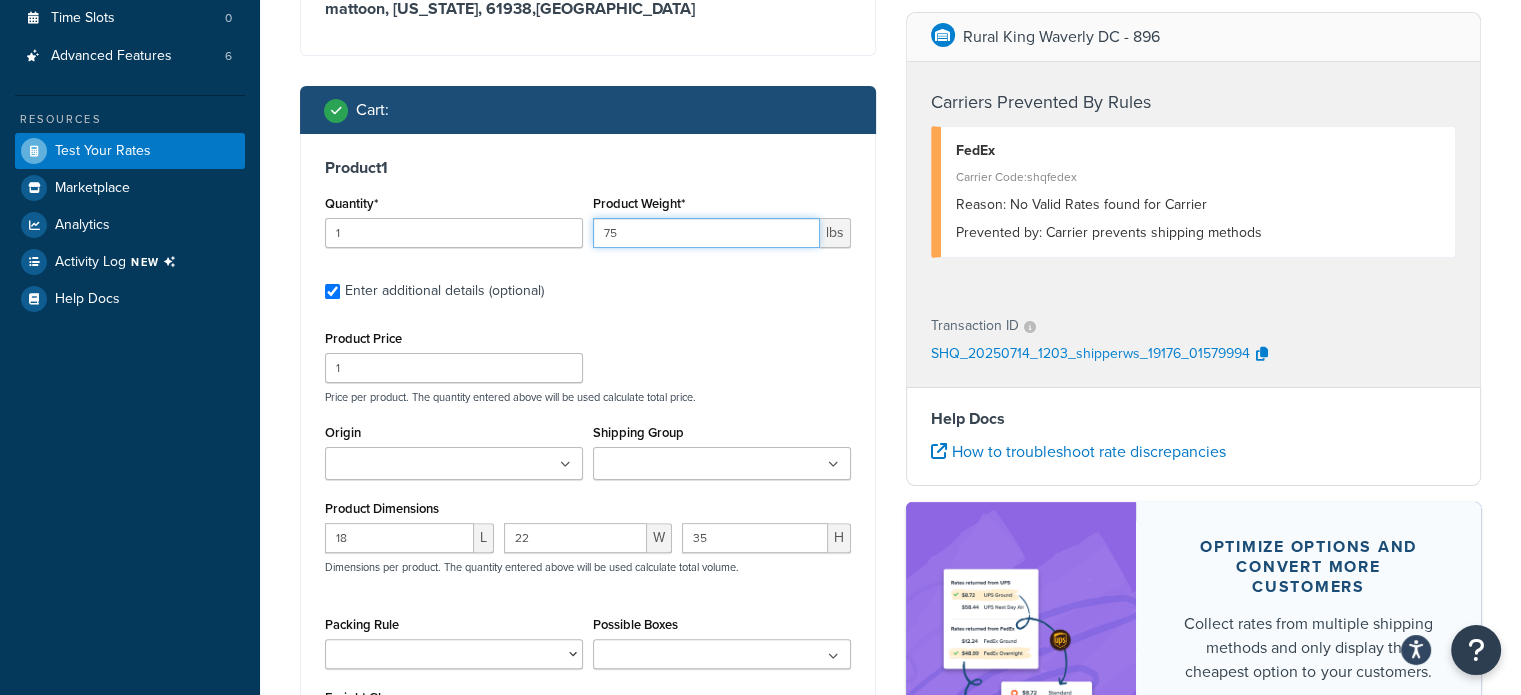 type on "75" 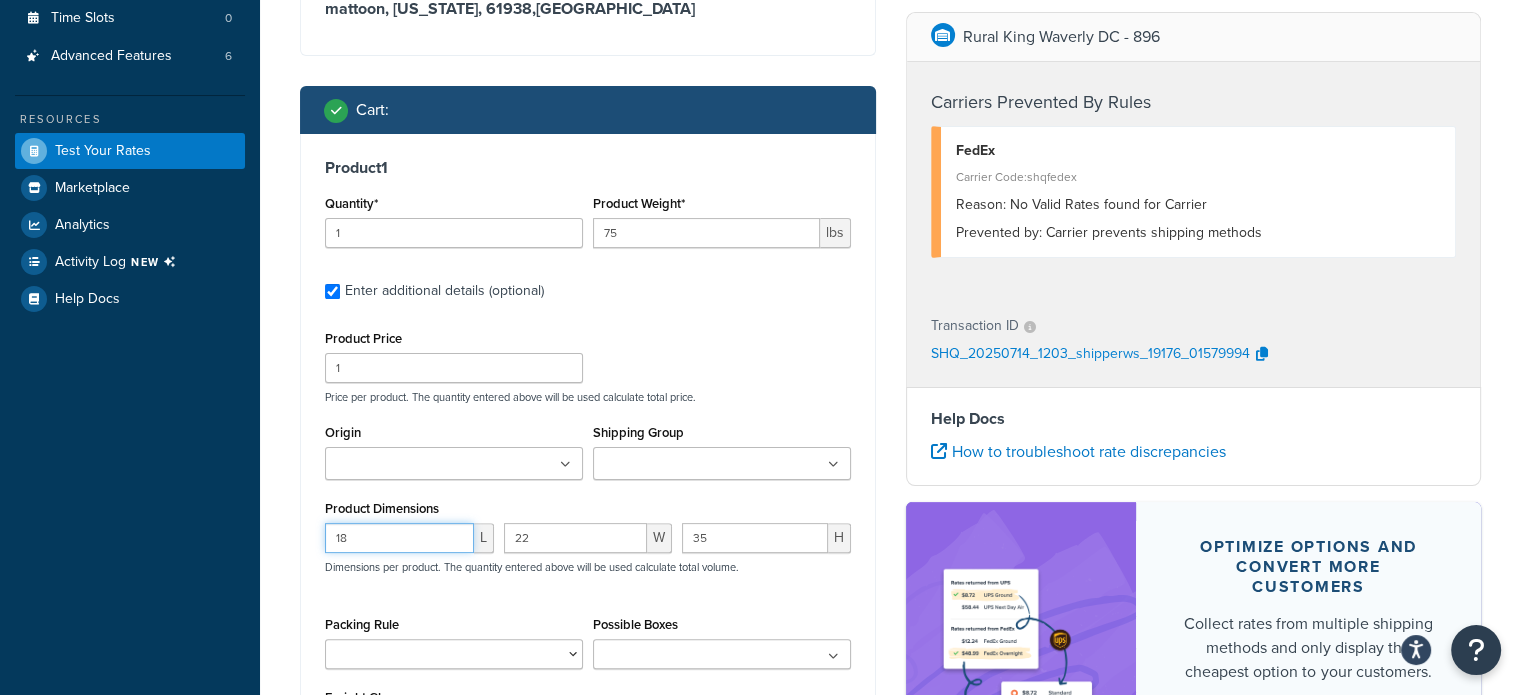 drag, startPoint x: 392, startPoint y: 528, endPoint x: 291, endPoint y: 511, distance: 102.4207 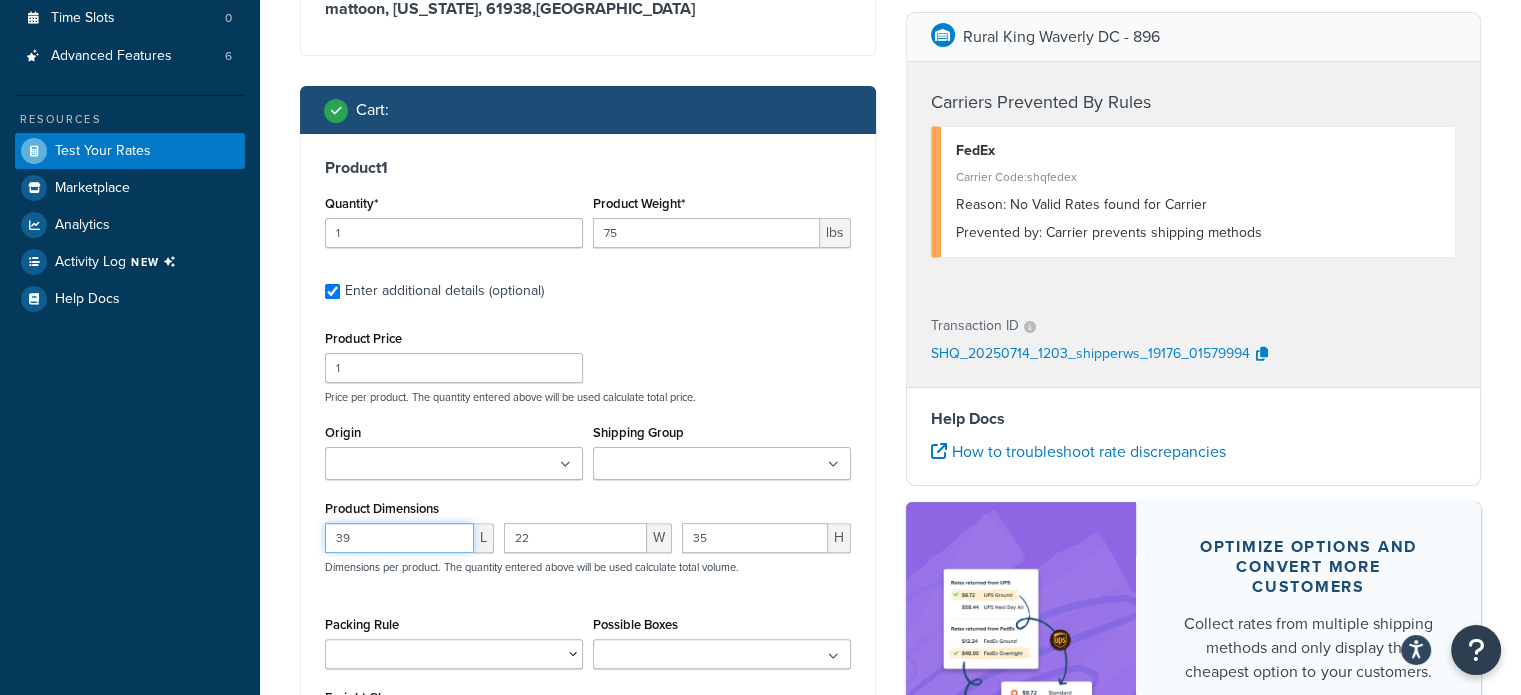 type on "39" 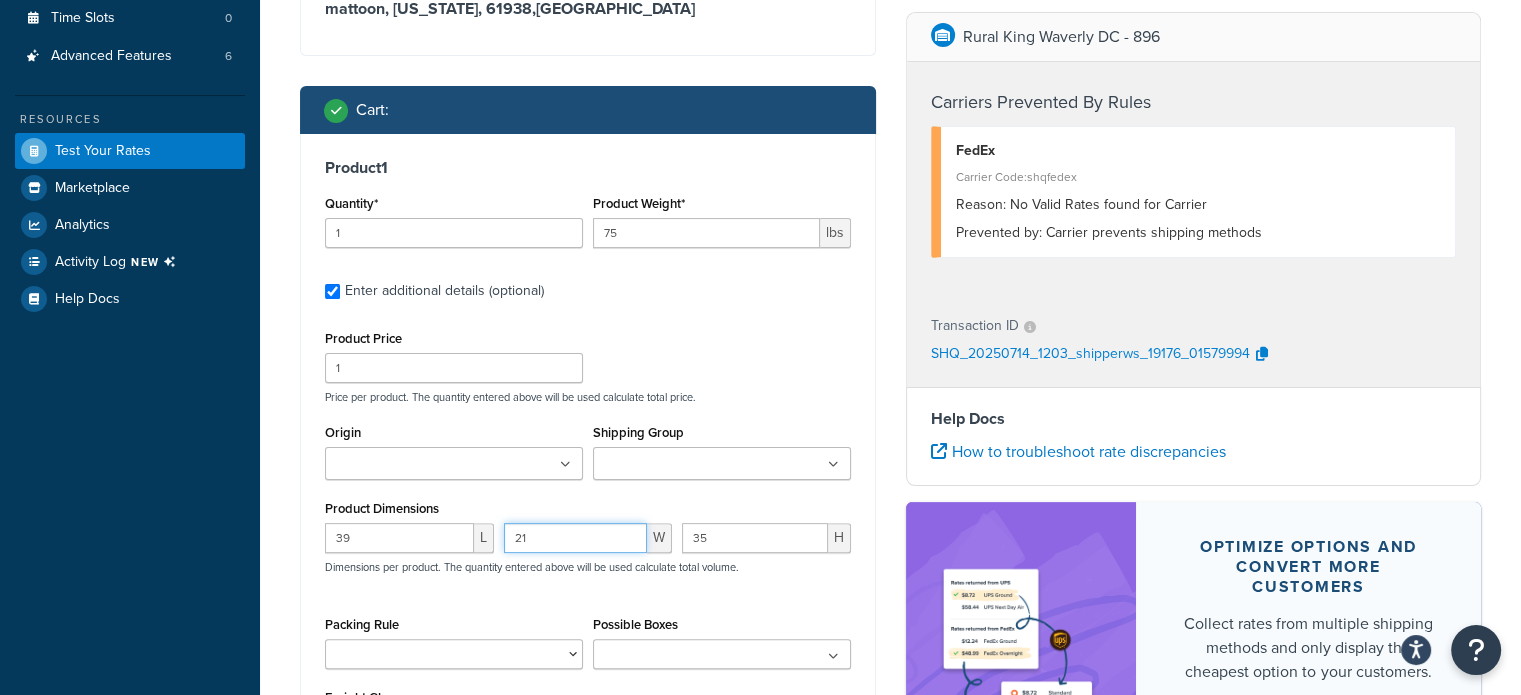 type on "21" 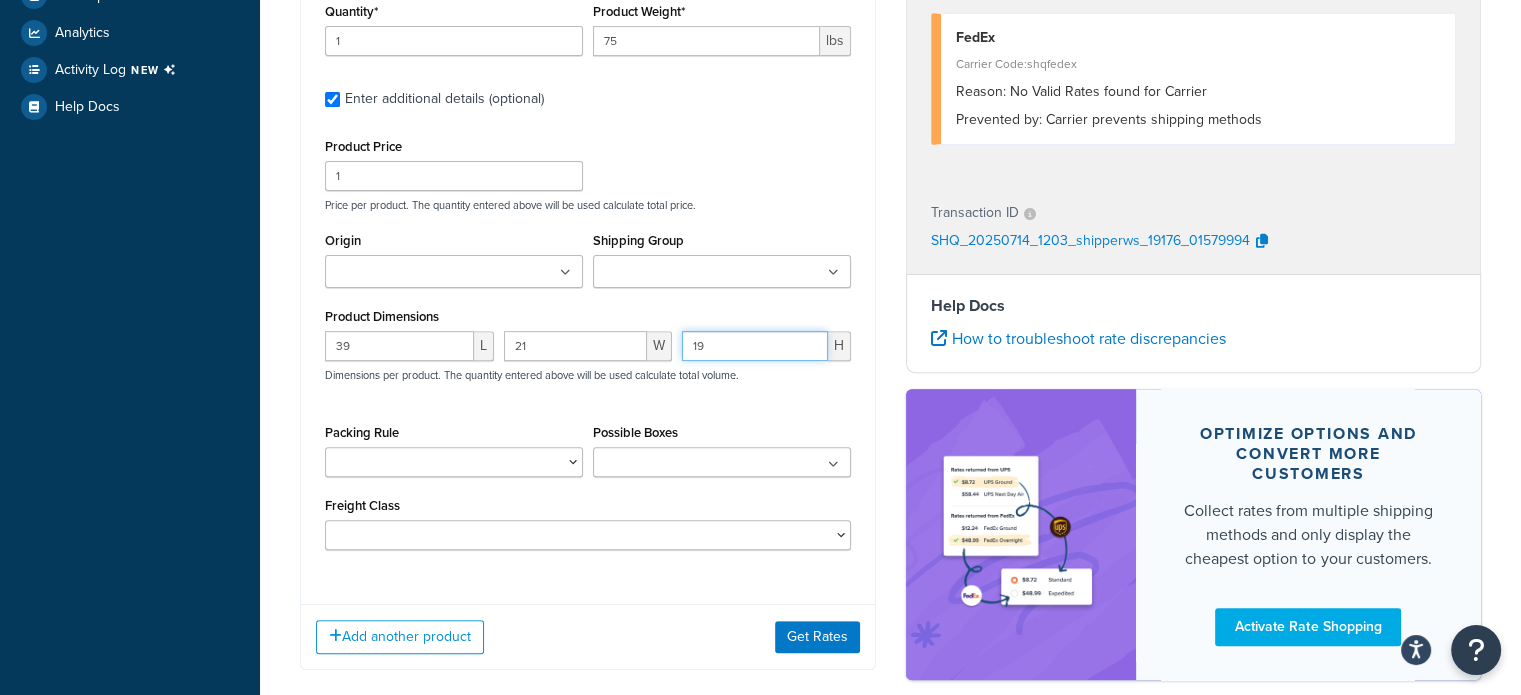 scroll, scrollTop: 629, scrollLeft: 0, axis: vertical 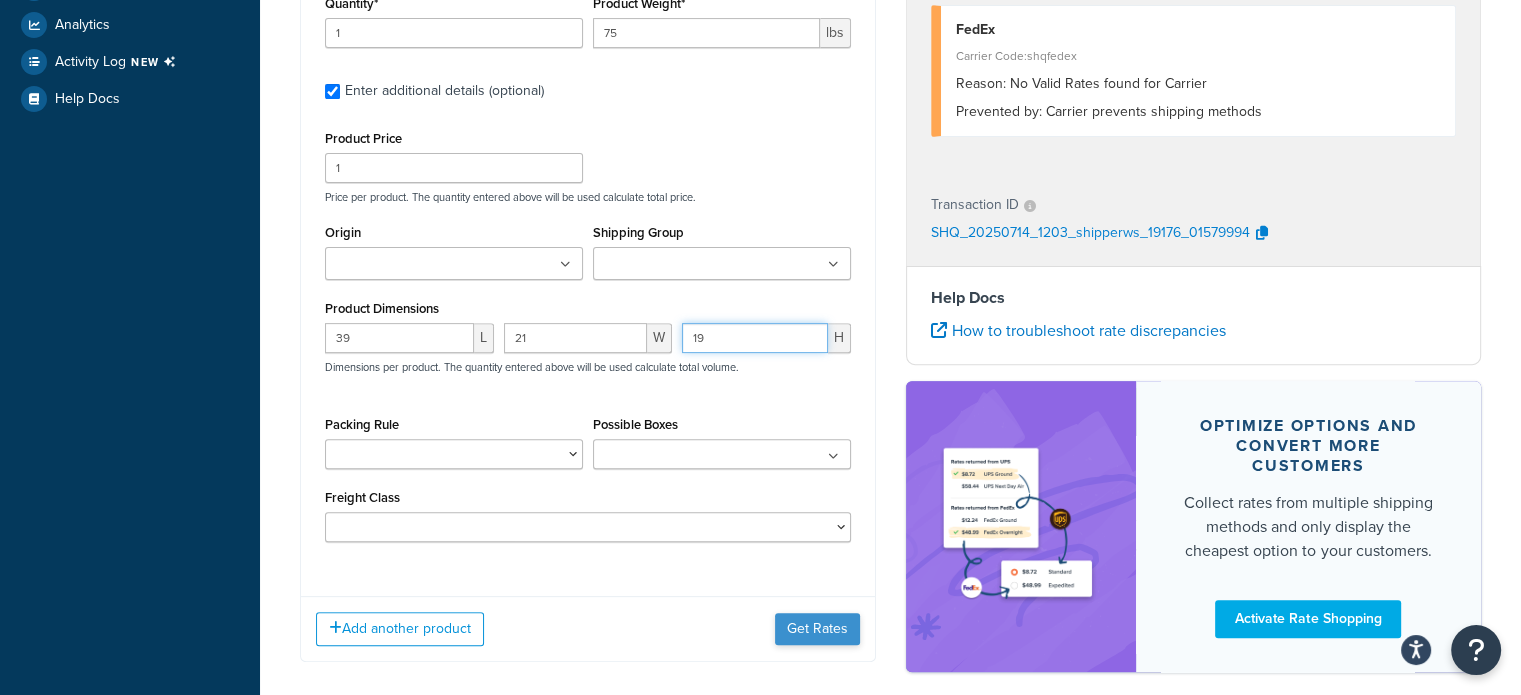 type on "19" 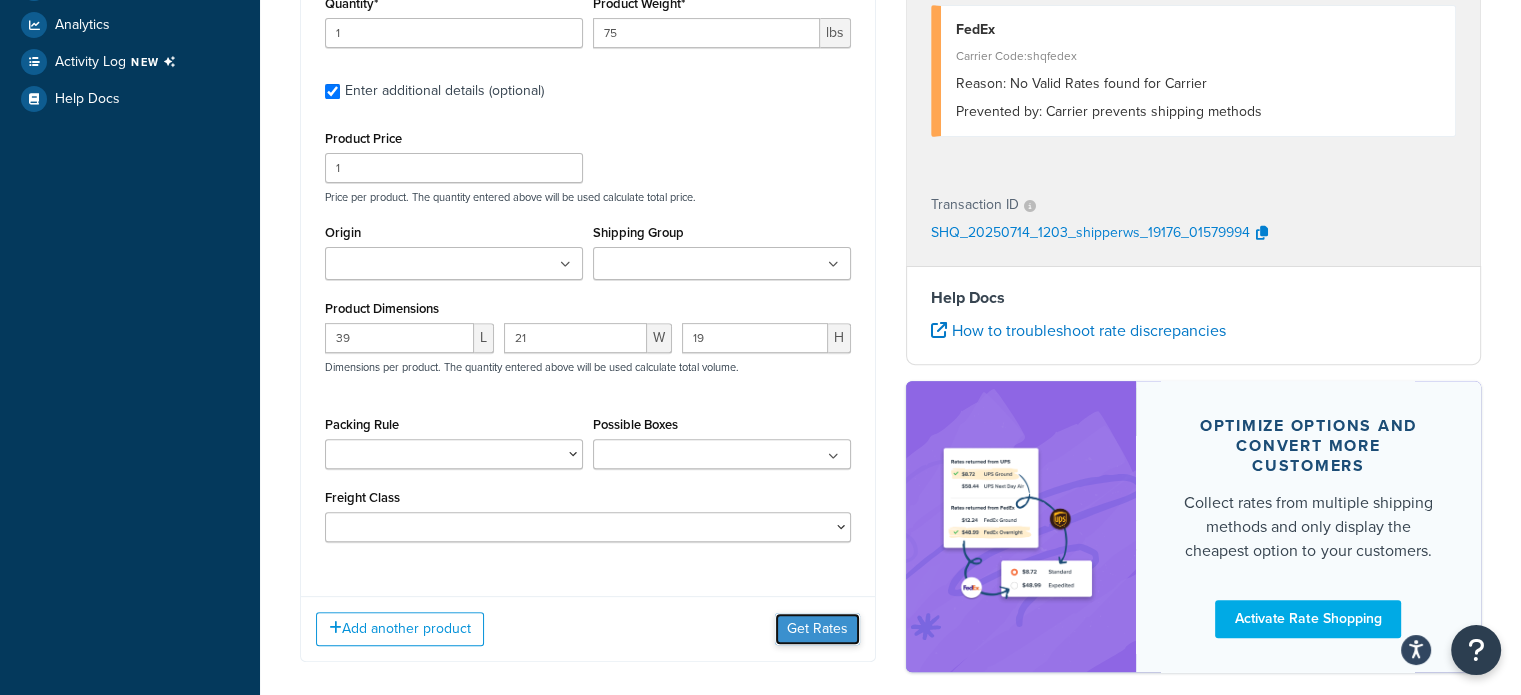 click on "Get Rates" at bounding box center [817, 629] 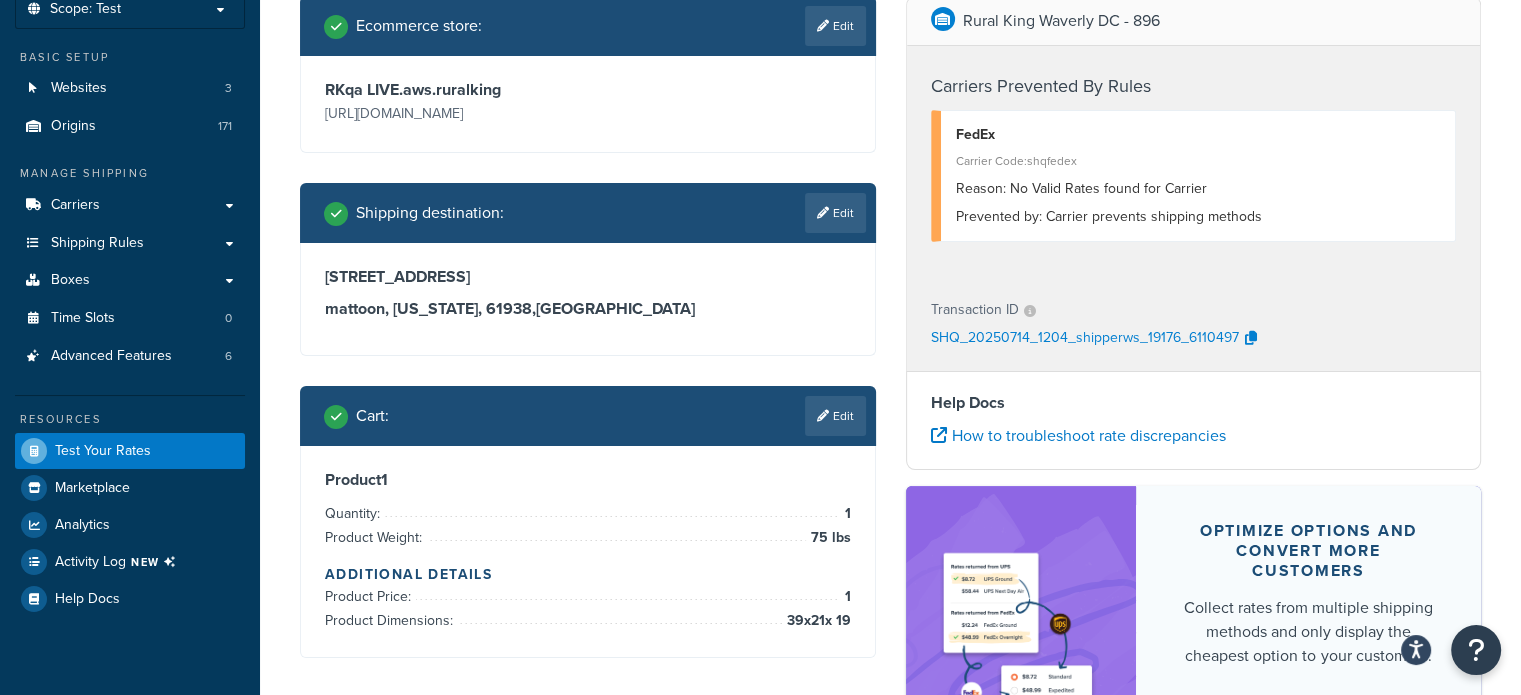 scroll, scrollTop: 229, scrollLeft: 0, axis: vertical 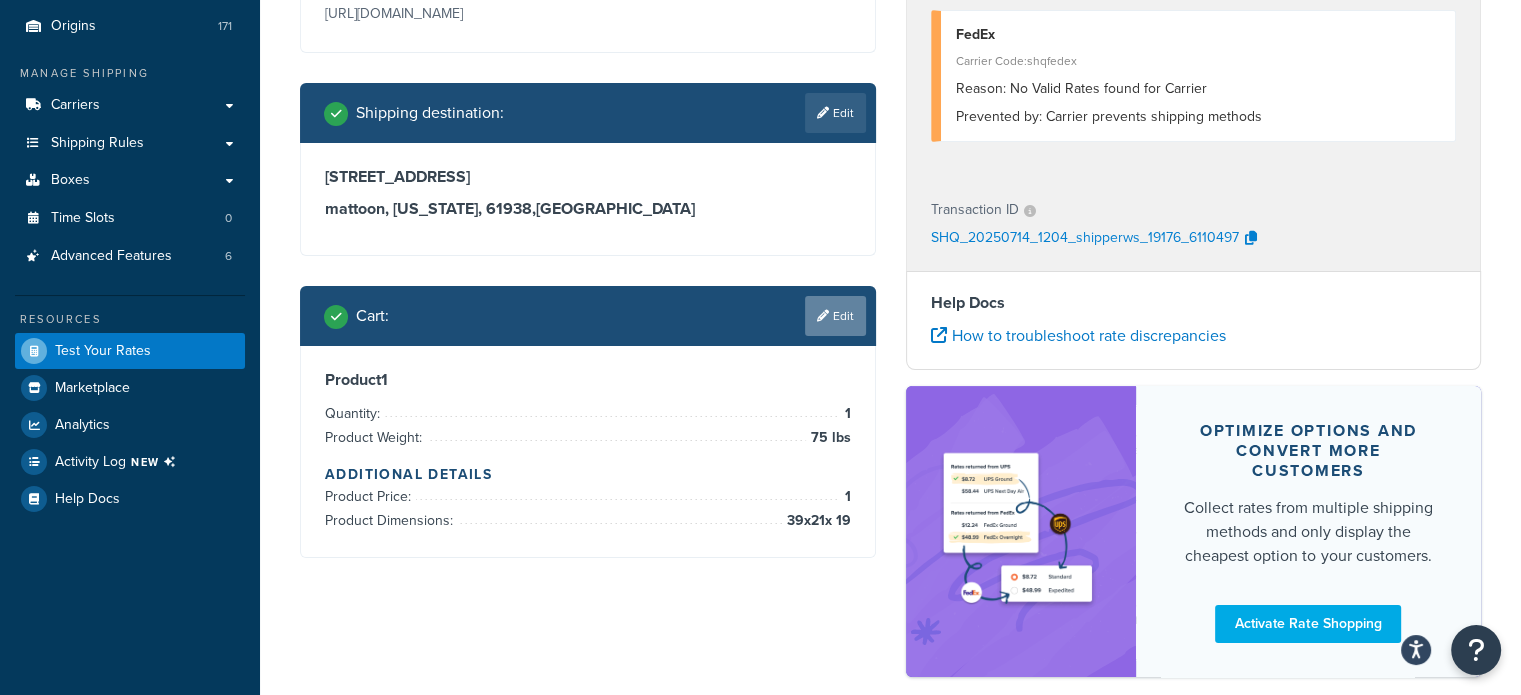 click on "Edit" at bounding box center (835, 316) 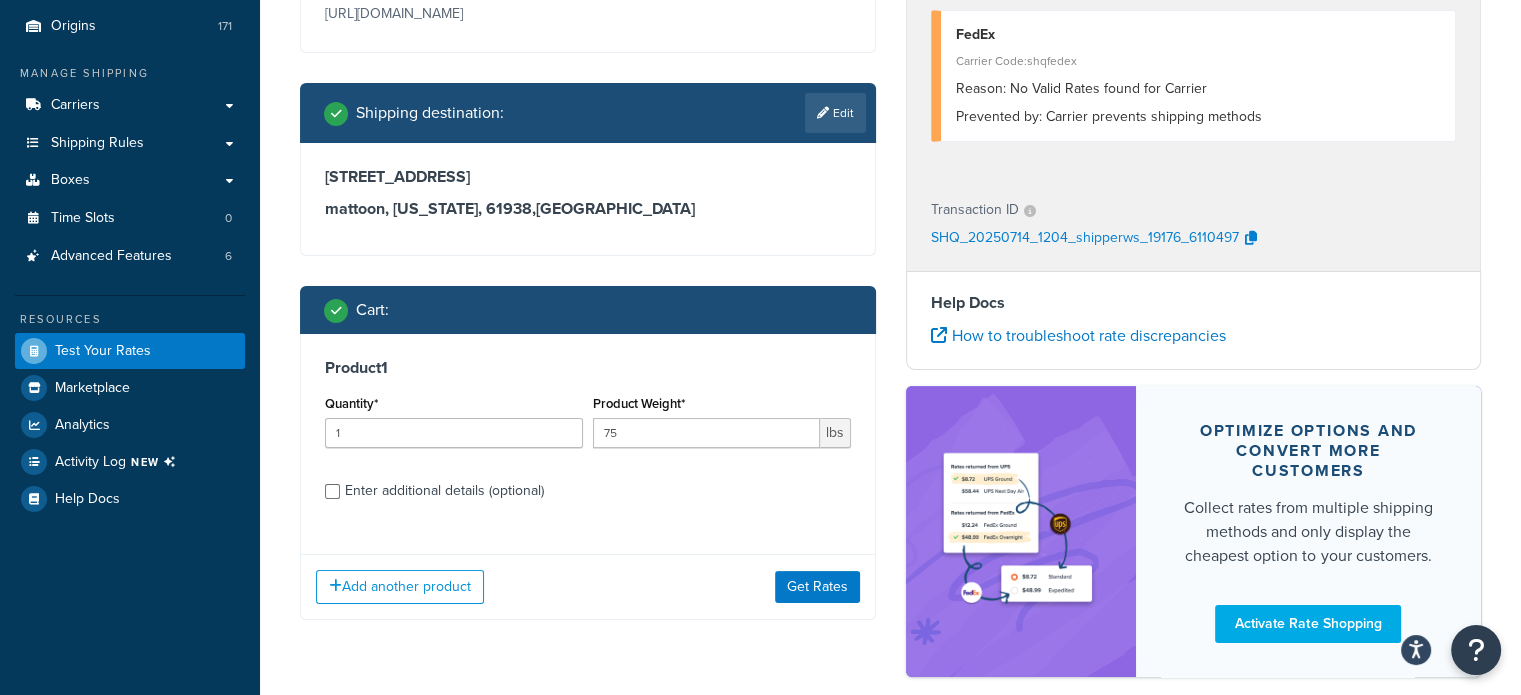 click on "Enter additional details (optional)" at bounding box center [444, 491] 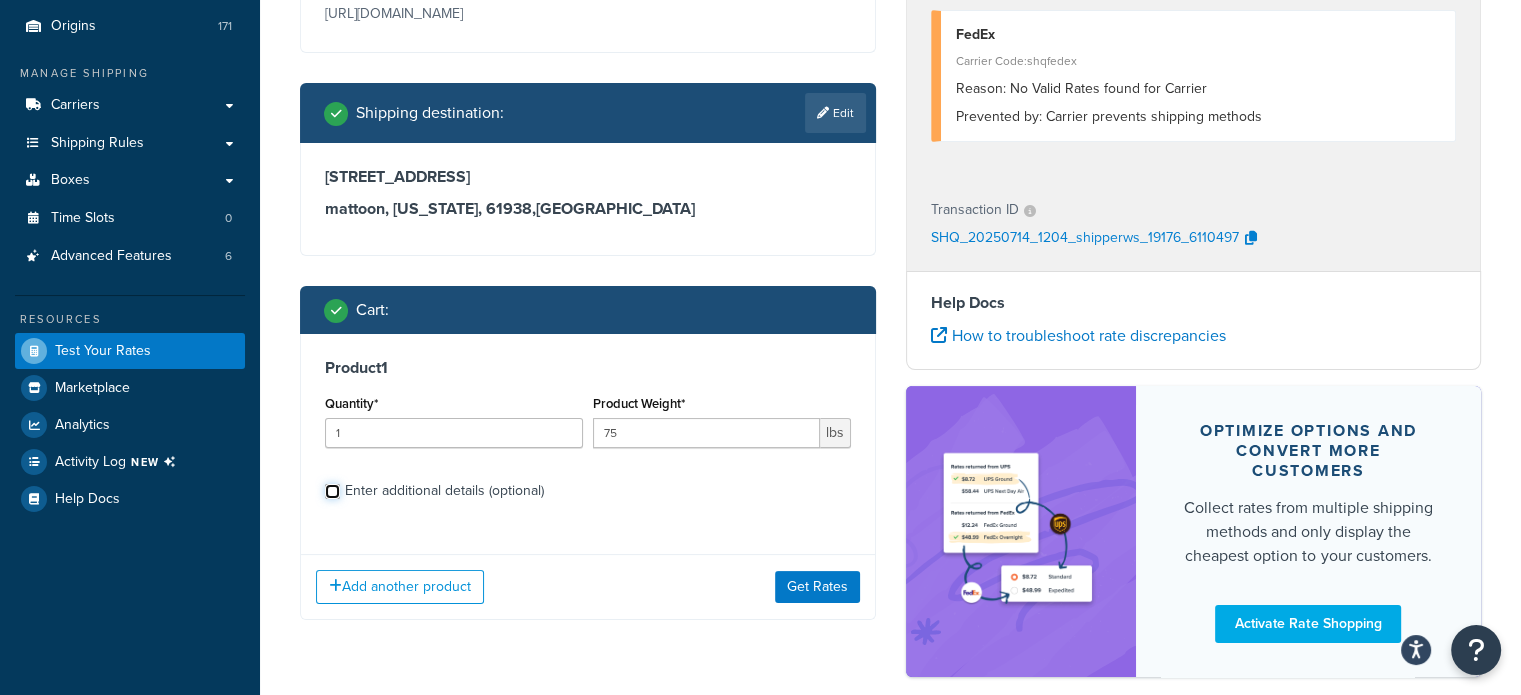 click on "Enter additional details (optional)" at bounding box center [332, 491] 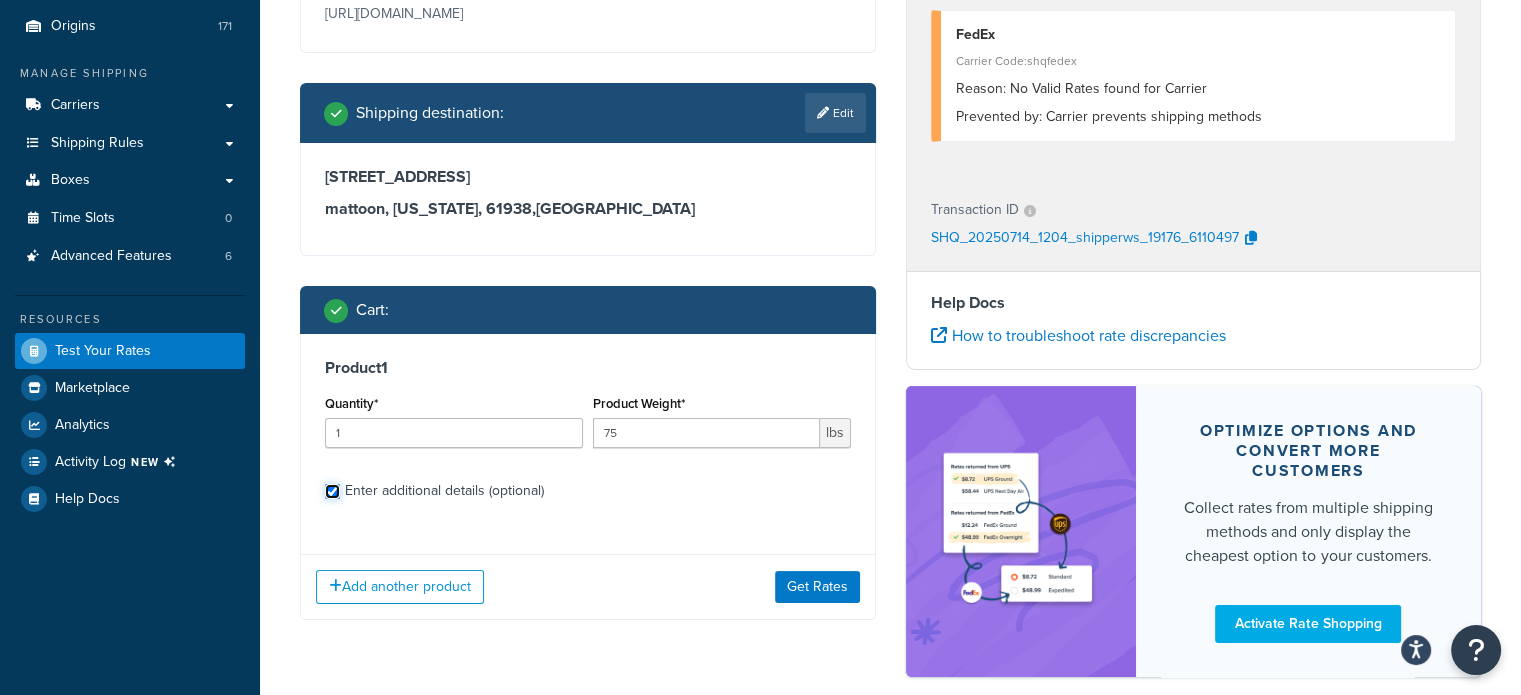 checkbox on "true" 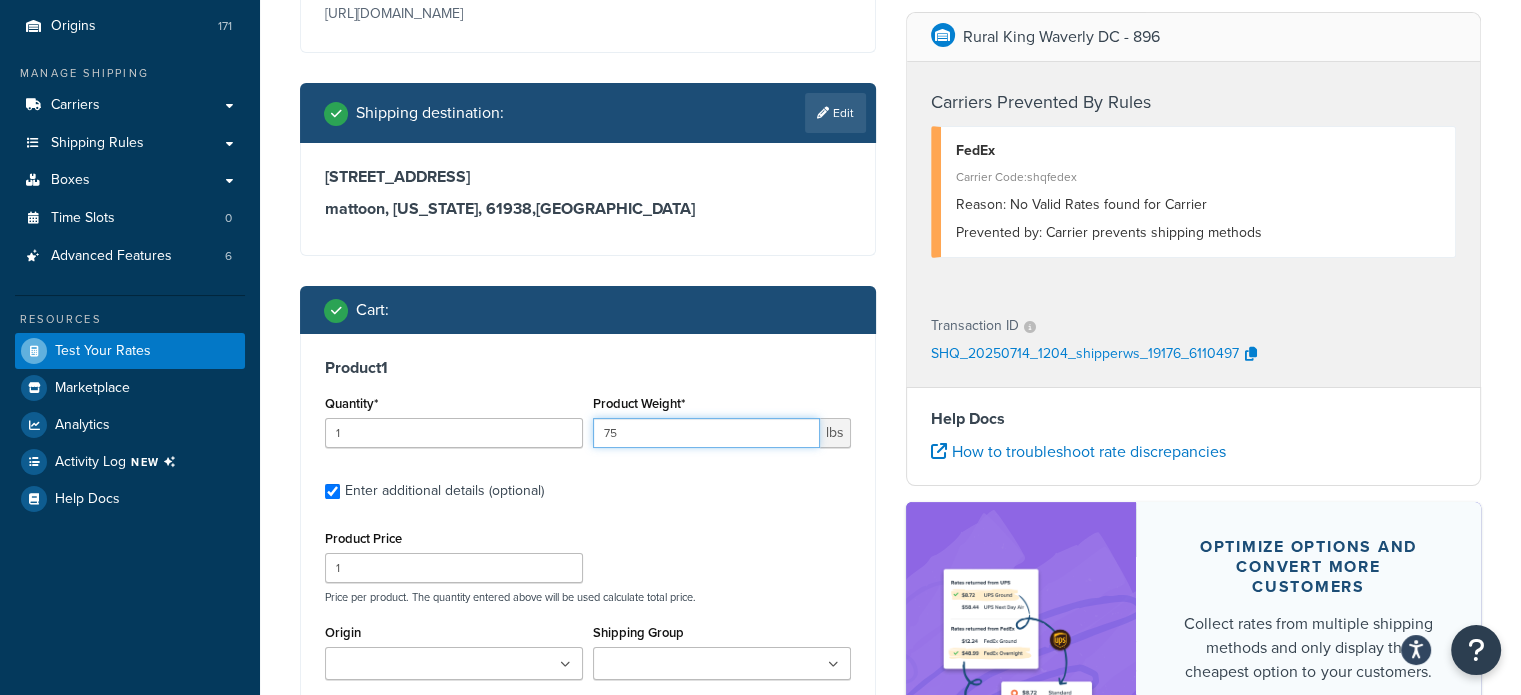 drag, startPoint x: 632, startPoint y: 436, endPoint x: 522, endPoint y: 430, distance: 110.16351 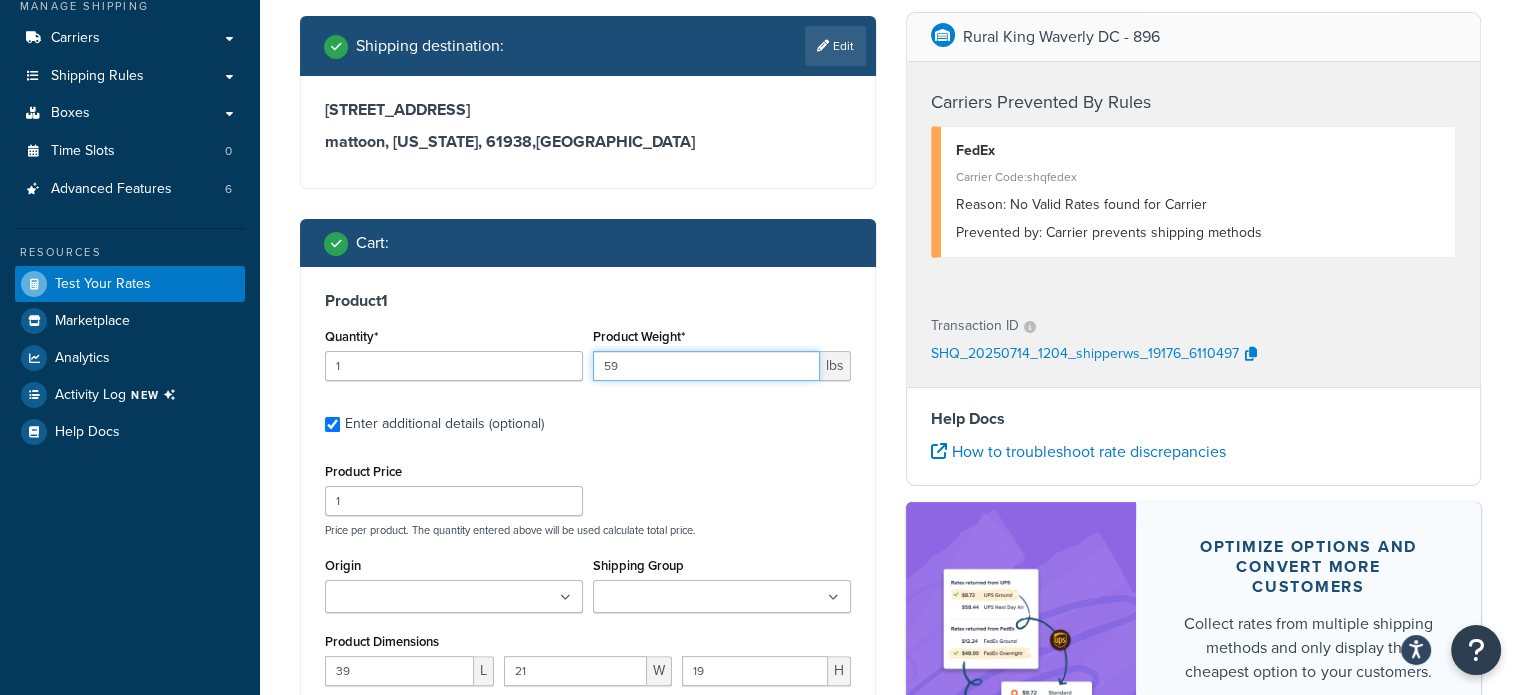 scroll, scrollTop: 429, scrollLeft: 0, axis: vertical 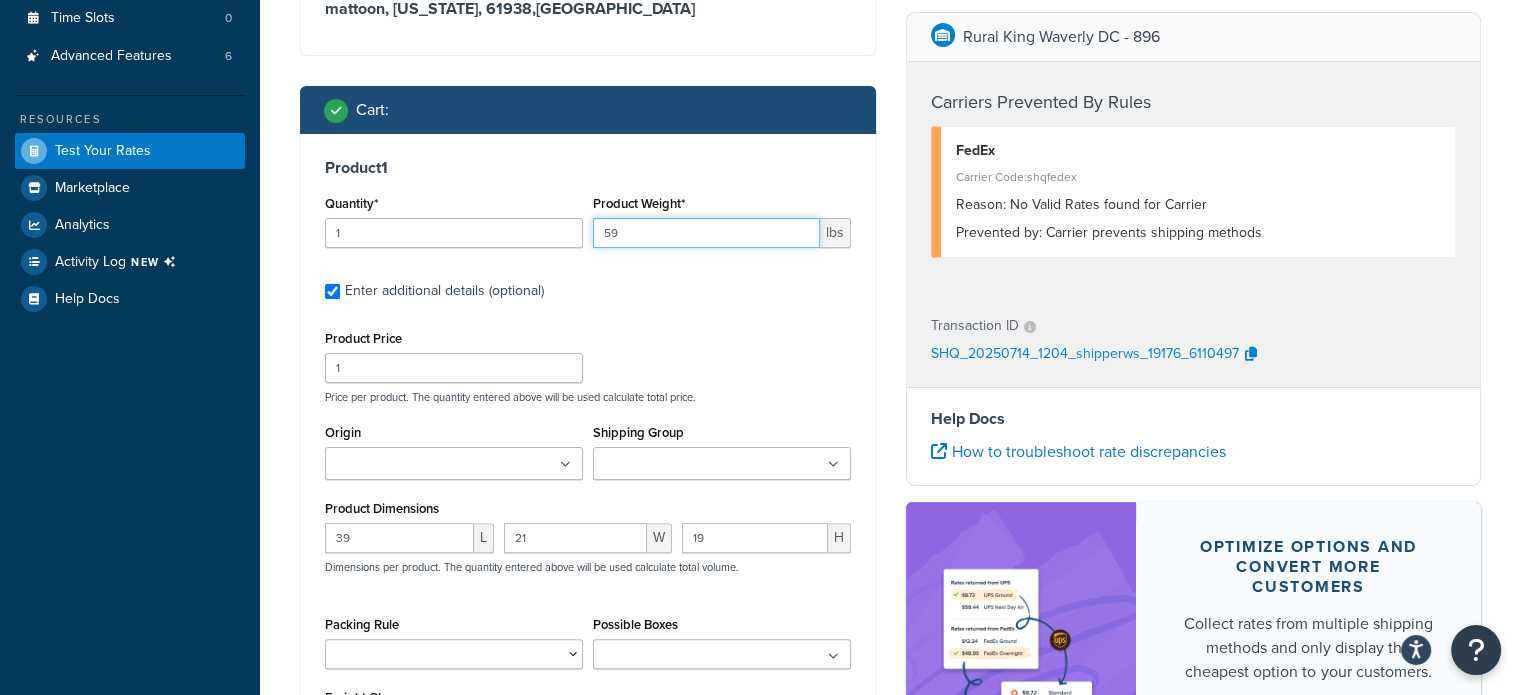 type on "59" 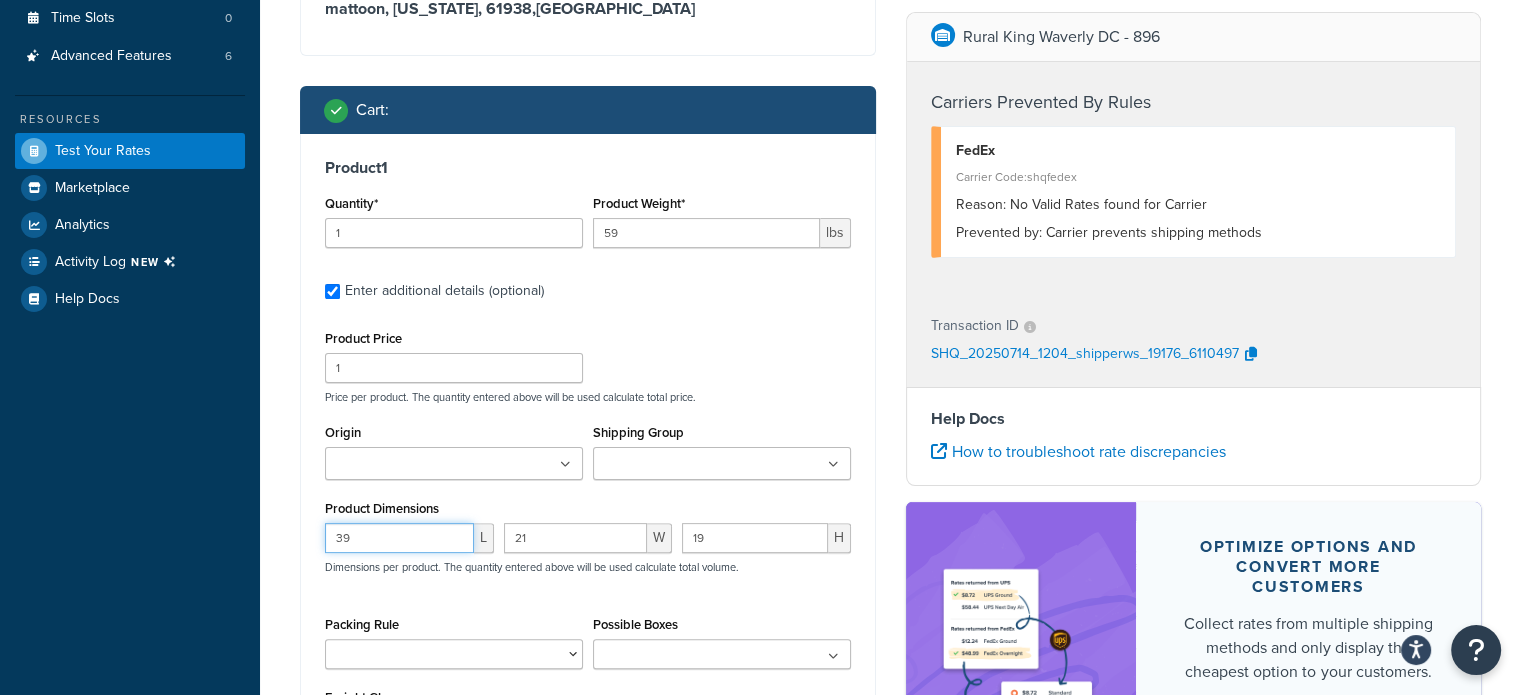 drag, startPoint x: 390, startPoint y: 534, endPoint x: 283, endPoint y: 524, distance: 107.46627 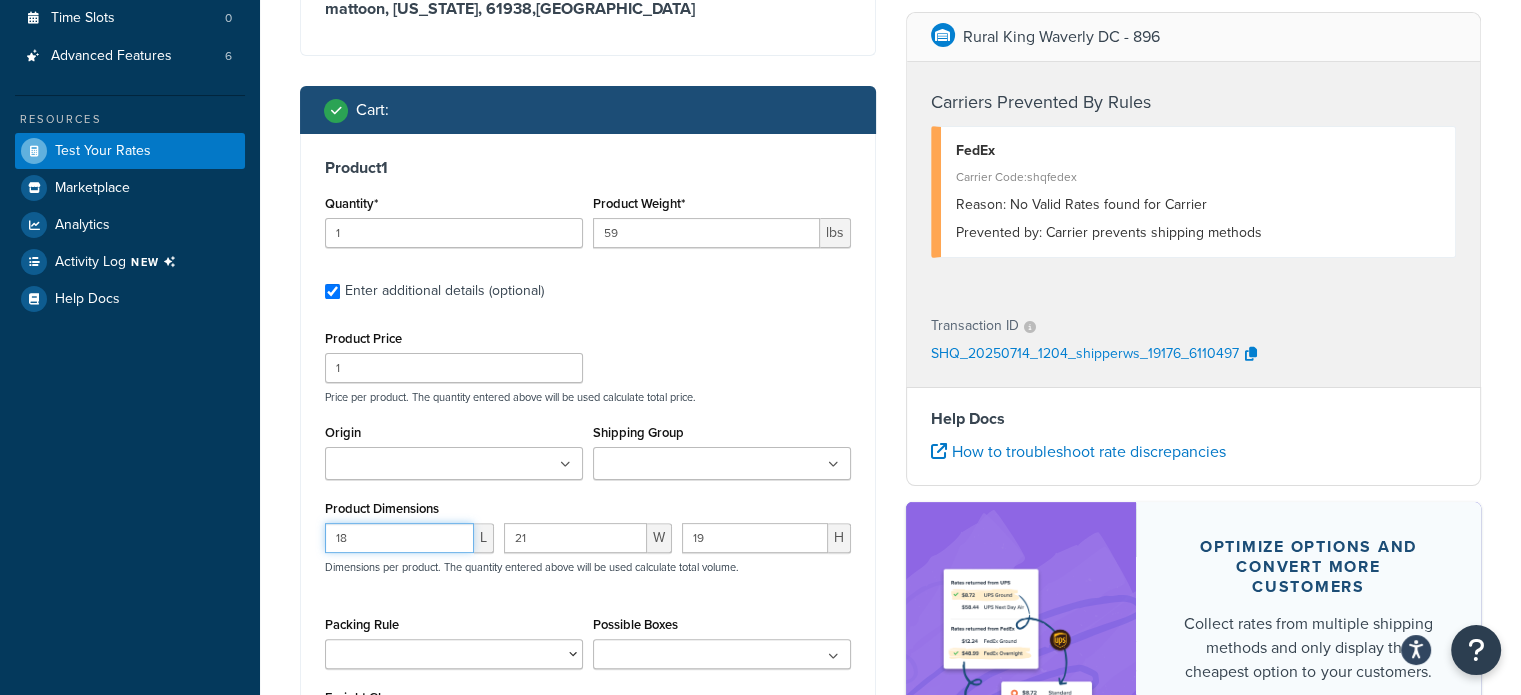 type on "18" 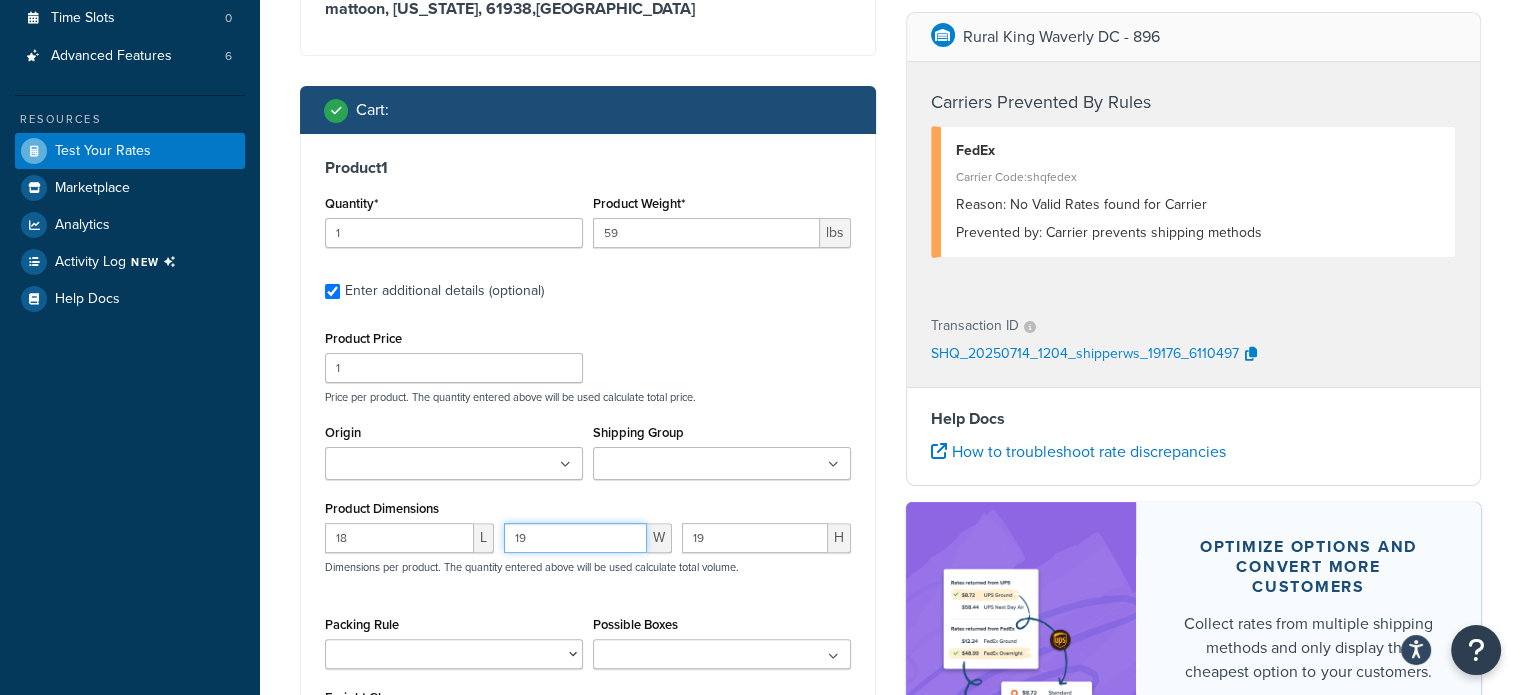 type on "19" 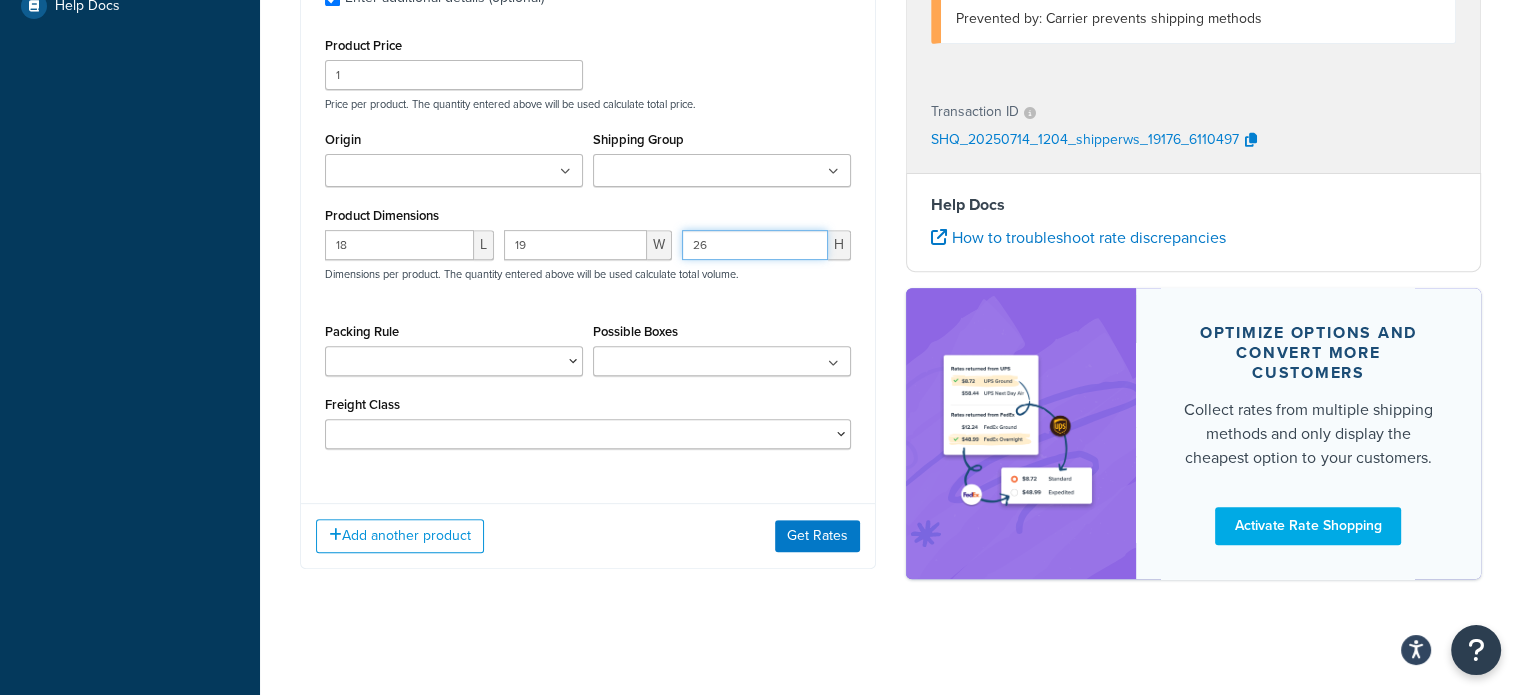 scroll, scrollTop: 724, scrollLeft: 0, axis: vertical 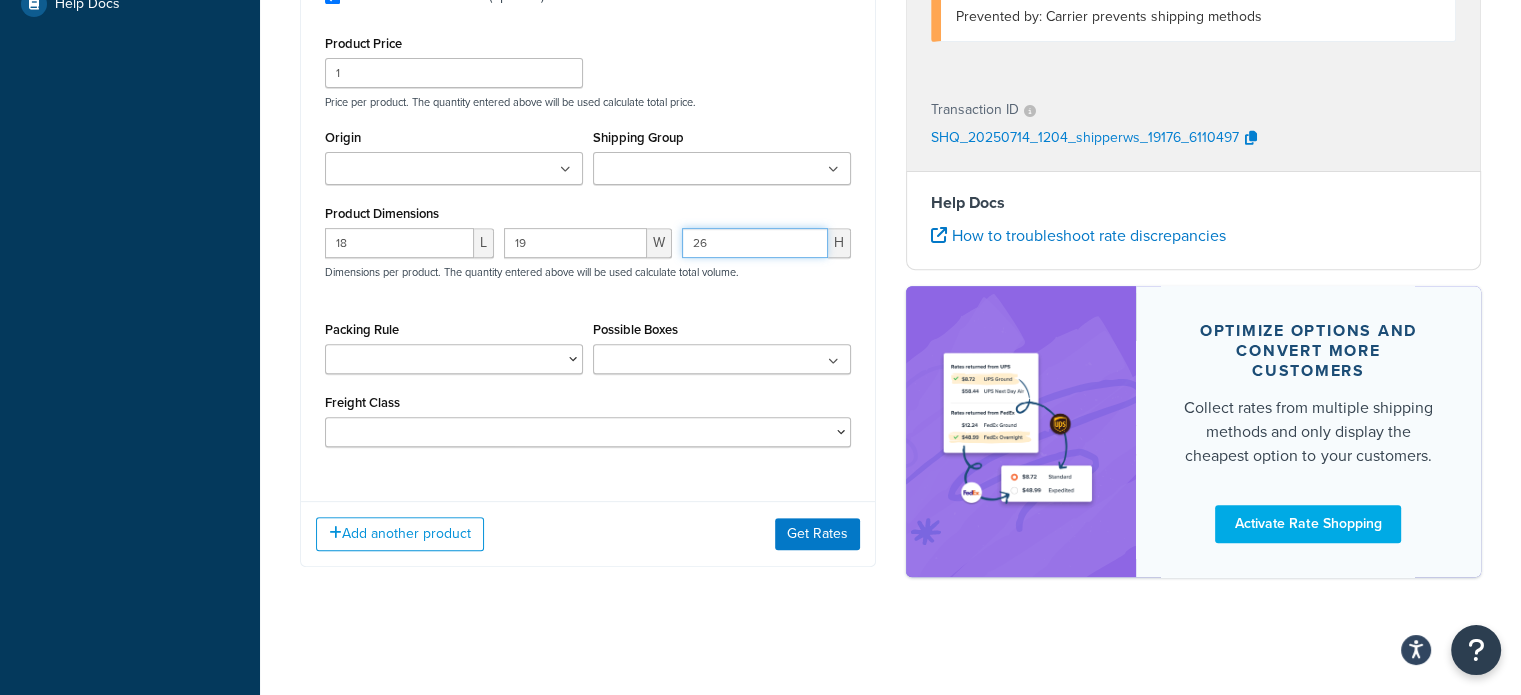 type on "26" 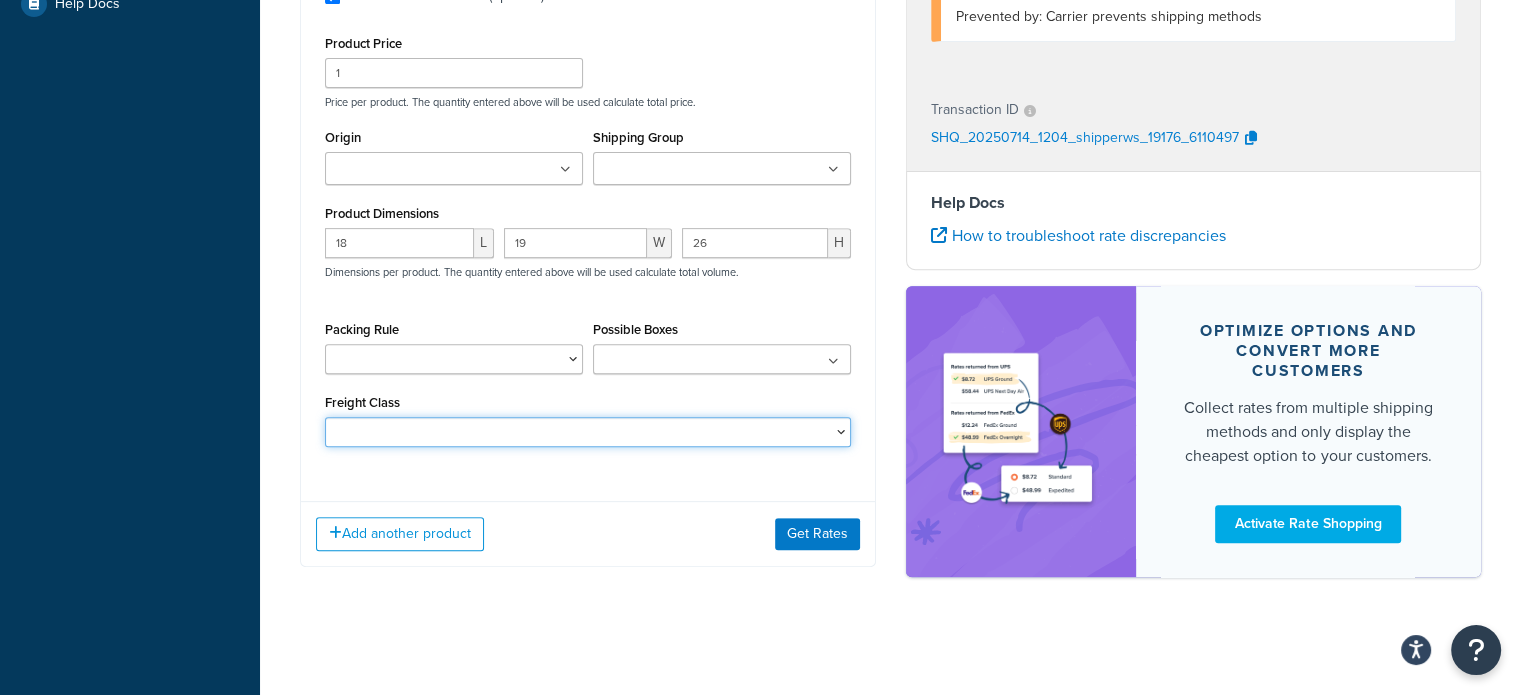 click on "50  55  60  65  70  77.5  85  92.5  100  110  125  150  175  200  250  300  400  500" at bounding box center [588, 432] 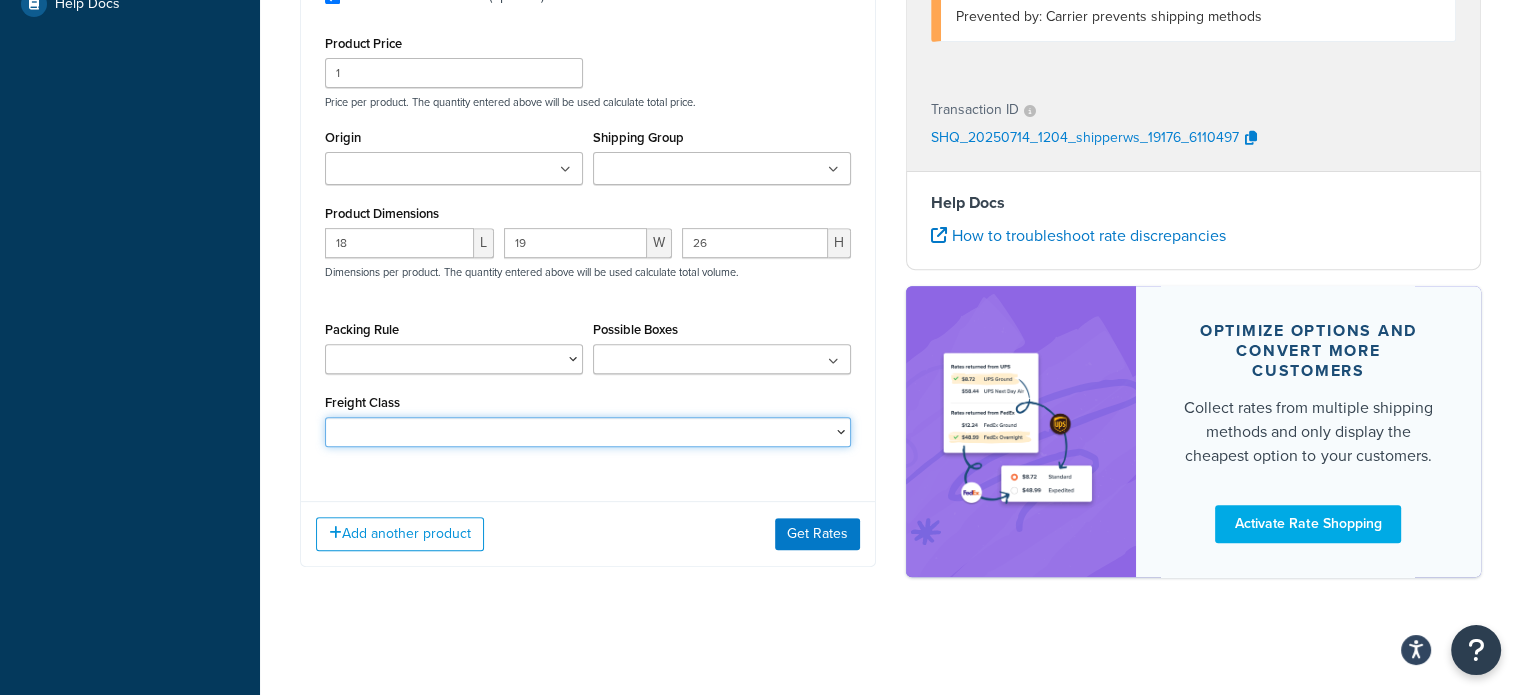 select on "92.5" 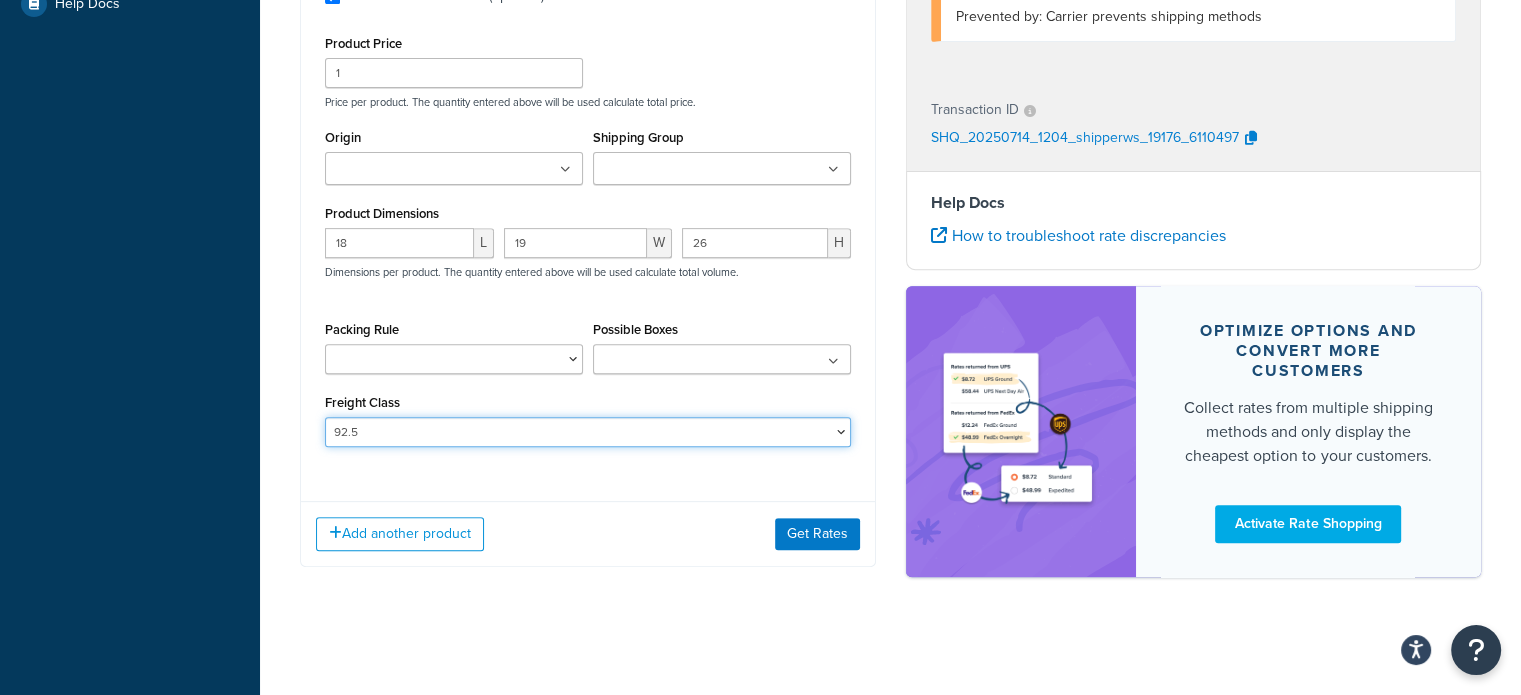 click on "50  55  60  65  70  77.5  85  92.5  100  110  125  150  175  200  250  300  400  500" at bounding box center (588, 432) 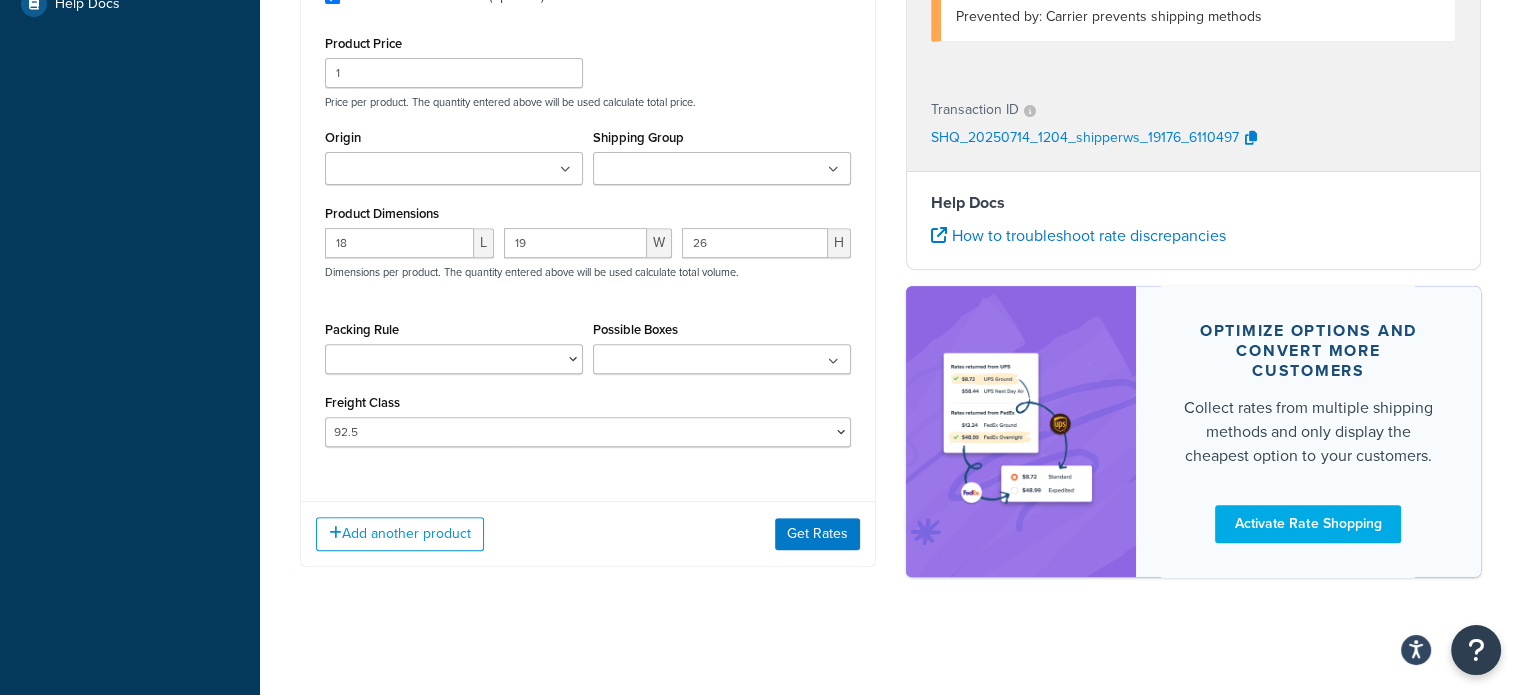 click on "Add another product Get Rates" at bounding box center (588, 533) 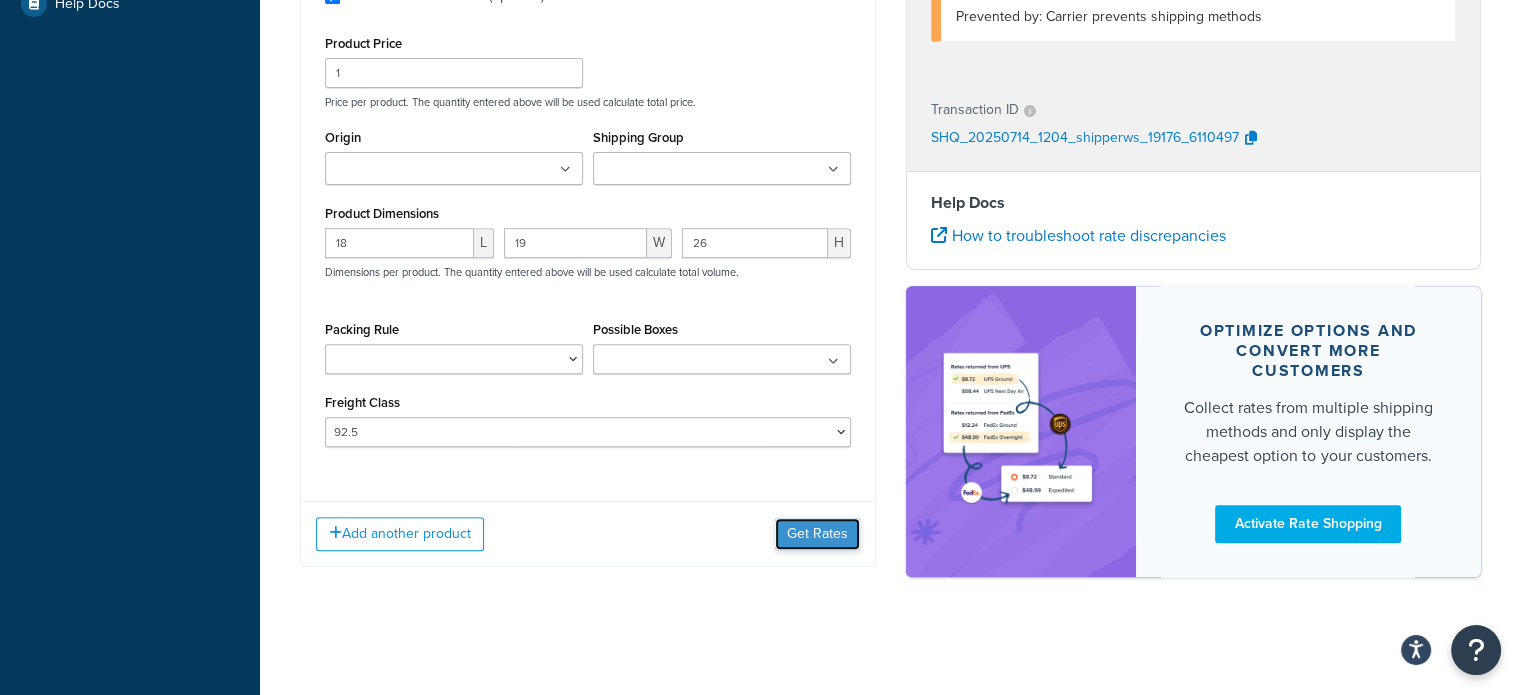 click on "Get Rates" at bounding box center [817, 534] 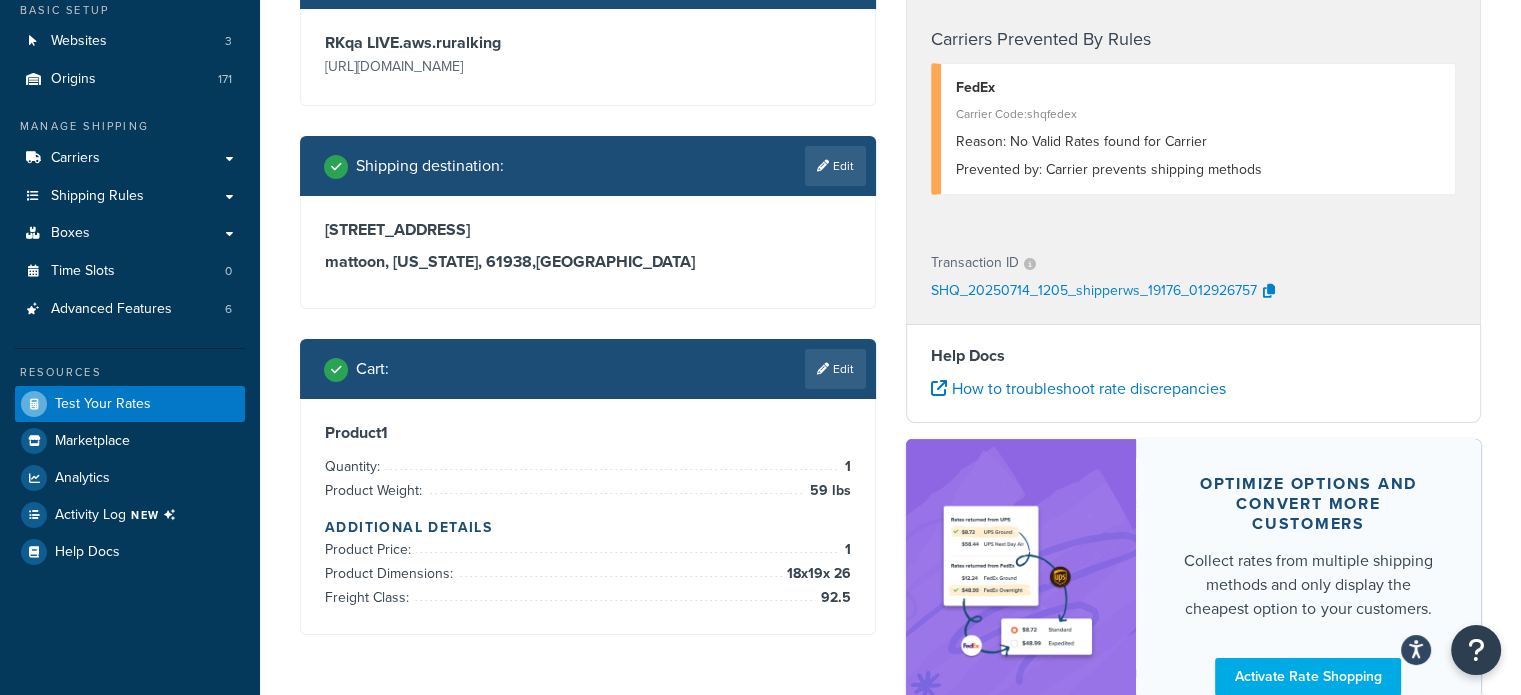 scroll, scrollTop: 129, scrollLeft: 0, axis: vertical 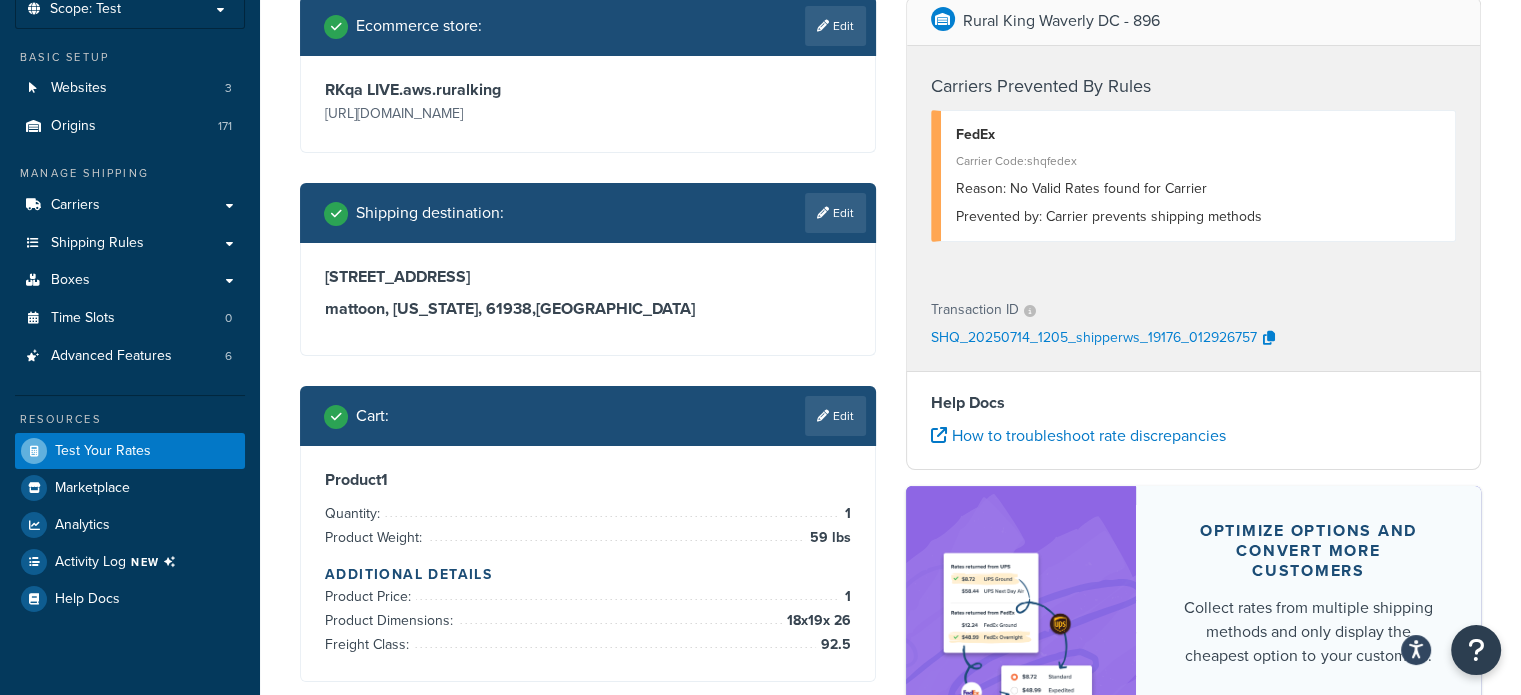 click on "Product  1 Quantity: 1 Product Weight: 59   lbs Additional Details Product Price: 1 Product Dimensions: 18  x  19  x   26 Freight Class: 92.5" at bounding box center (588, 563) 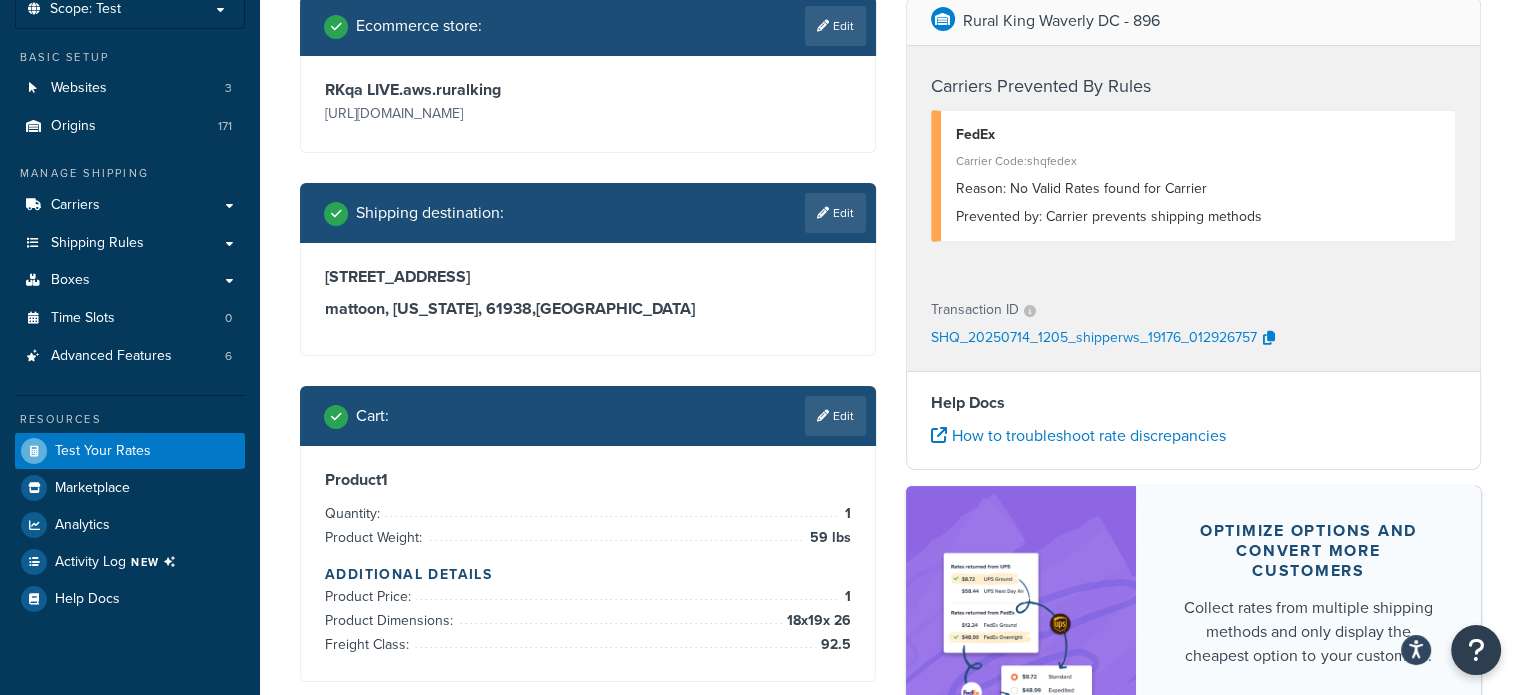 click on "RKqa LIVE.aws.ruralking [URL][DOMAIN_NAME]" at bounding box center (588, 104) 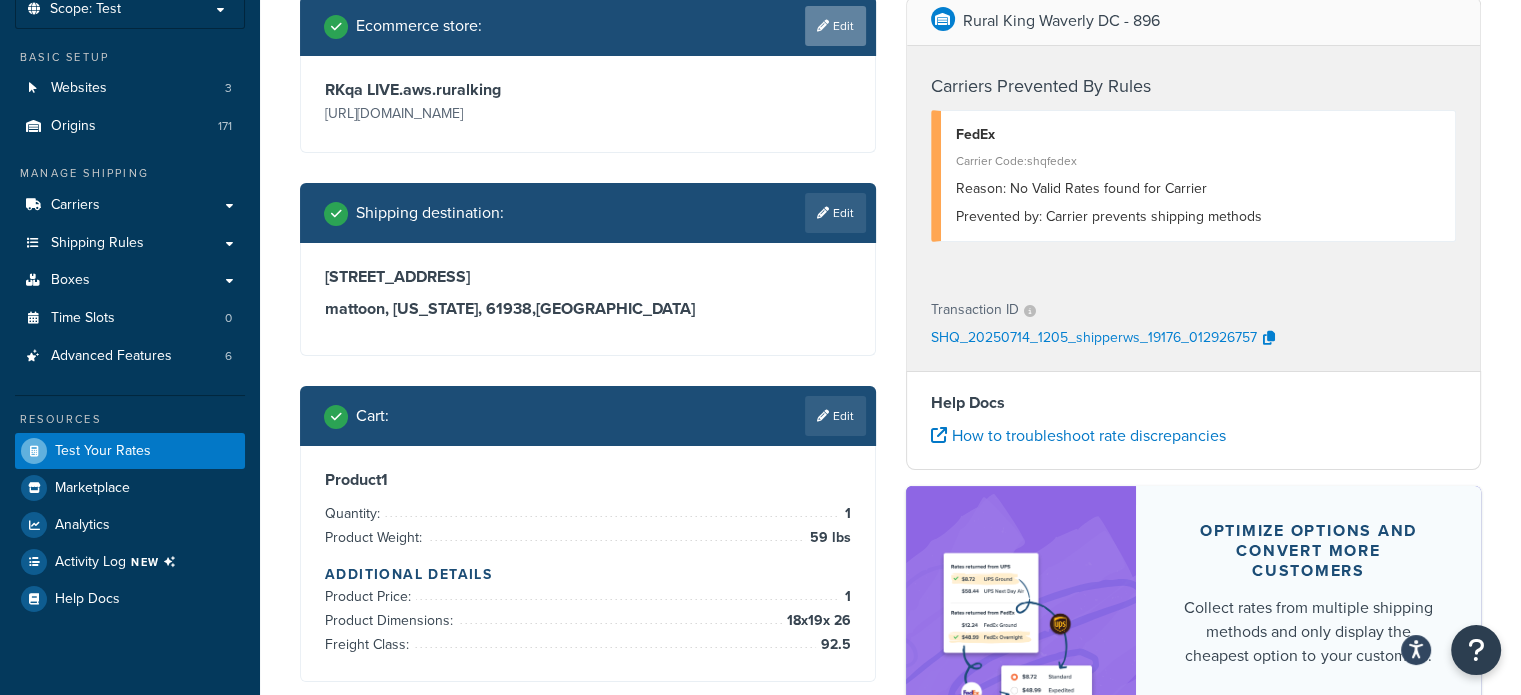 click on "Edit" at bounding box center (835, 26) 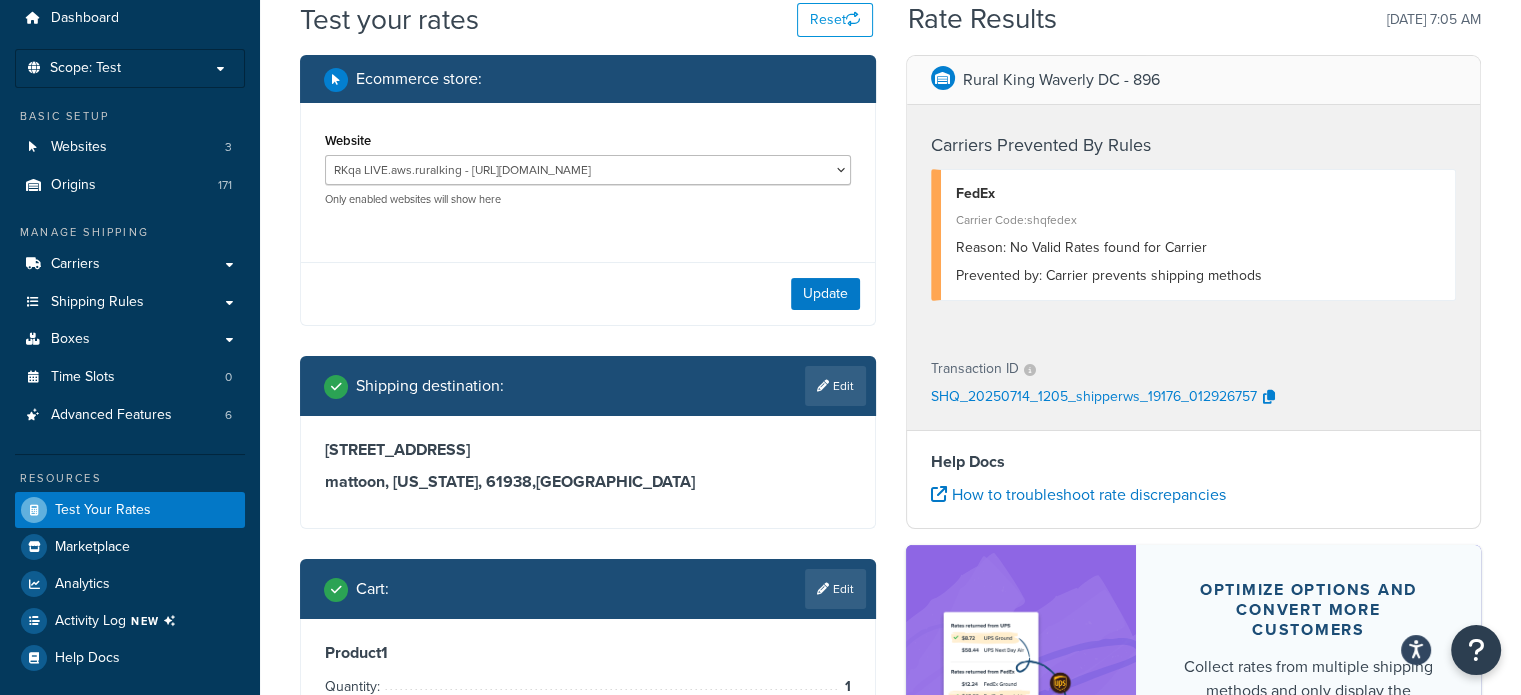 scroll, scrollTop: 100, scrollLeft: 0, axis: vertical 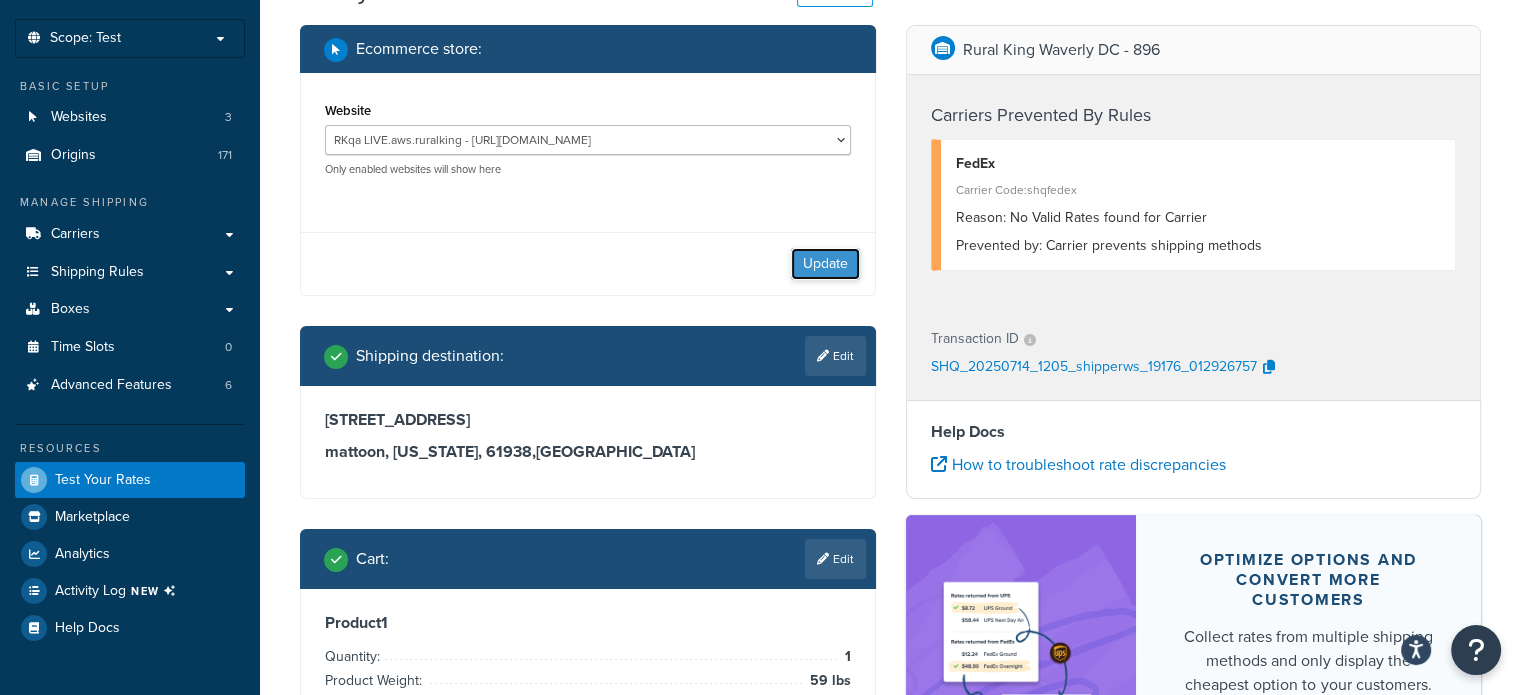 click on "Update" at bounding box center [825, 264] 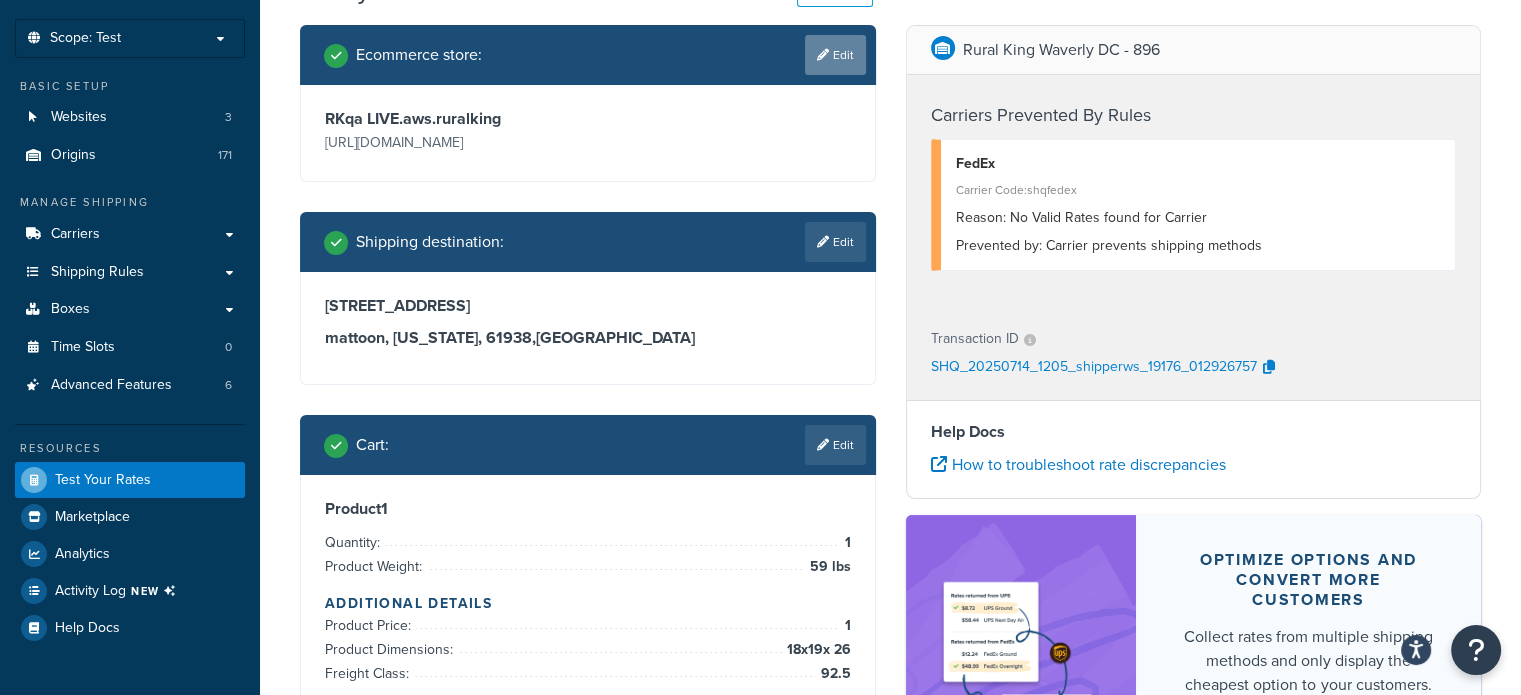 click on "Edit" at bounding box center [835, 55] 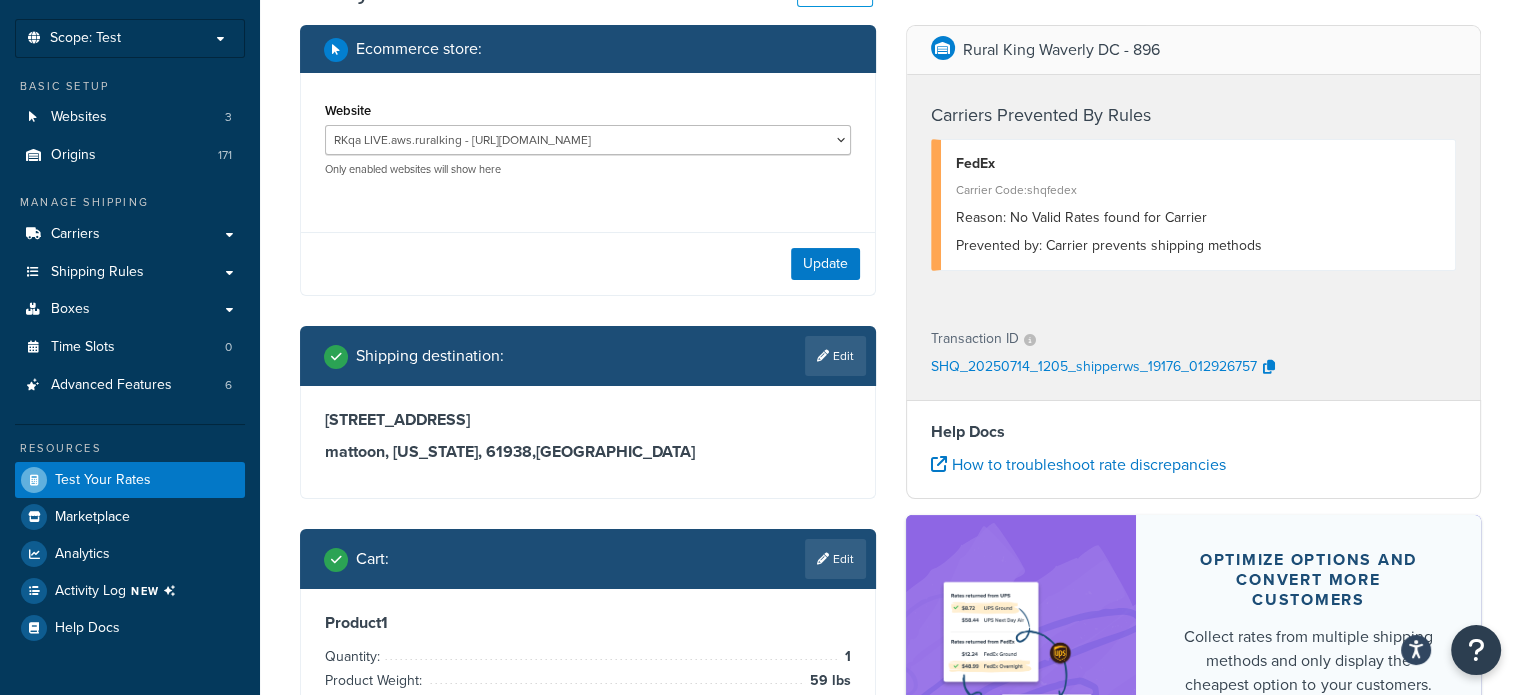 click on "Website   RKqa LIVE.aws.ruralking - [URL][DOMAIN_NAME] RKqa LIVE.ruralking - [URL][DOMAIN_NAME] TKqa AUTH.aws.ruralking - [URL][DOMAIN_NAME] Only enabled websites will show here" at bounding box center [588, 137] 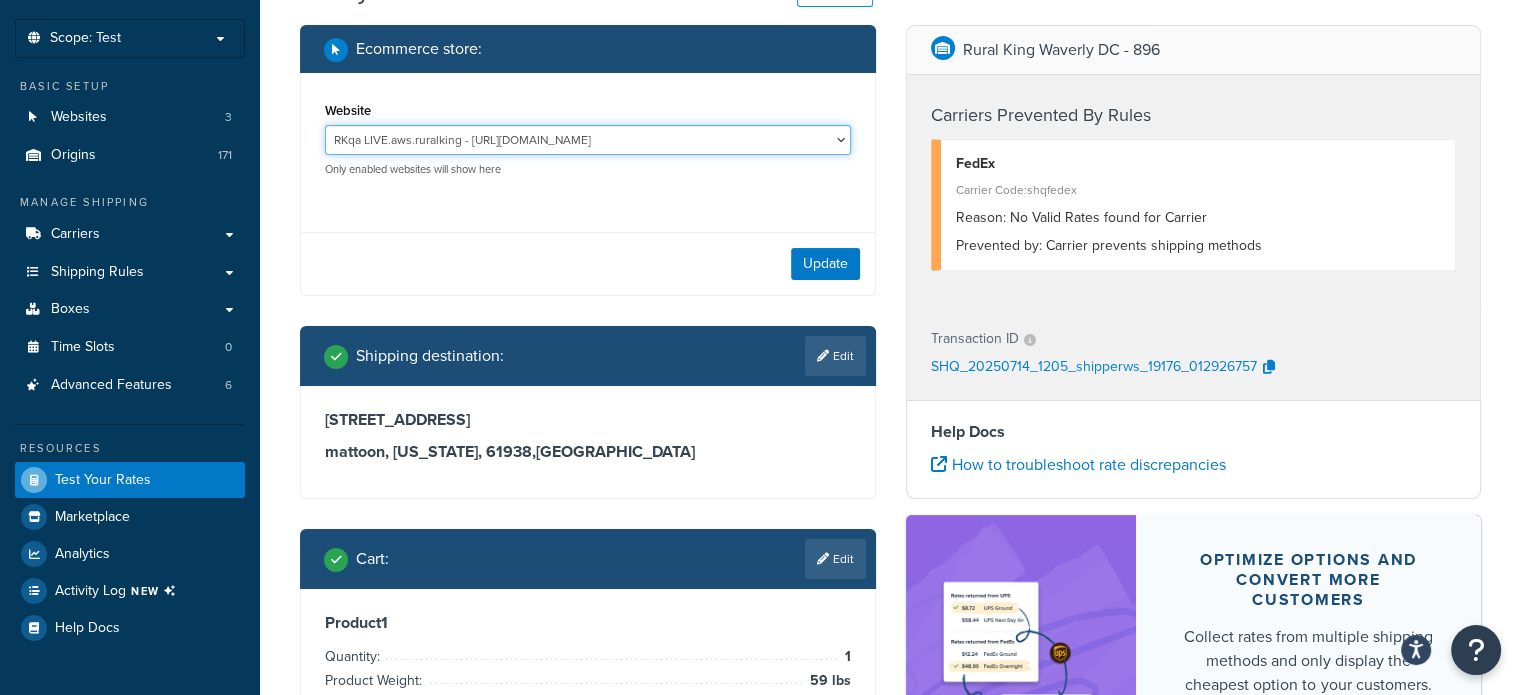 click on "RKqa LIVE.aws.ruralking - [URL][DOMAIN_NAME] RKqa LIVE.ruralking - [URL][DOMAIN_NAME] TKqa AUTH.aws.ruralking - [URL][DOMAIN_NAME]" at bounding box center [588, 140] 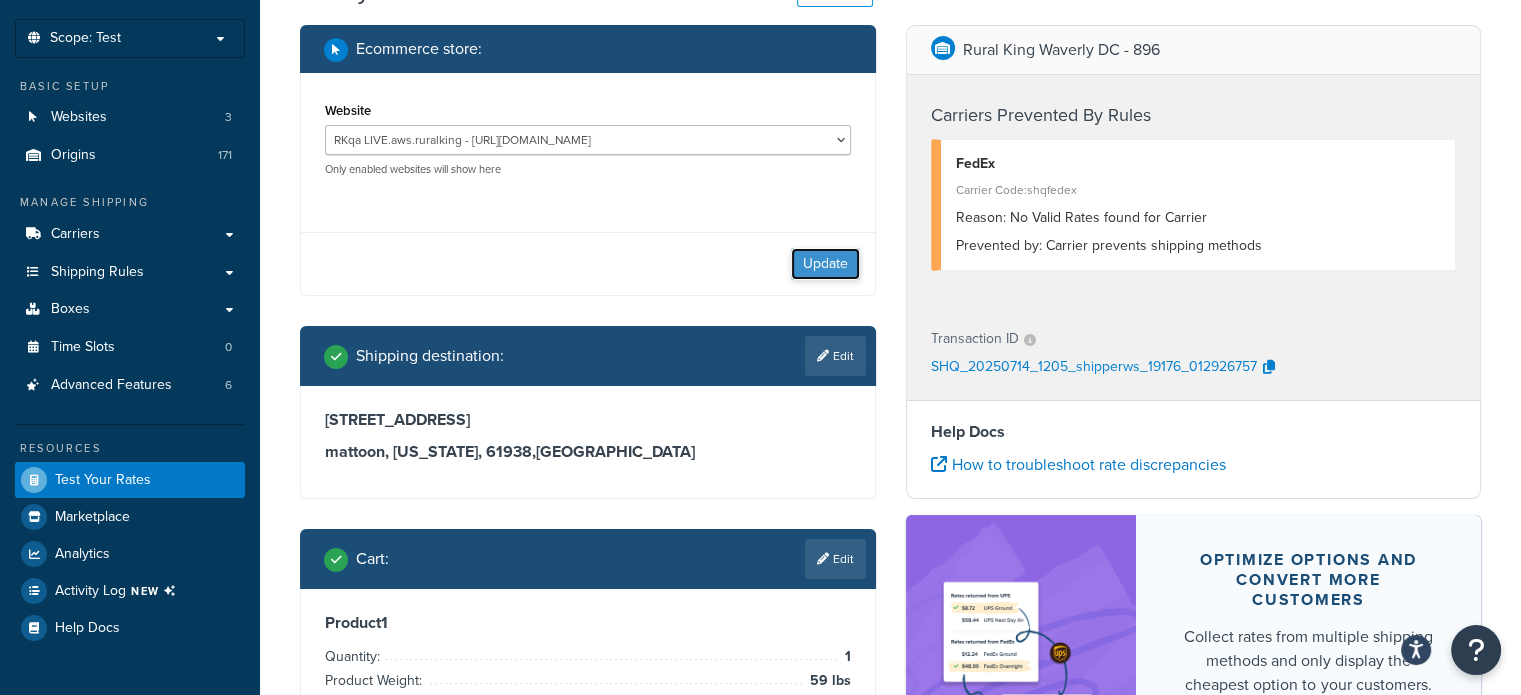 click on "Update" at bounding box center [825, 264] 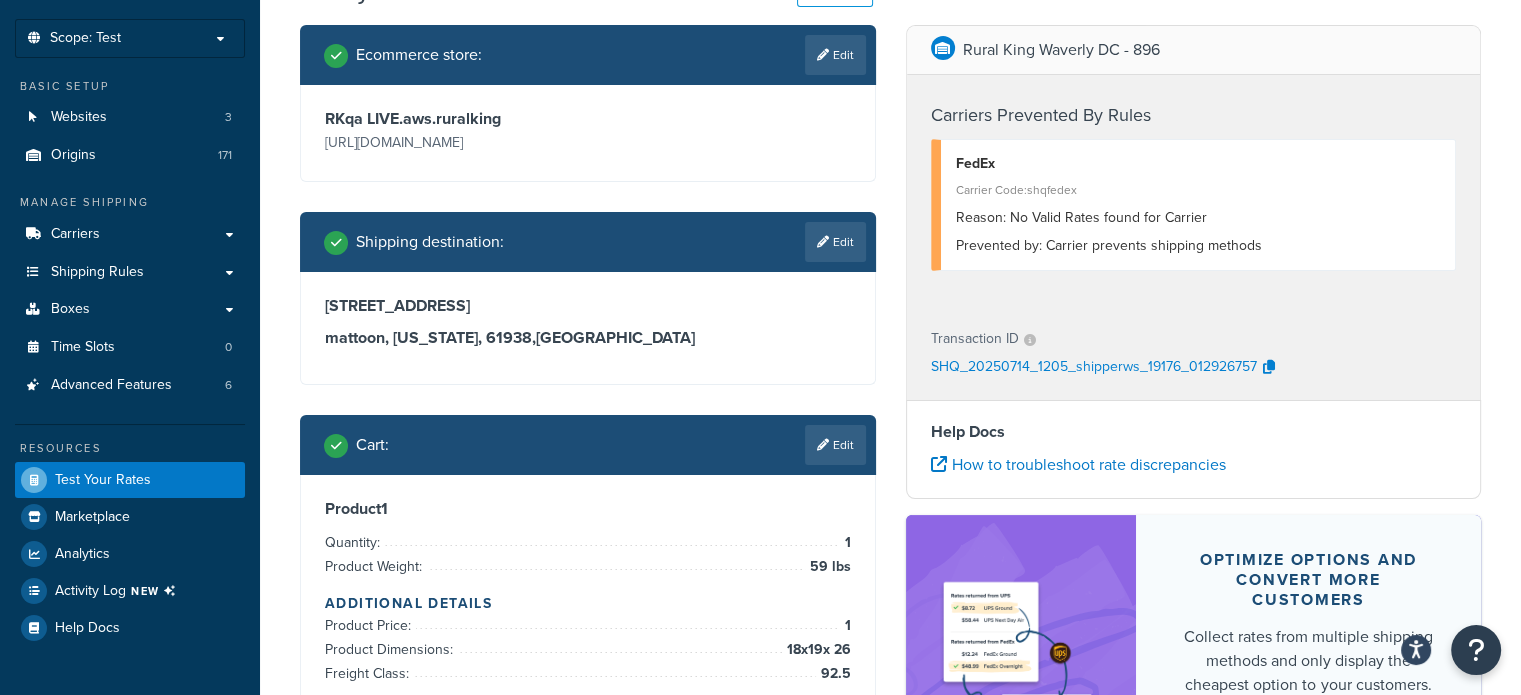click on "Edit" at bounding box center [835, 242] 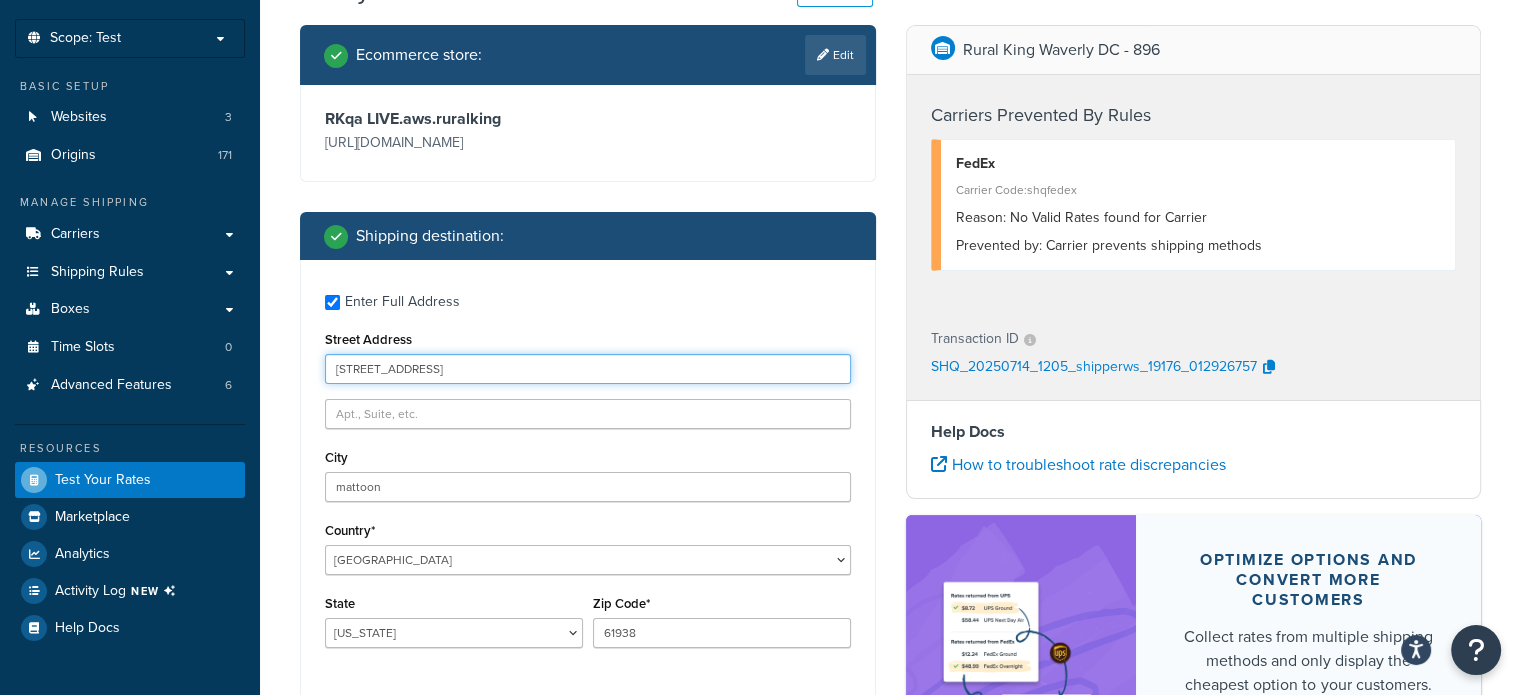 click on "[STREET_ADDRESS]" at bounding box center [588, 369] 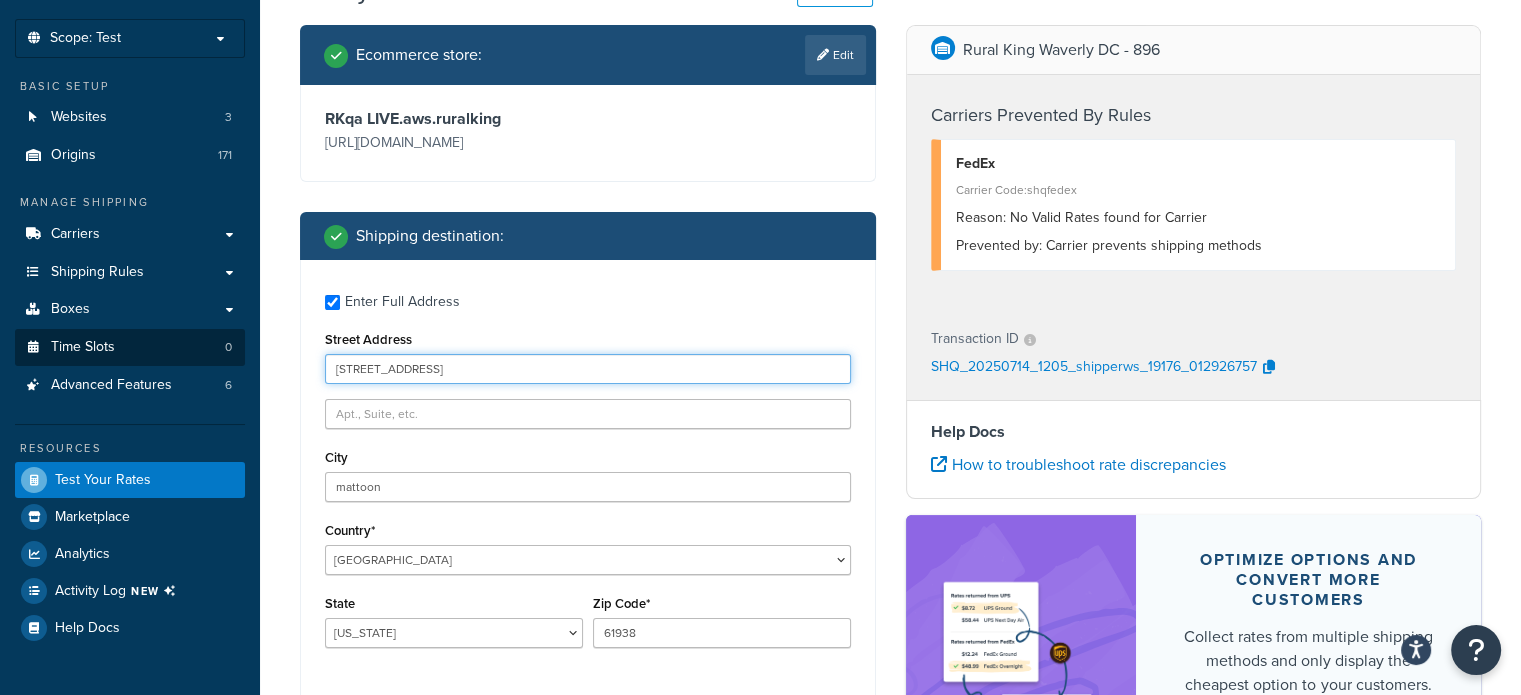 drag, startPoint x: 588, startPoint y: 371, endPoint x: 129, endPoint y: 346, distance: 459.68033 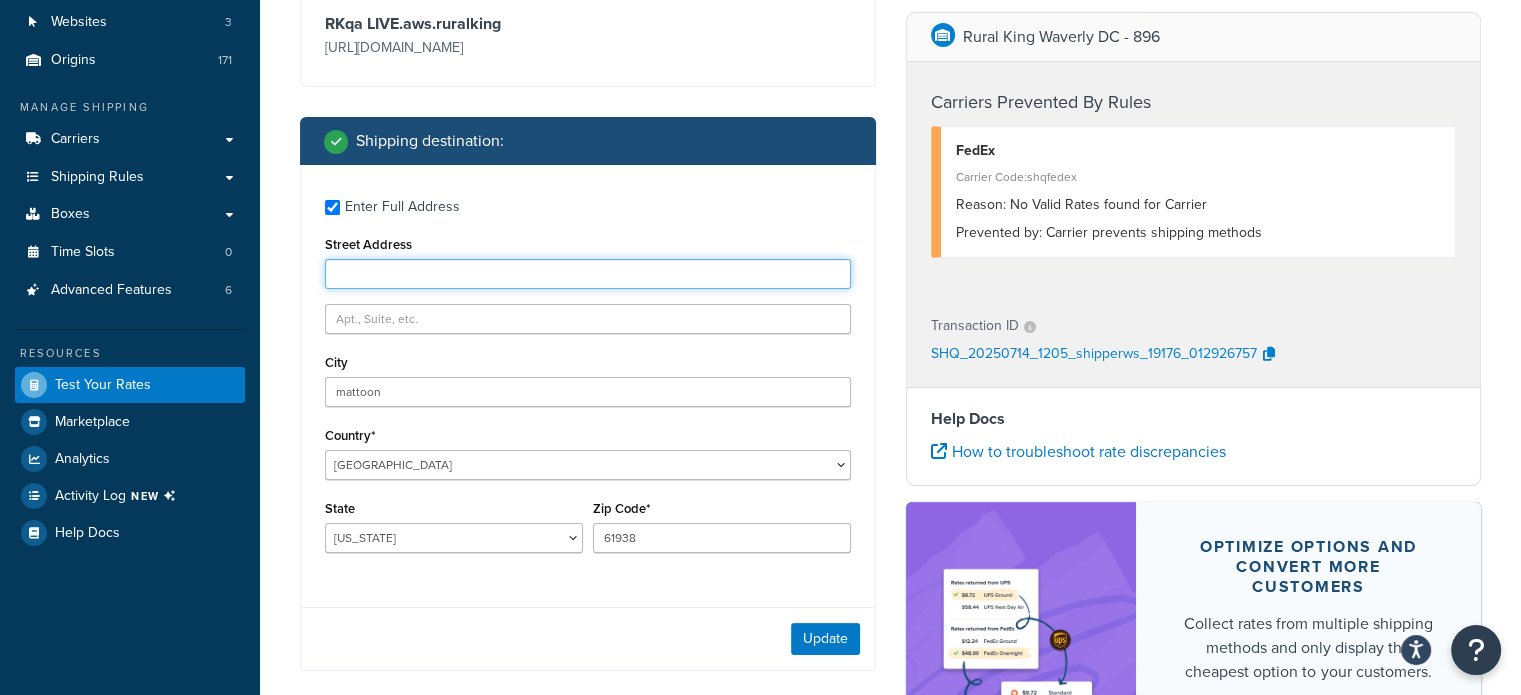 scroll, scrollTop: 200, scrollLeft: 0, axis: vertical 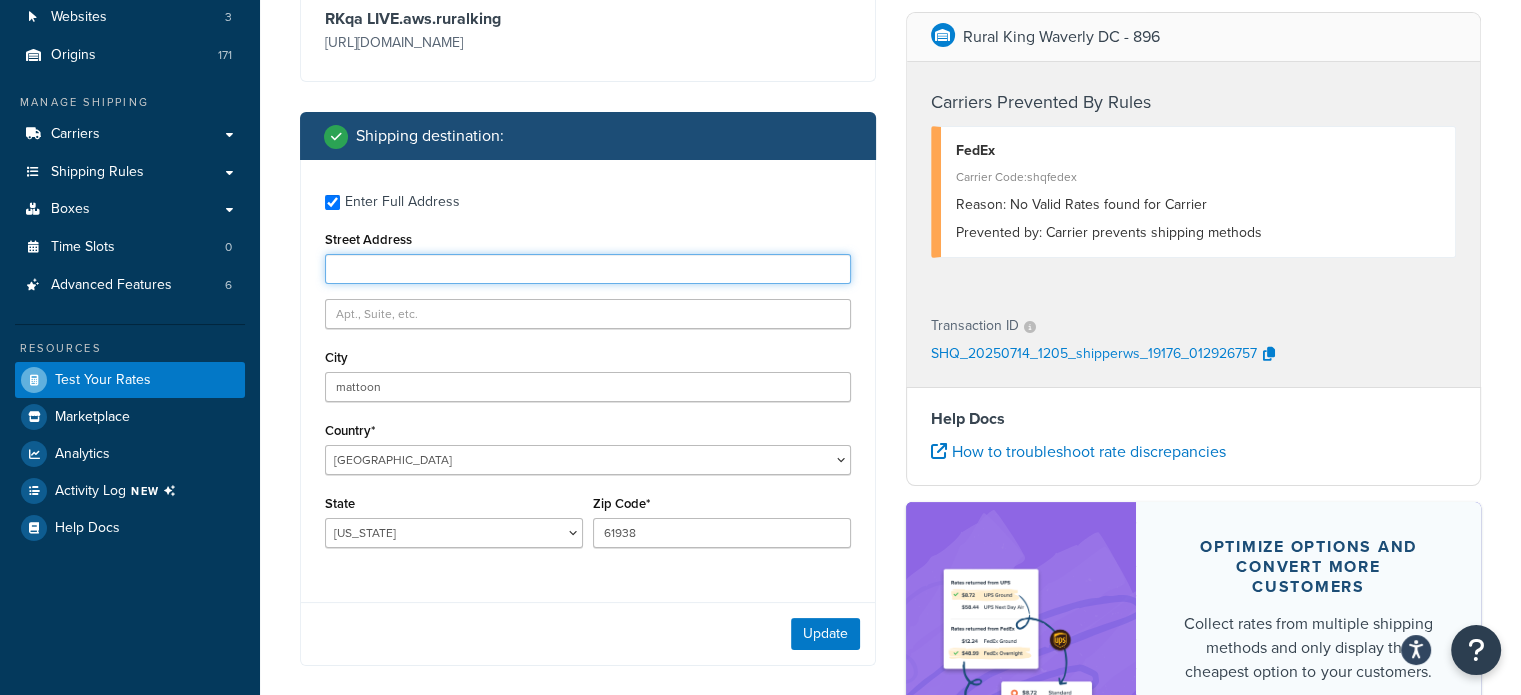 type 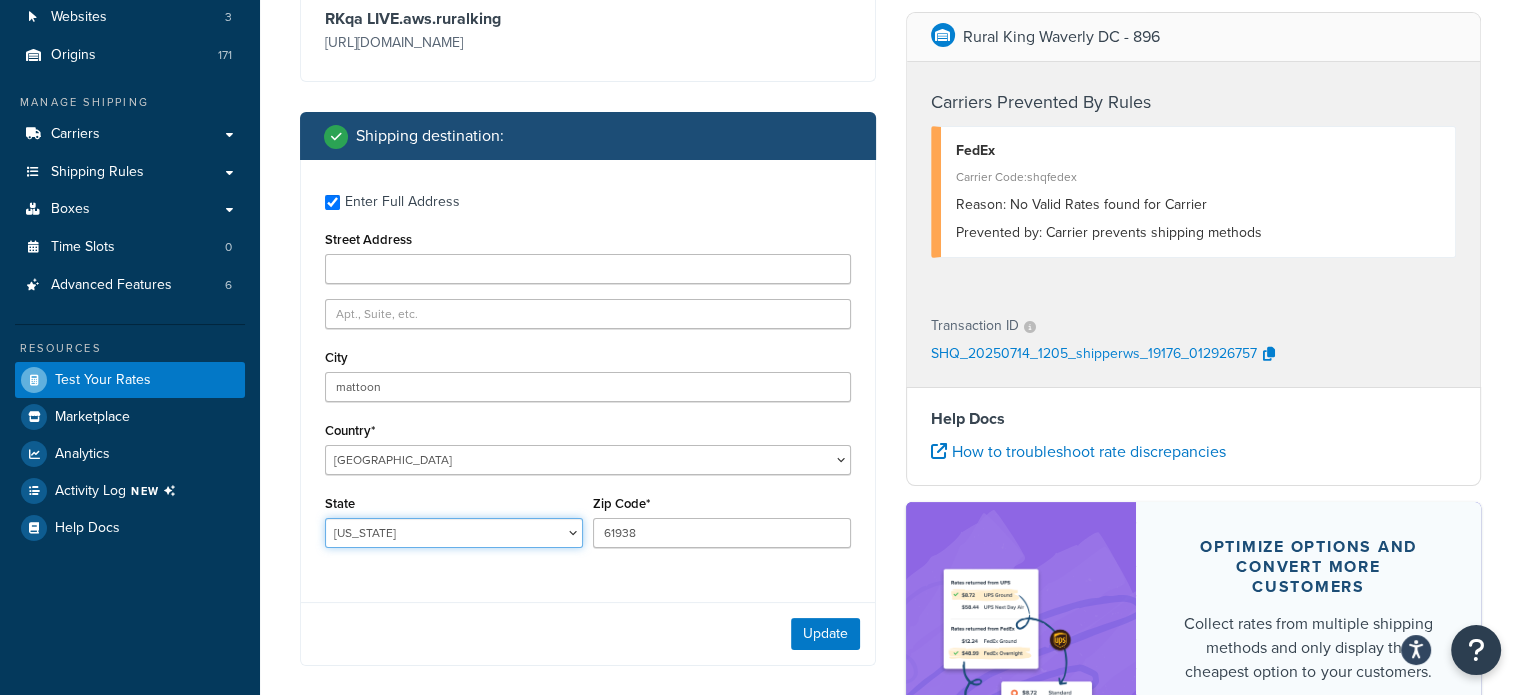 drag, startPoint x: 424, startPoint y: 531, endPoint x: 293, endPoint y: 518, distance: 131.64346 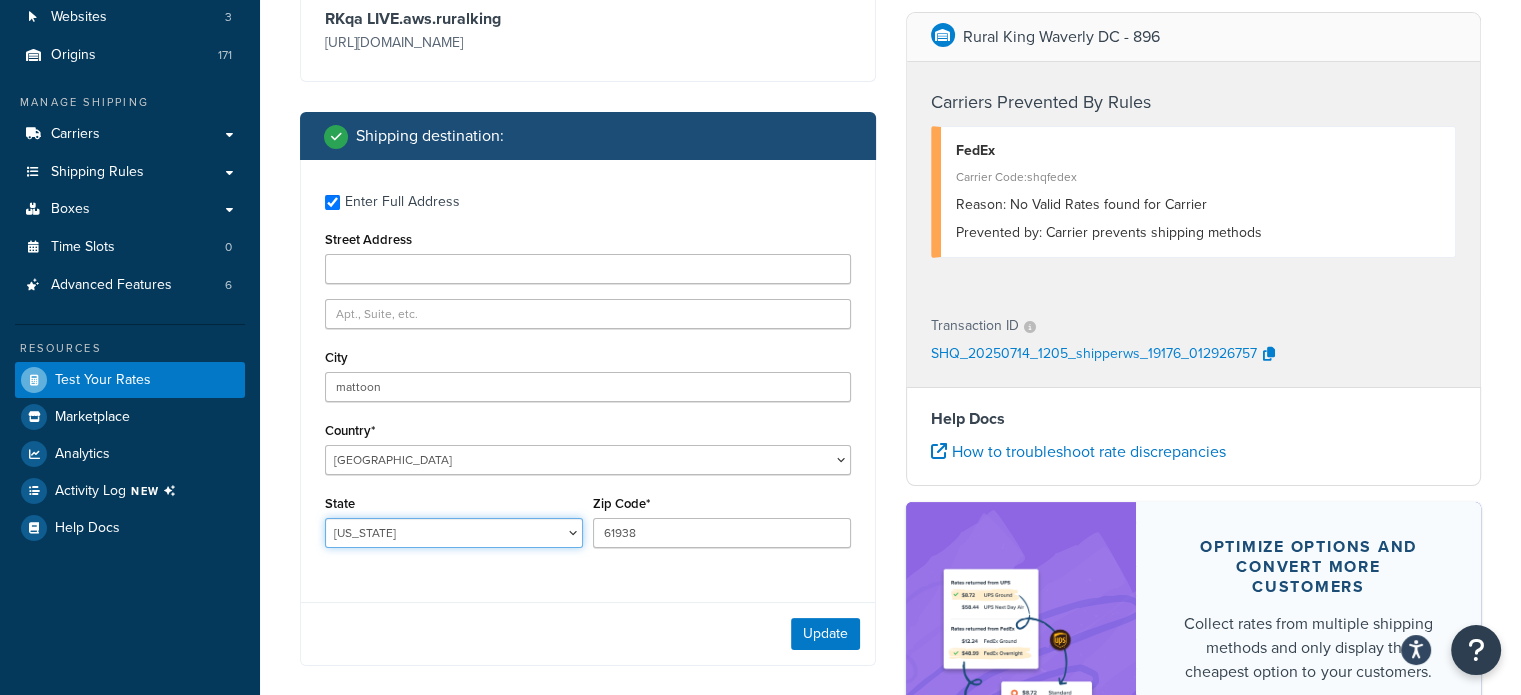 click on "Ecommerce store :  Edit RKqa LIVE.aws.ruralking [URL][DOMAIN_NAME] Shipping destination :   Enter Full Address Street Address     City   mattoon Country*   [GEOGRAPHIC_DATA]  [GEOGRAPHIC_DATA]  [GEOGRAPHIC_DATA]  [GEOGRAPHIC_DATA]  [GEOGRAPHIC_DATA]  [GEOGRAPHIC_DATA]  [US_STATE]  [GEOGRAPHIC_DATA]  [GEOGRAPHIC_DATA]  [GEOGRAPHIC_DATA]  [GEOGRAPHIC_DATA]  [GEOGRAPHIC_DATA]  [GEOGRAPHIC_DATA]  [GEOGRAPHIC_DATA]  [GEOGRAPHIC_DATA]  [GEOGRAPHIC_DATA]  [GEOGRAPHIC_DATA]  [GEOGRAPHIC_DATA]  [GEOGRAPHIC_DATA]  [GEOGRAPHIC_DATA]  [GEOGRAPHIC_DATA]  [GEOGRAPHIC_DATA]  [GEOGRAPHIC_DATA]  [GEOGRAPHIC_DATA]  [GEOGRAPHIC_DATA]  [GEOGRAPHIC_DATA]  [GEOGRAPHIC_DATA]  [GEOGRAPHIC_DATA]  [GEOGRAPHIC_DATA]  [GEOGRAPHIC_DATA], [GEOGRAPHIC_DATA]  [GEOGRAPHIC_DATA]  [GEOGRAPHIC_DATA]  [GEOGRAPHIC_DATA]  [GEOGRAPHIC_DATA]  [GEOGRAPHIC_DATA]  [GEOGRAPHIC_DATA]  [GEOGRAPHIC_DATA]  [GEOGRAPHIC_DATA]  [GEOGRAPHIC_DATA]  [GEOGRAPHIC_DATA]  [GEOGRAPHIC_DATA]  [GEOGRAPHIC_DATA]  [GEOGRAPHIC_DATA]  [GEOGRAPHIC_DATA]  [GEOGRAPHIC_DATA]  [GEOGRAPHIC_DATA]  [GEOGRAPHIC_DATA]  [GEOGRAPHIC_DATA]  [GEOGRAPHIC_DATA]  [GEOGRAPHIC_DATA]  [GEOGRAPHIC_DATA]  [GEOGRAPHIC_DATA]  [GEOGRAPHIC_DATA]  [GEOGRAPHIC_DATA], [GEOGRAPHIC_DATA]  [GEOGRAPHIC_DATA]  [GEOGRAPHIC_DATA]  [GEOGRAPHIC_DATA]  [GEOGRAPHIC_DATA]  [GEOGRAPHIC_DATA]  [GEOGRAPHIC_DATA]  [GEOGRAPHIC_DATA]  [GEOGRAPHIC_DATA]  [GEOGRAPHIC_DATA]  [GEOGRAPHIC_DATA]  [GEOGRAPHIC_DATA]  [GEOGRAPHIC_DATA]" at bounding box center (588, 473) 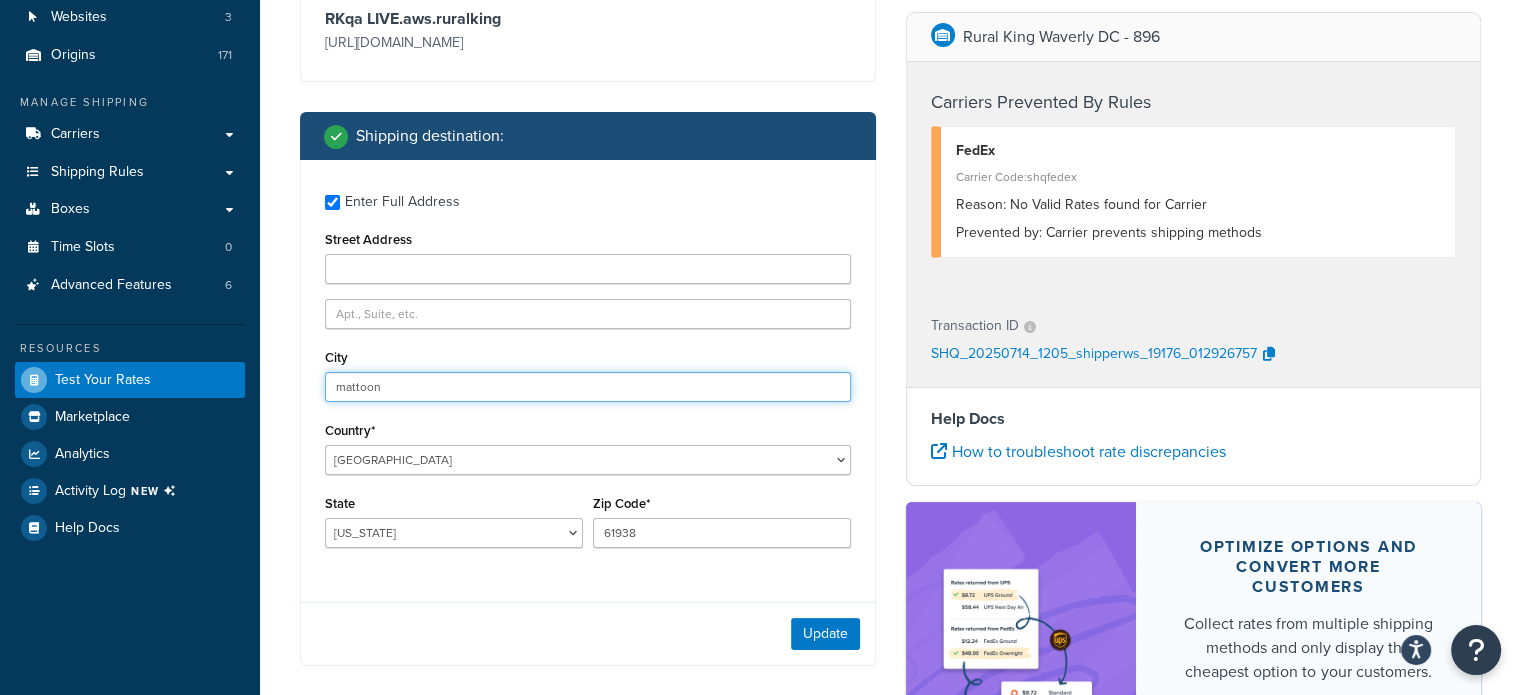 click on "mattoon" at bounding box center [588, 387] 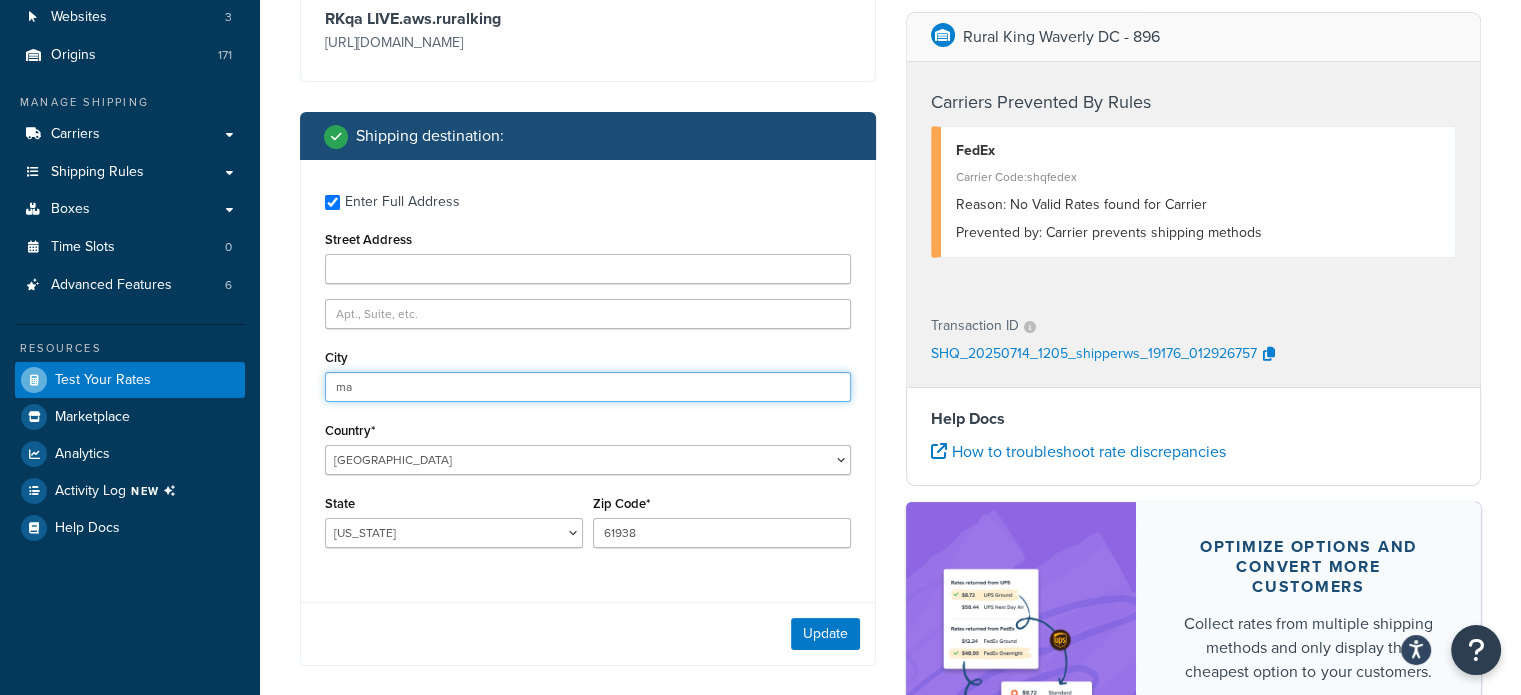 type on "m" 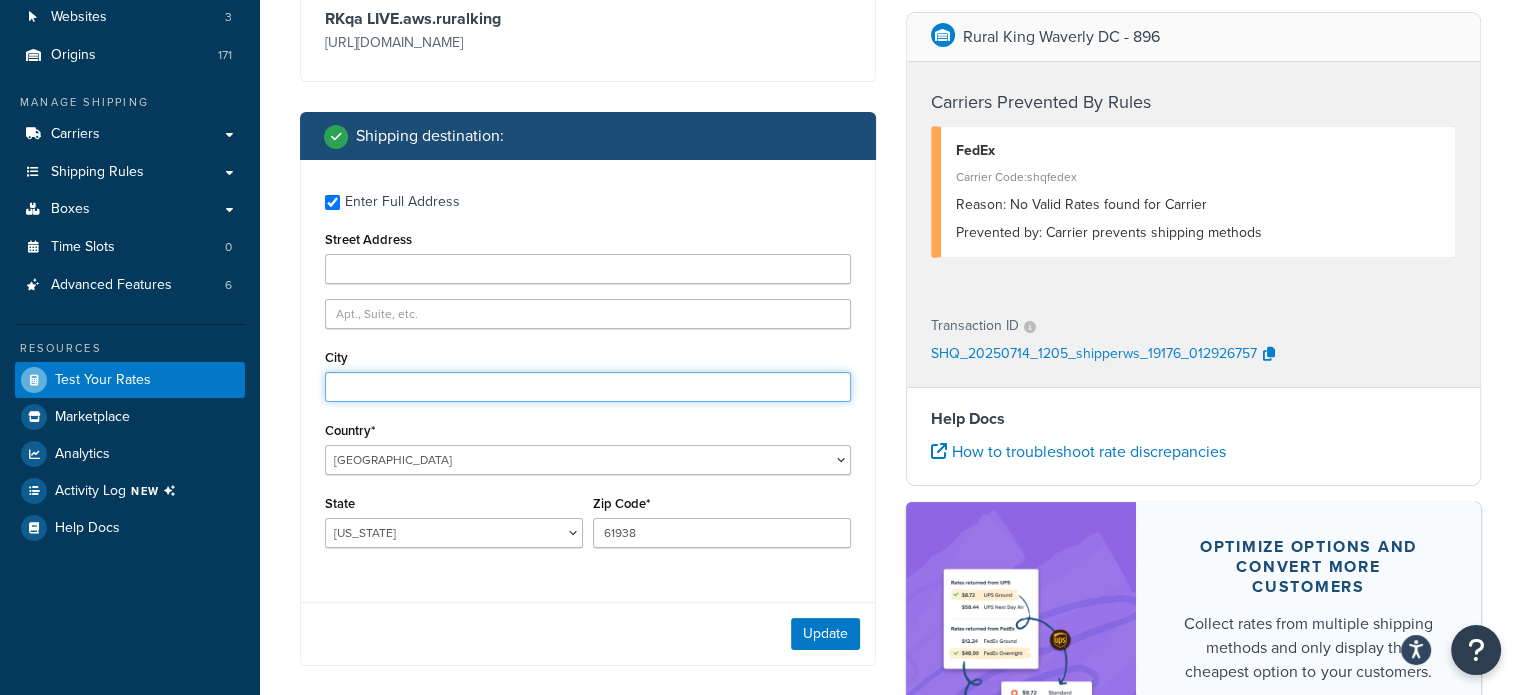 type 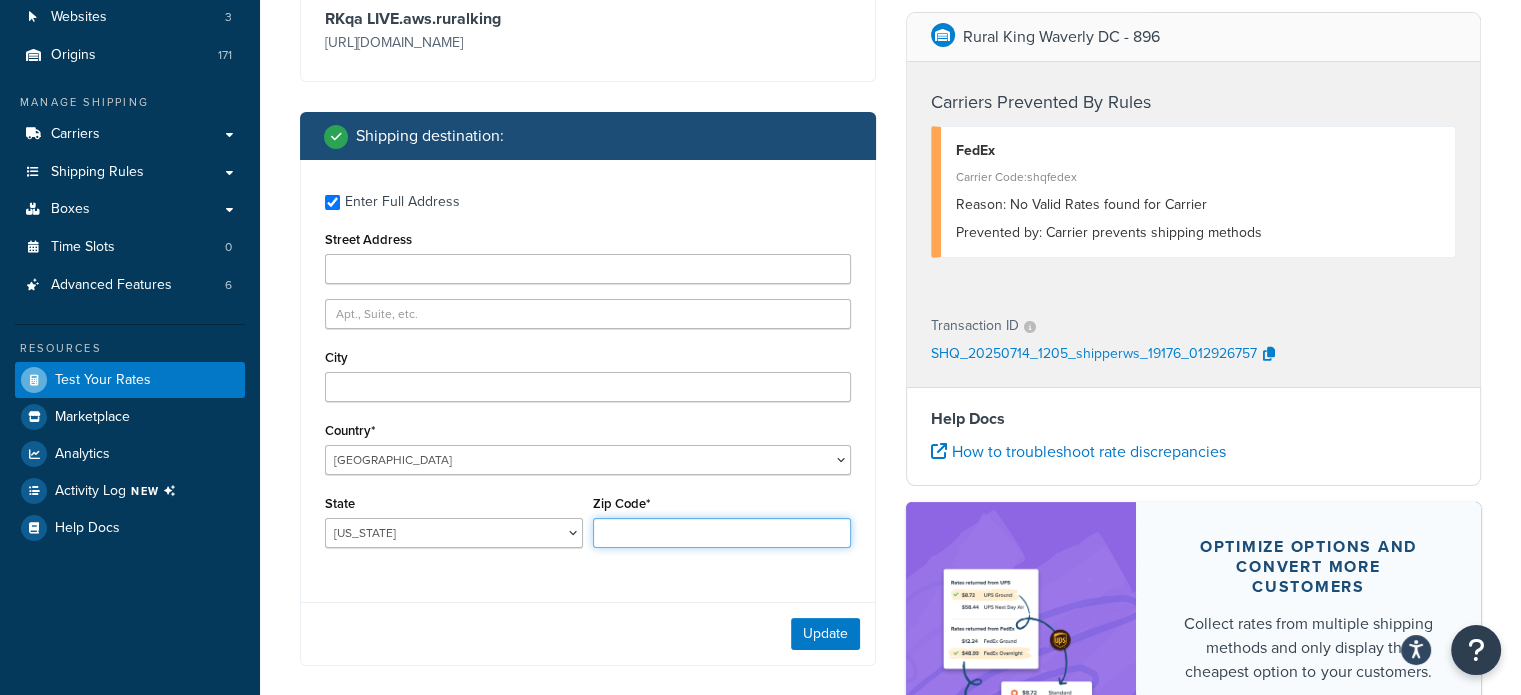 drag, startPoint x: 519, startPoint y: 532, endPoint x: 437, endPoint y: 532, distance: 82 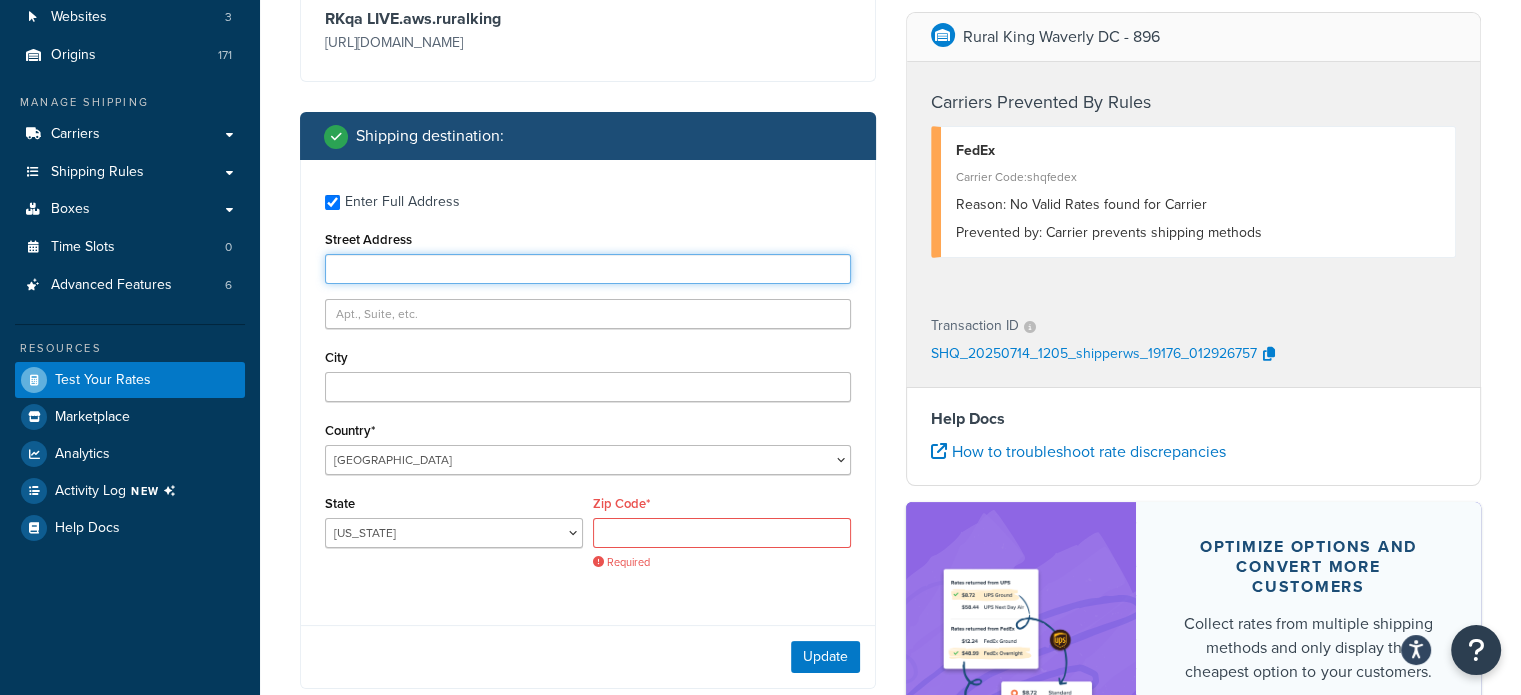 click on "Street Address" at bounding box center [588, 269] 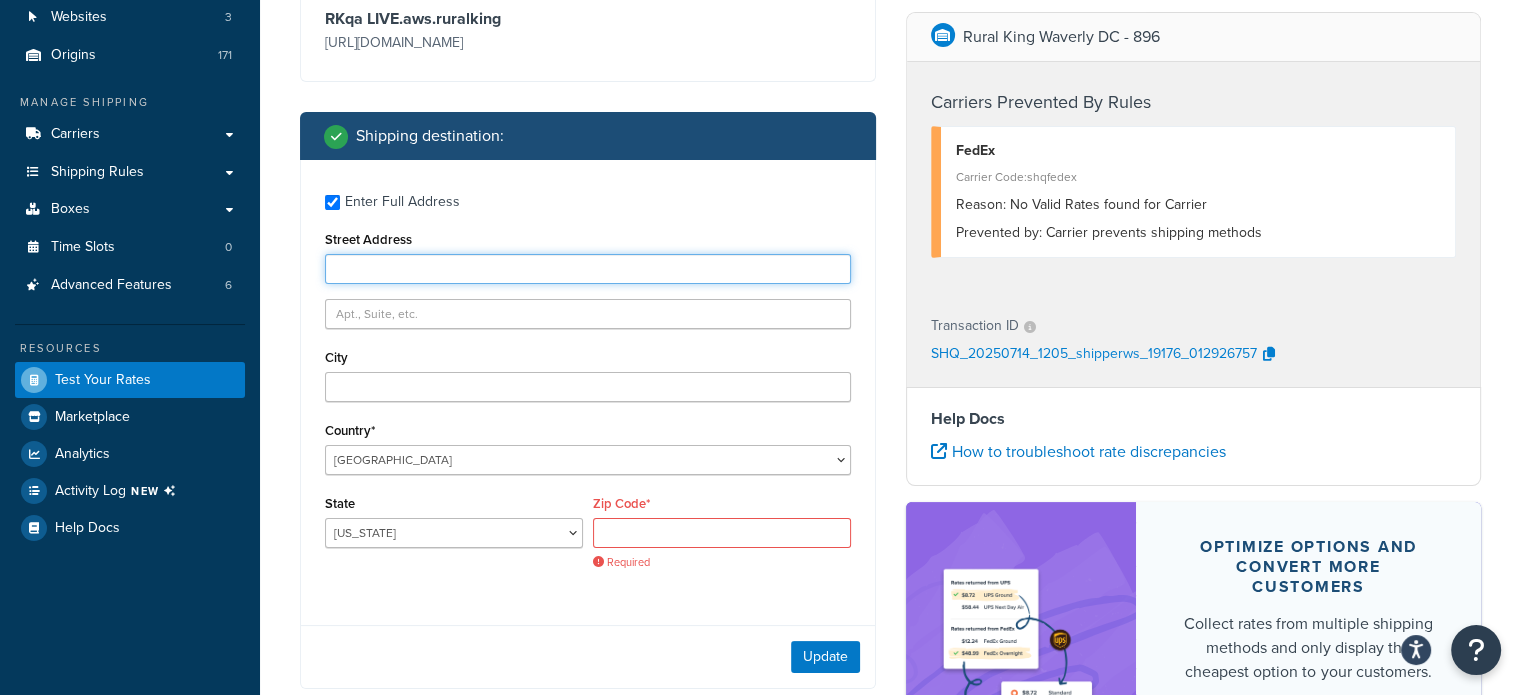 type on "[STREET_ADDRESS]" 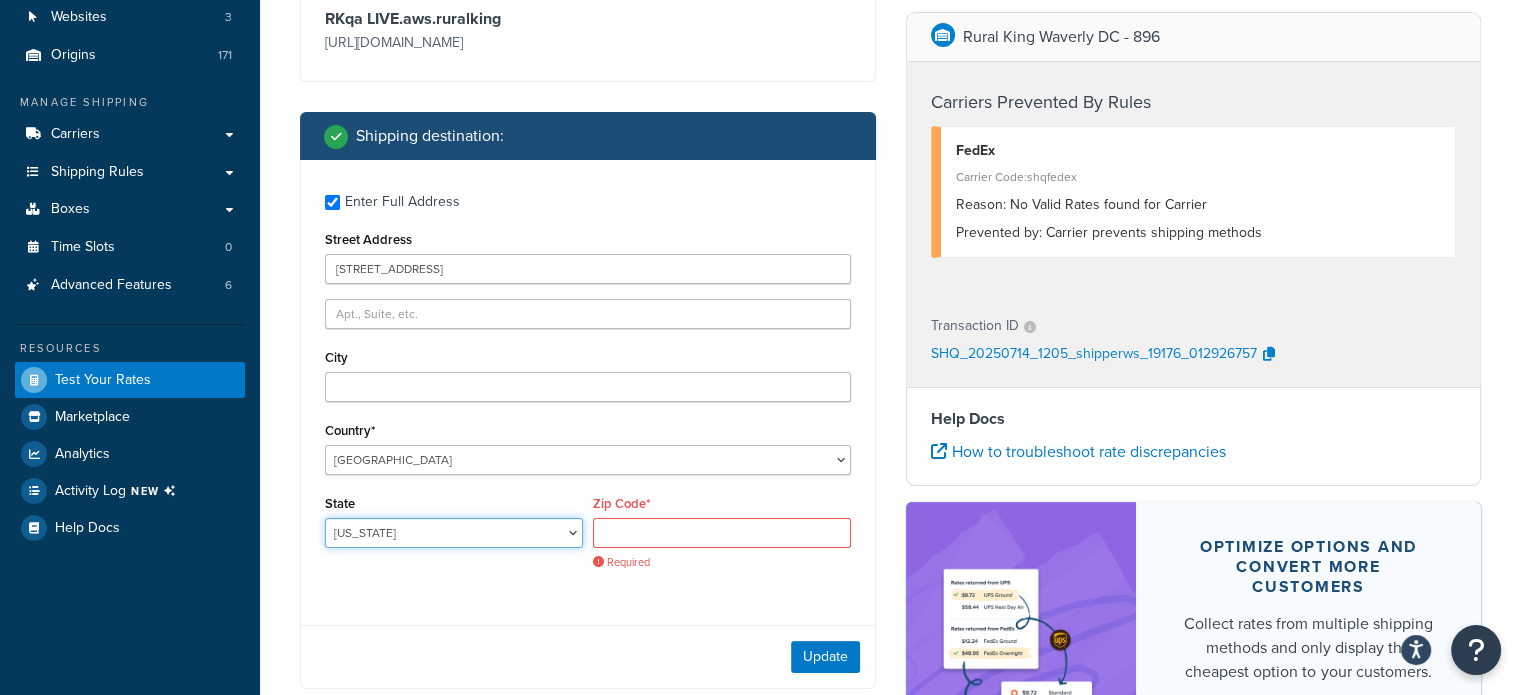 select on "OH" 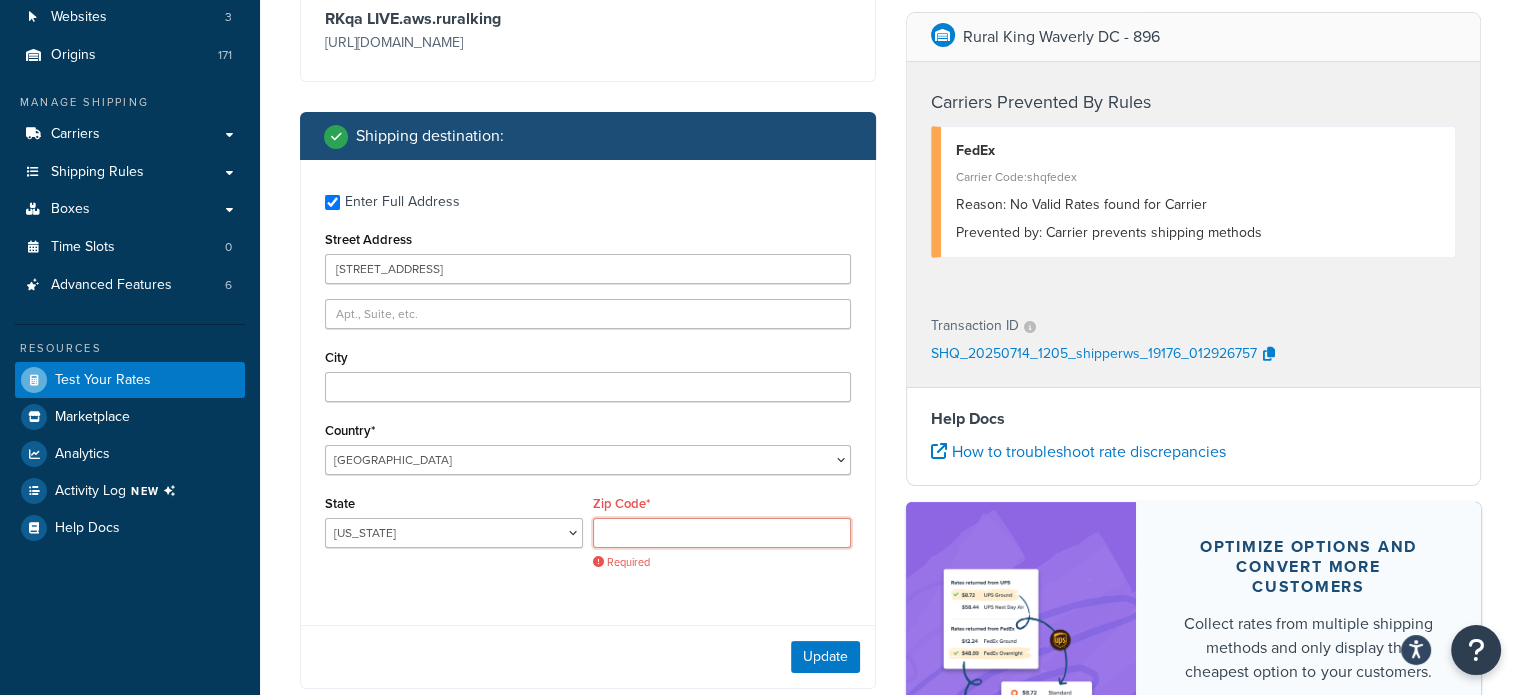 click on "Zip Code*" at bounding box center (722, 533) 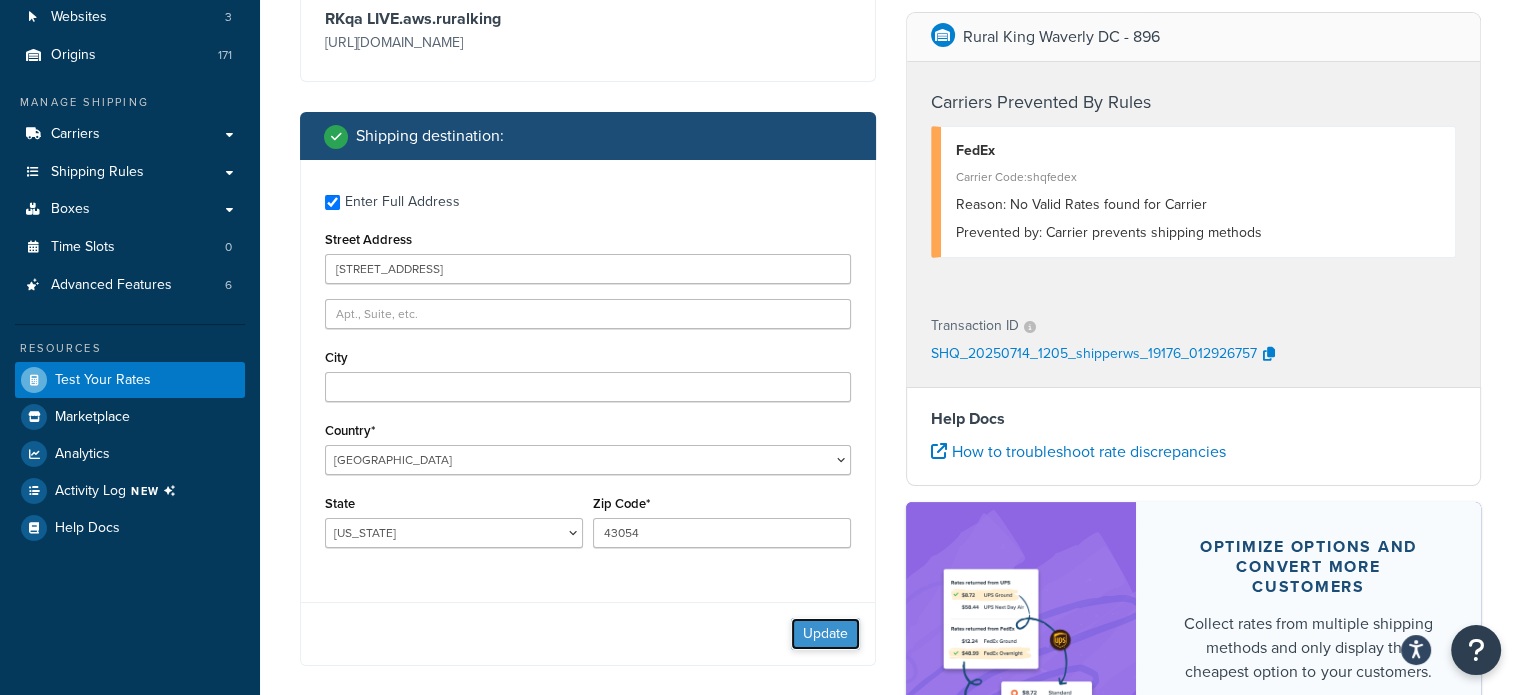 click on "Update" at bounding box center (825, 634) 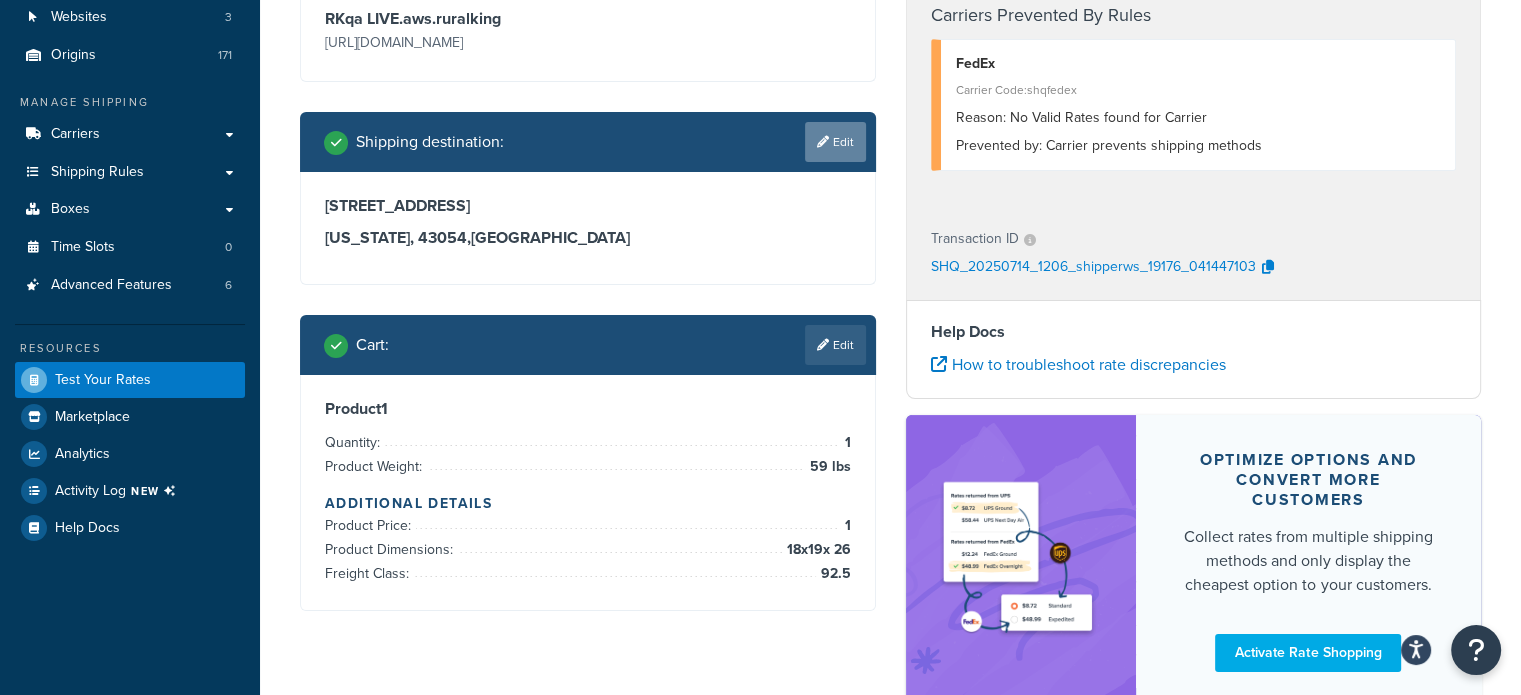click on "Edit" at bounding box center [835, 142] 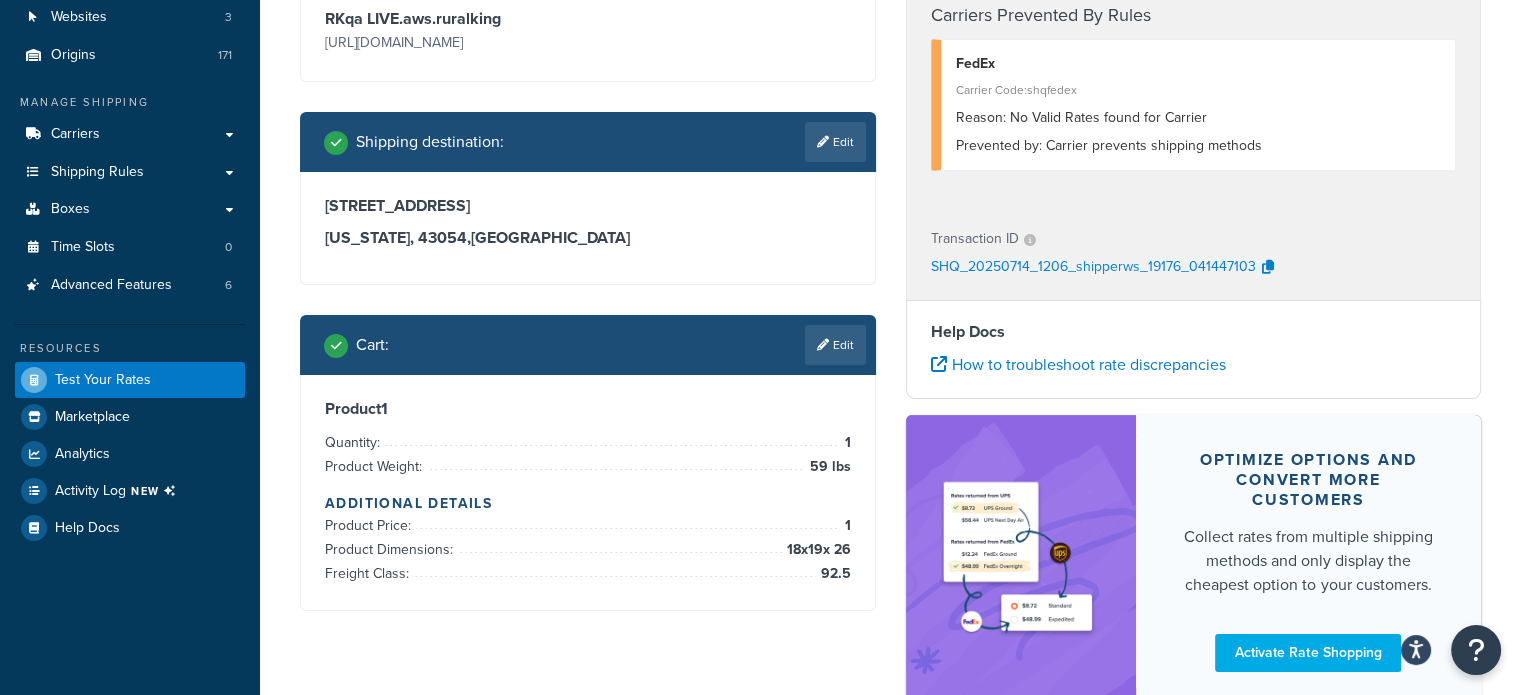 select on "OH" 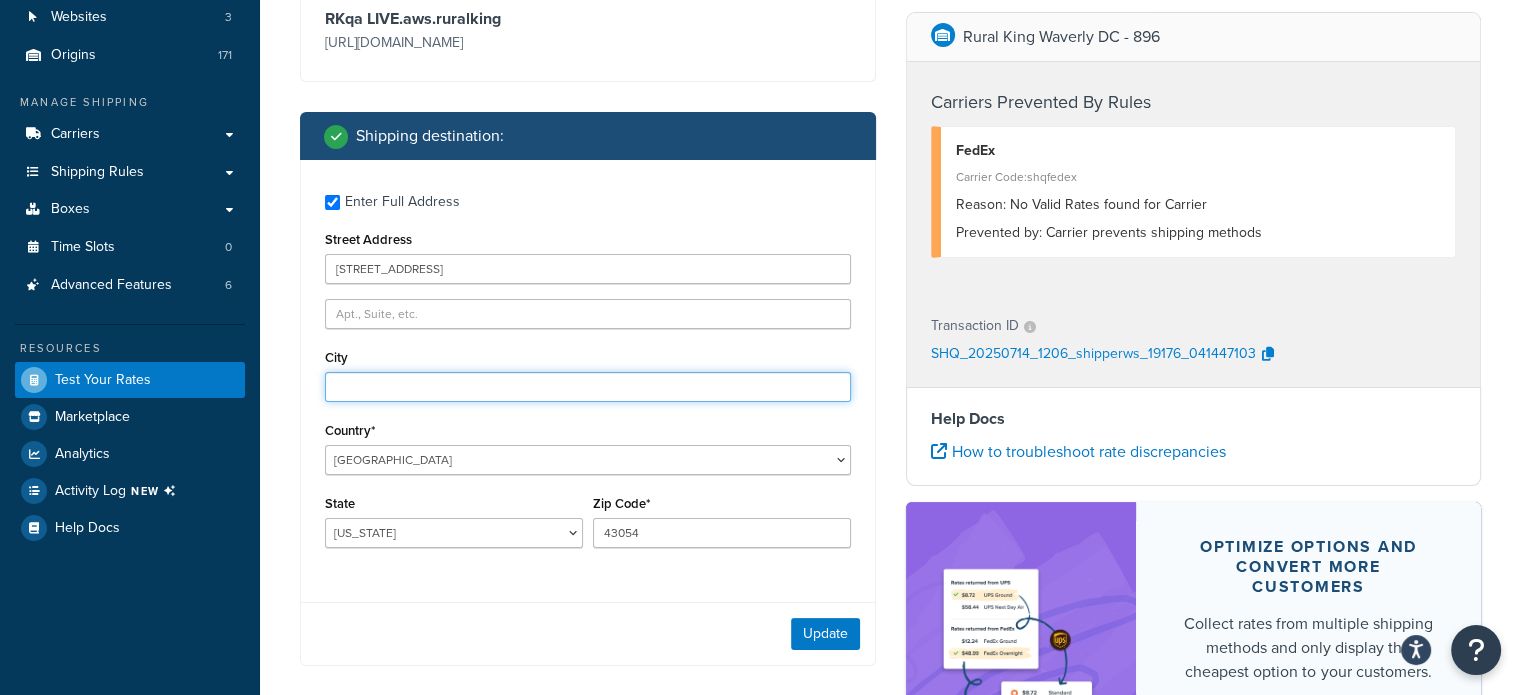 click on "City" at bounding box center [588, 387] 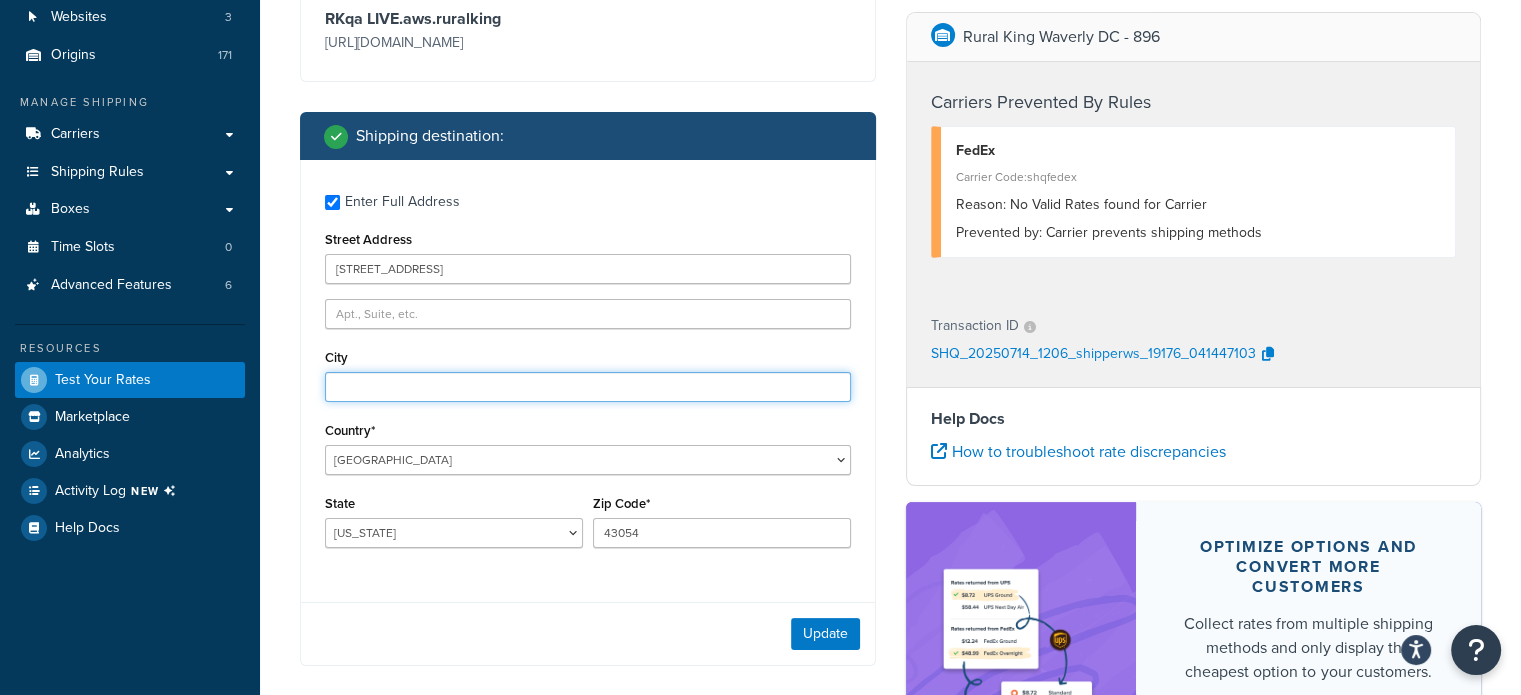 type on "[GEOGRAPHIC_DATA]" 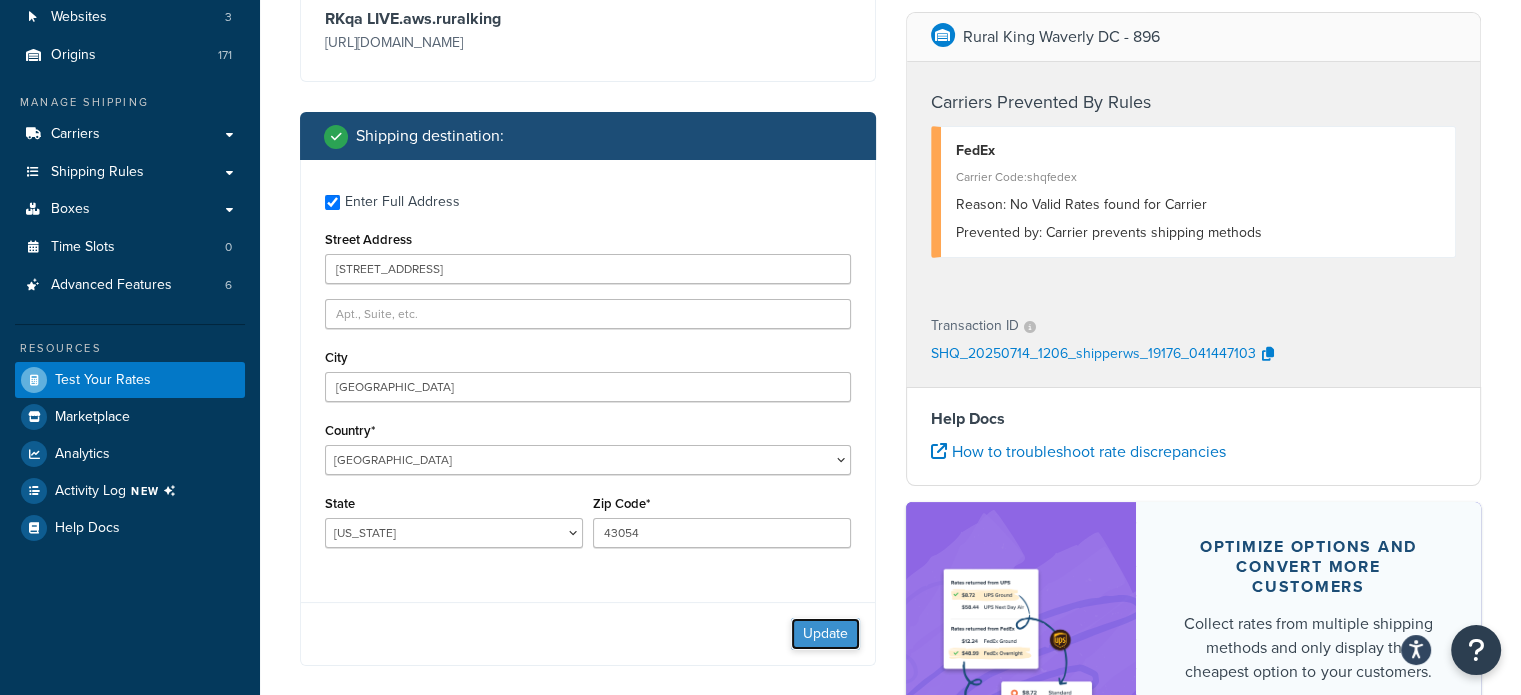 click on "Update" at bounding box center [825, 634] 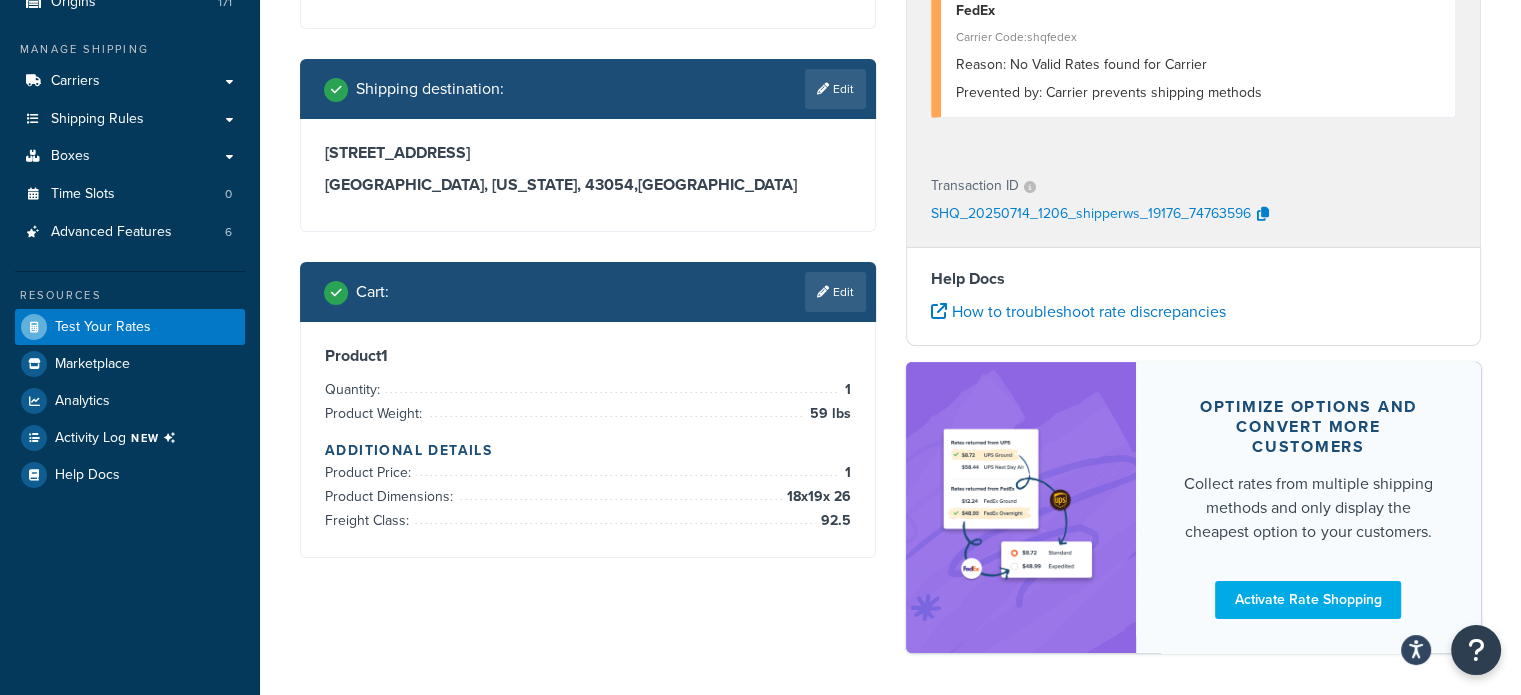 scroll, scrollTop: 300, scrollLeft: 0, axis: vertical 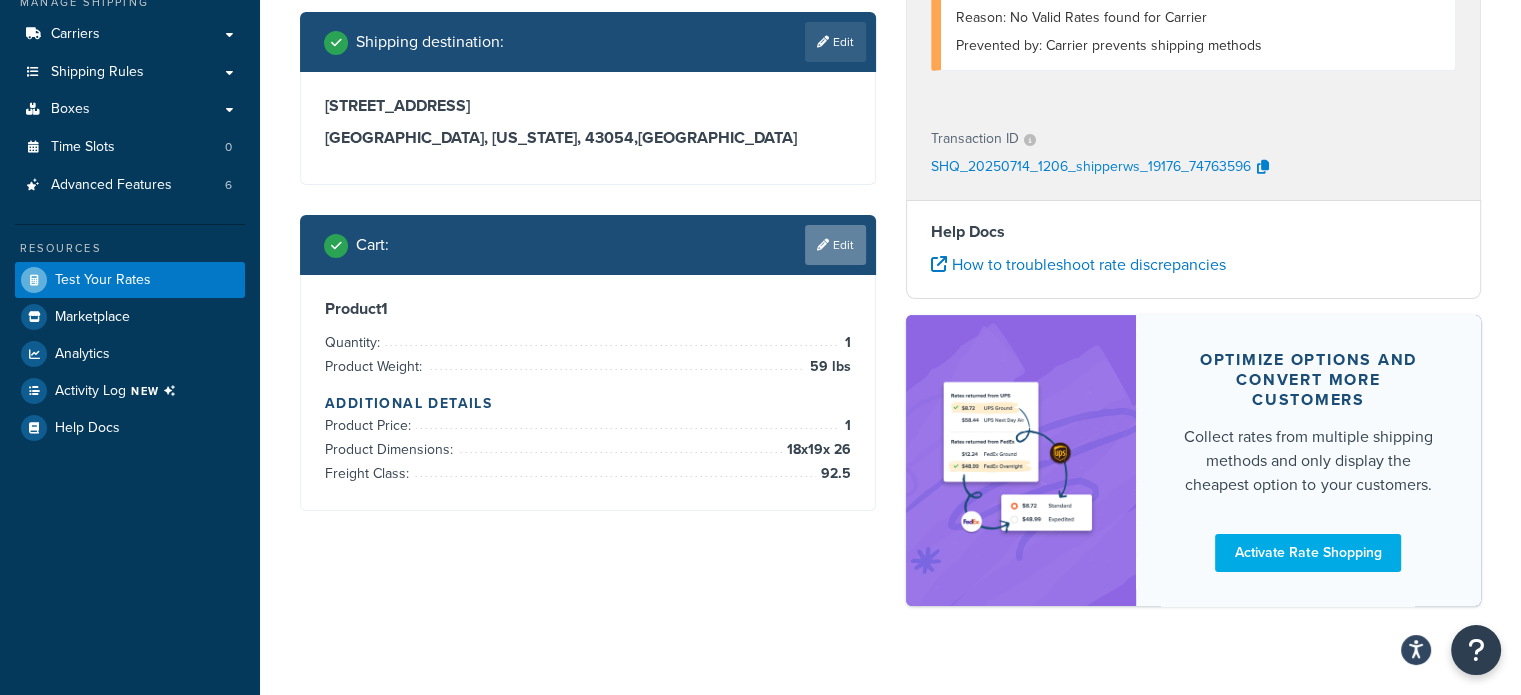click on "Edit" at bounding box center [835, 245] 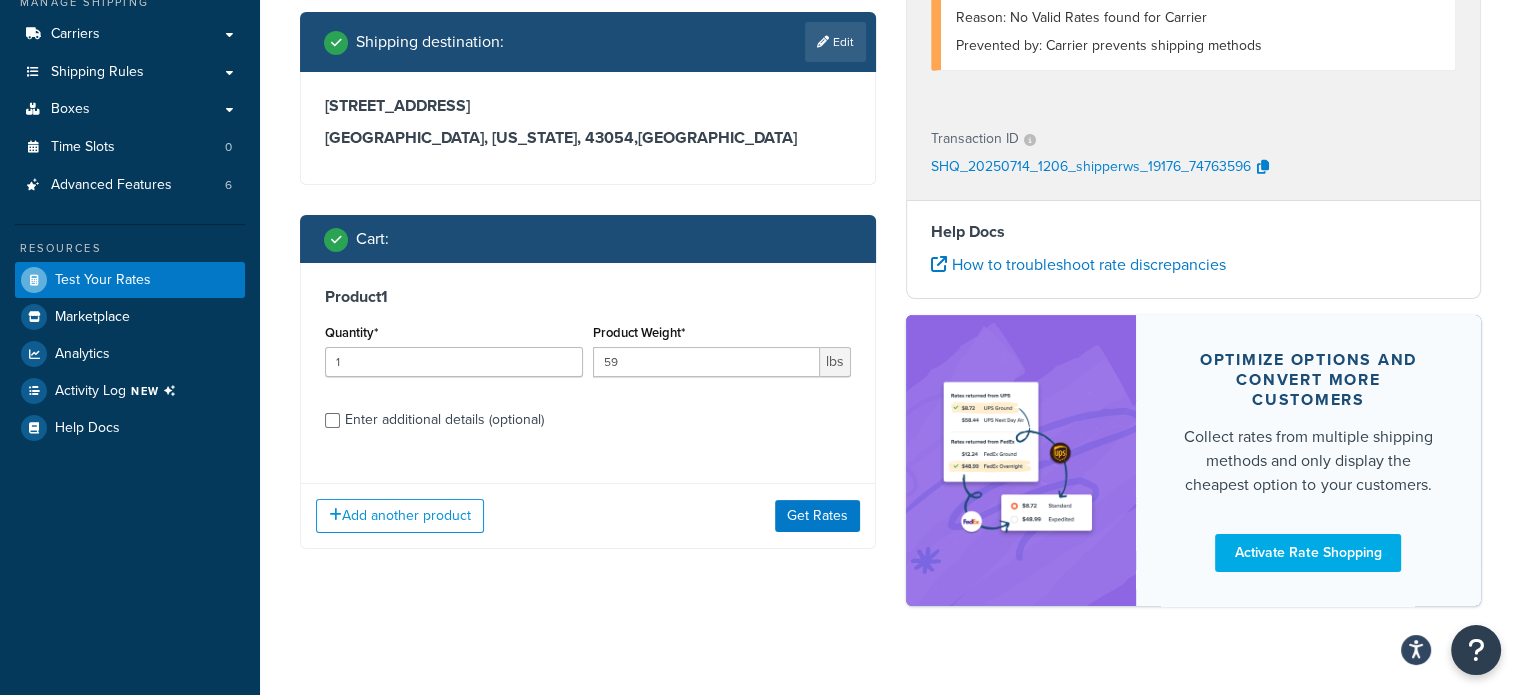 click on "Enter additional details (optional)" at bounding box center (444, 420) 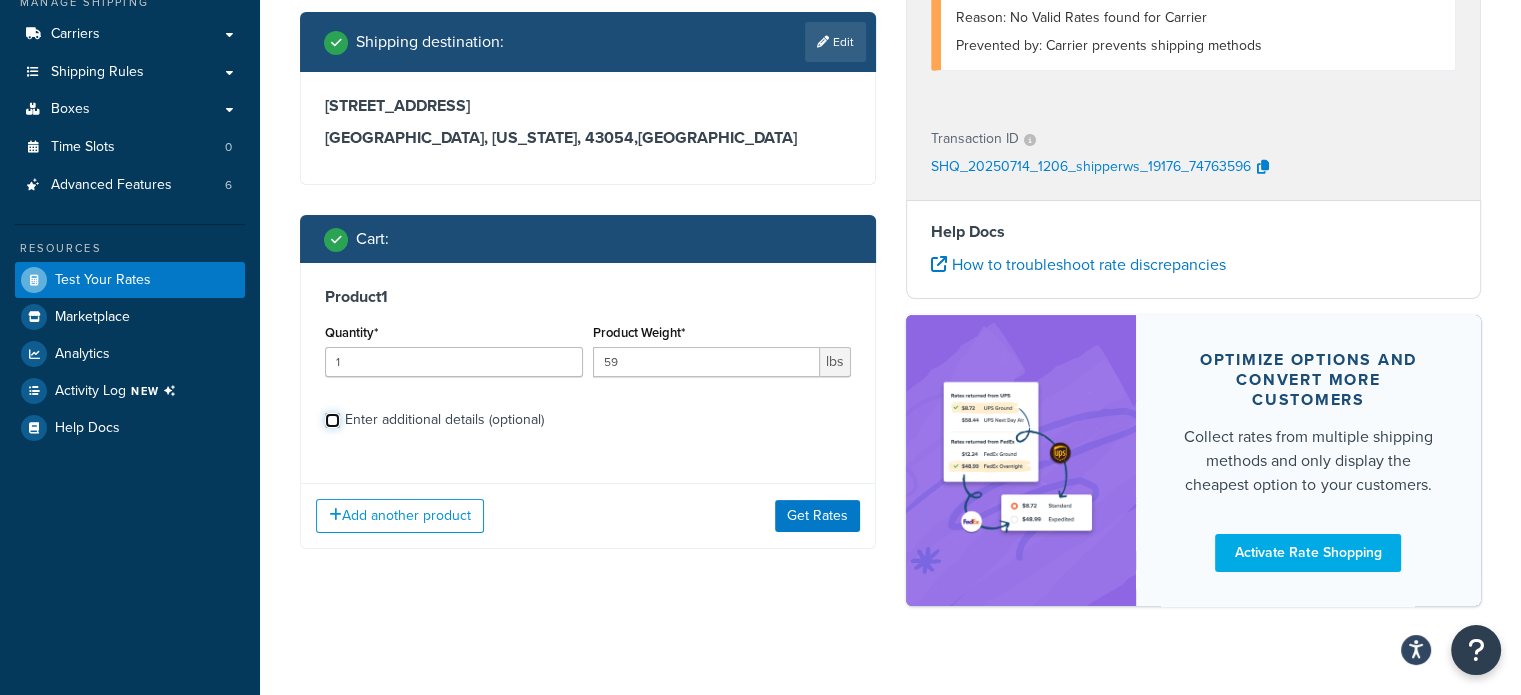 click on "Enter additional details (optional)" at bounding box center [332, 420] 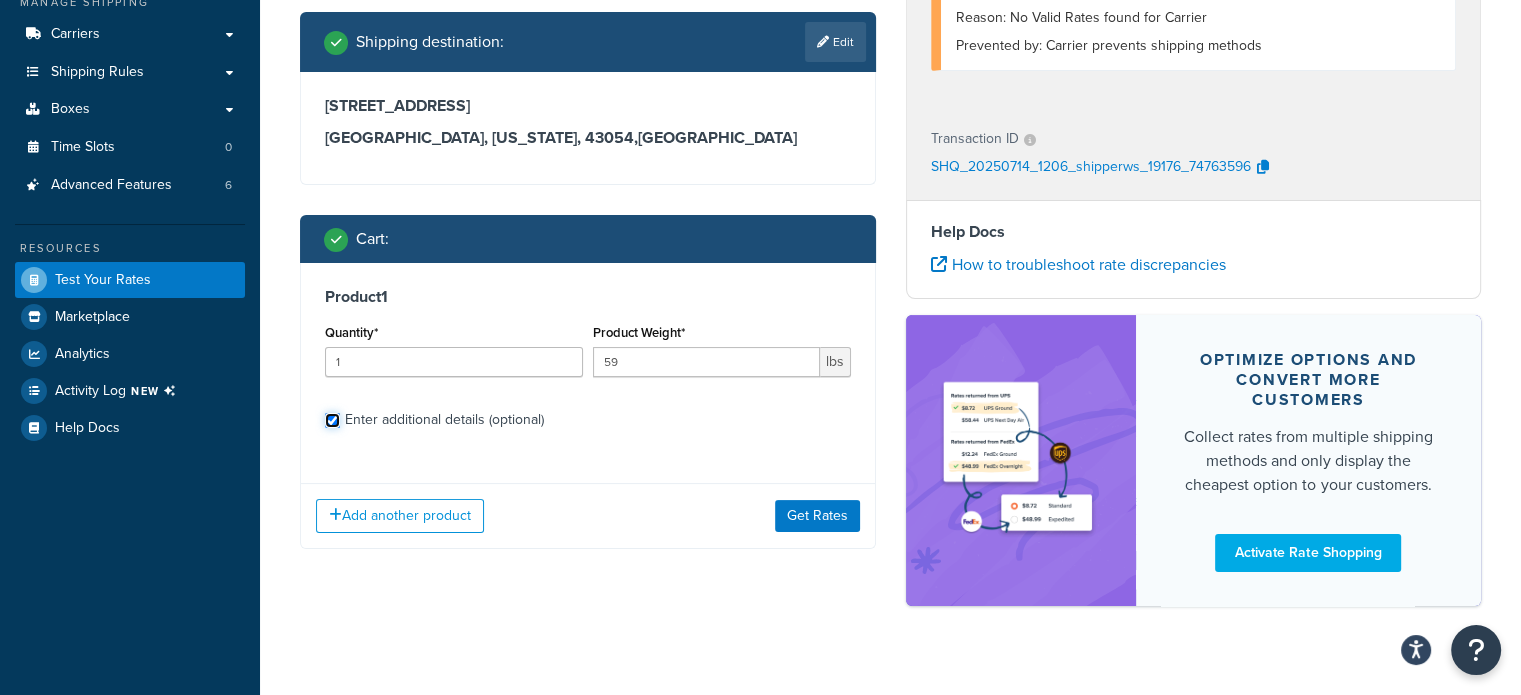 checkbox on "true" 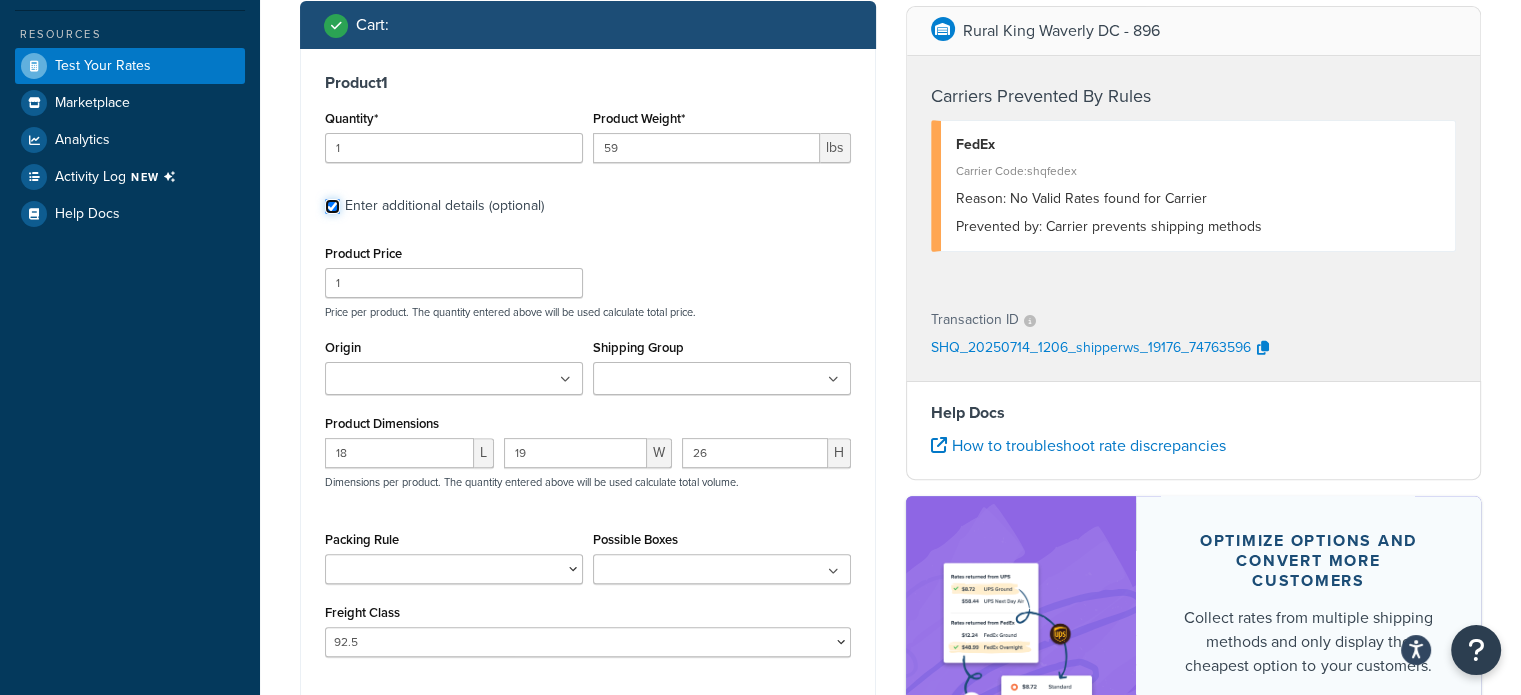 scroll, scrollTop: 569, scrollLeft: 0, axis: vertical 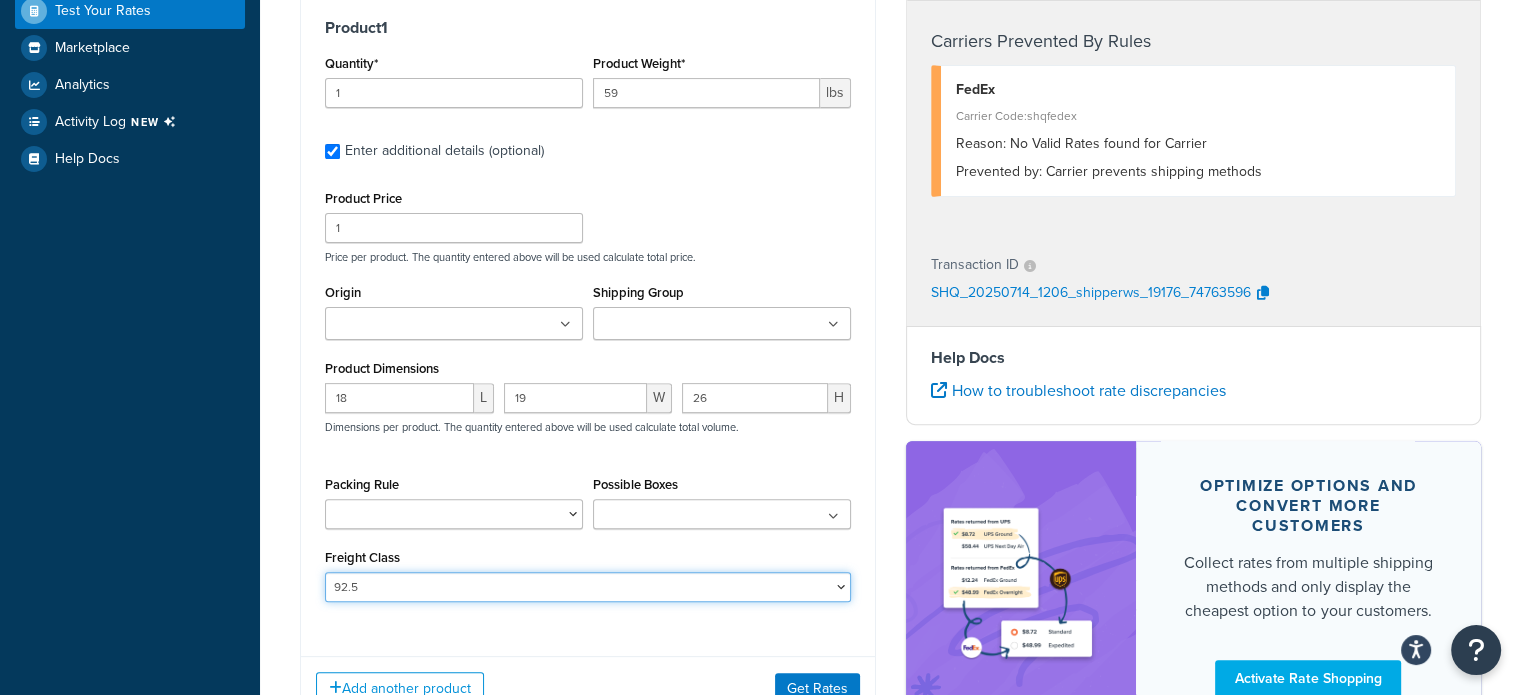 click on "50  55  60  65  70  77.5  85  92.5  100  110  125  150  175  200  250  300  400  500" at bounding box center (588, 587) 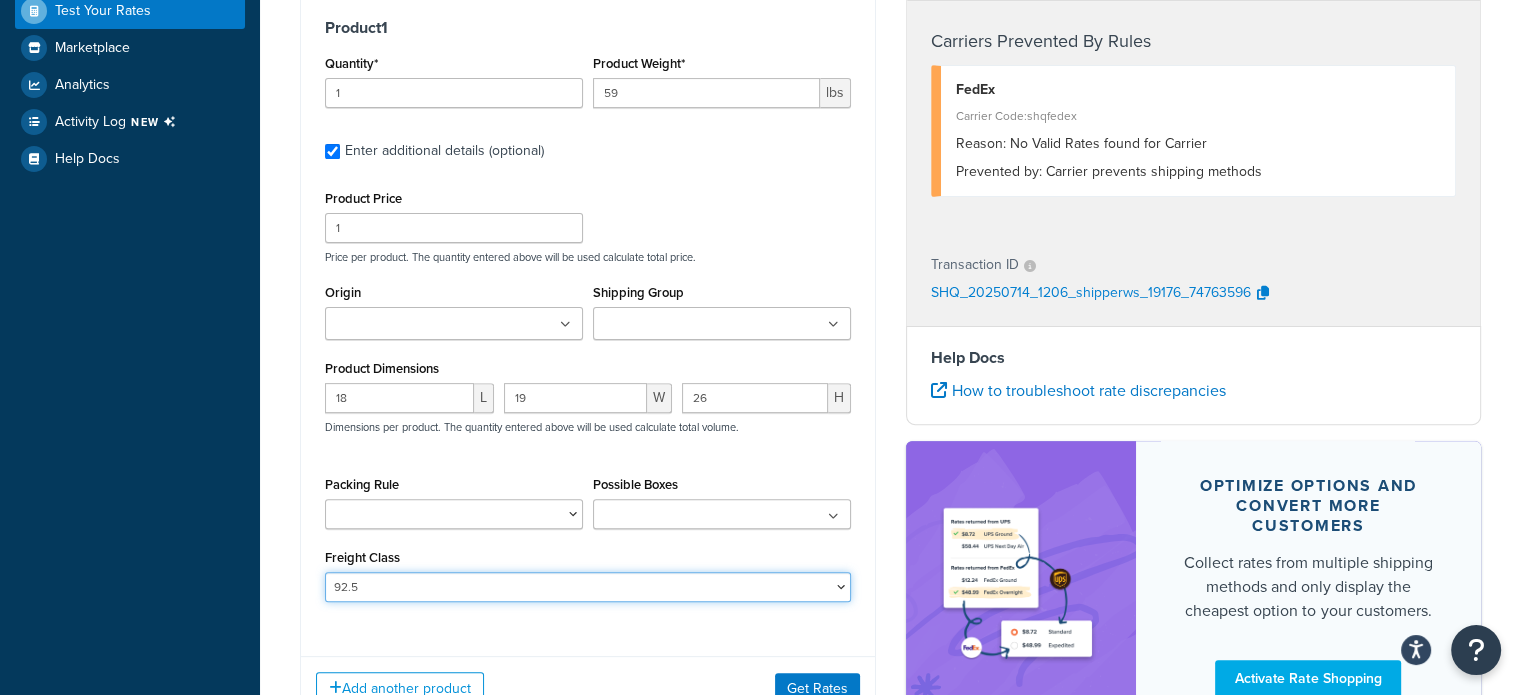 click on "50  55  60  65  70  77.5  85  92.5  100  110  125  150  175  200  250  300  400  500" at bounding box center (588, 587) 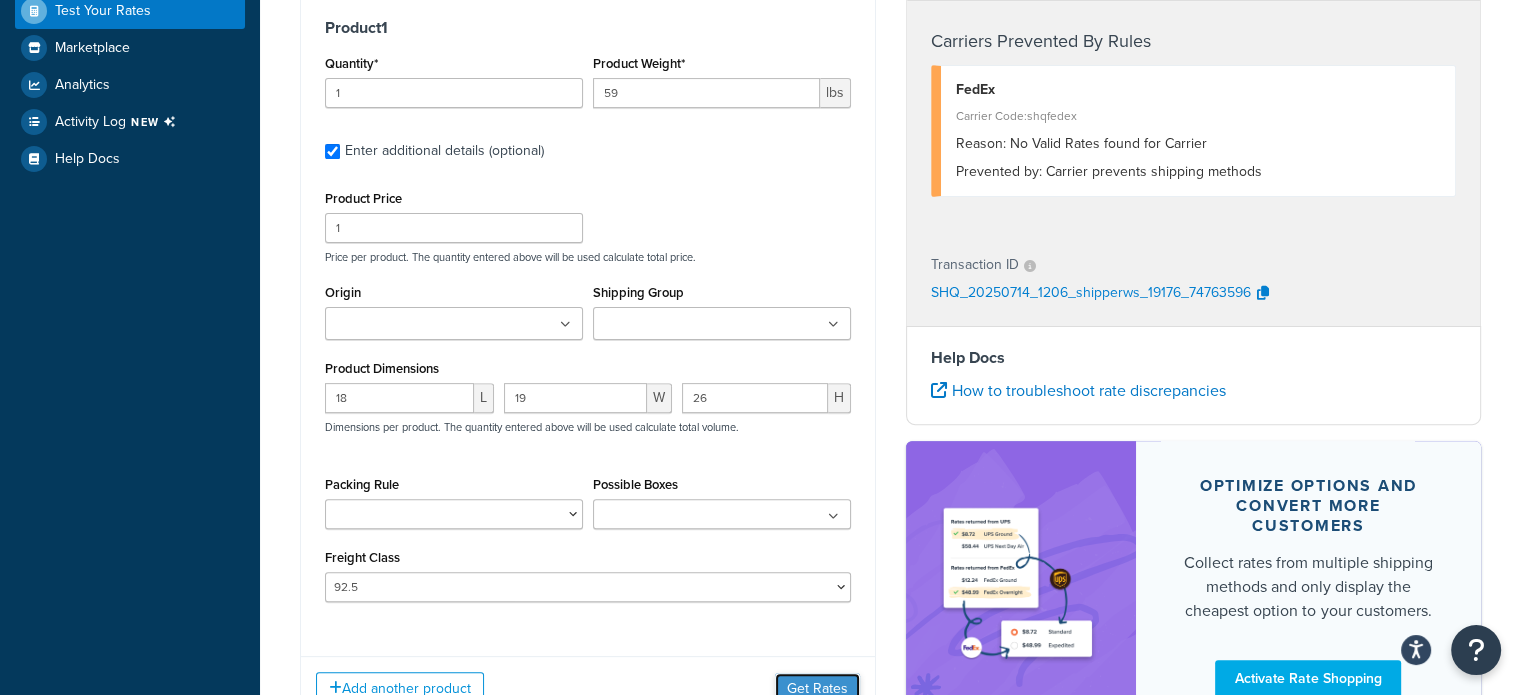 click on "Get Rates" at bounding box center (817, 689) 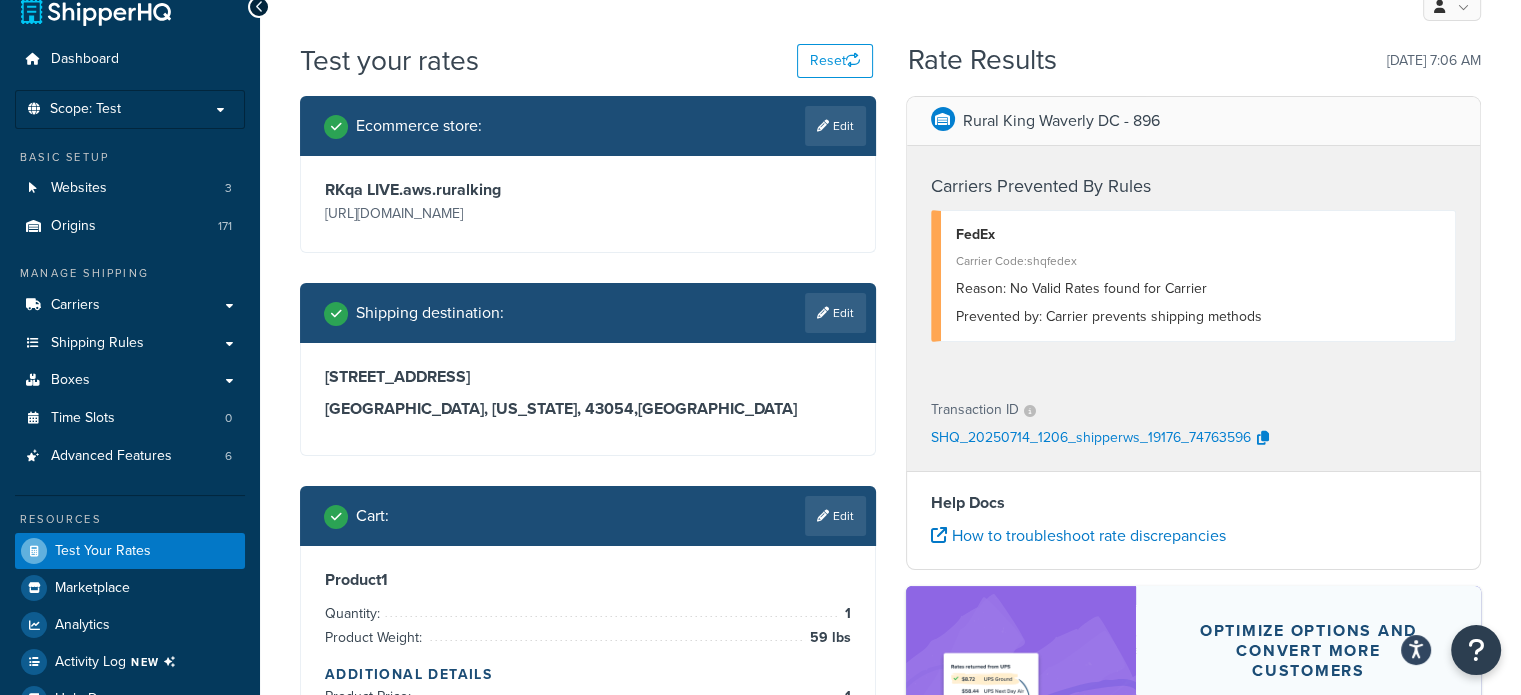 scroll, scrollTop: 0, scrollLeft: 0, axis: both 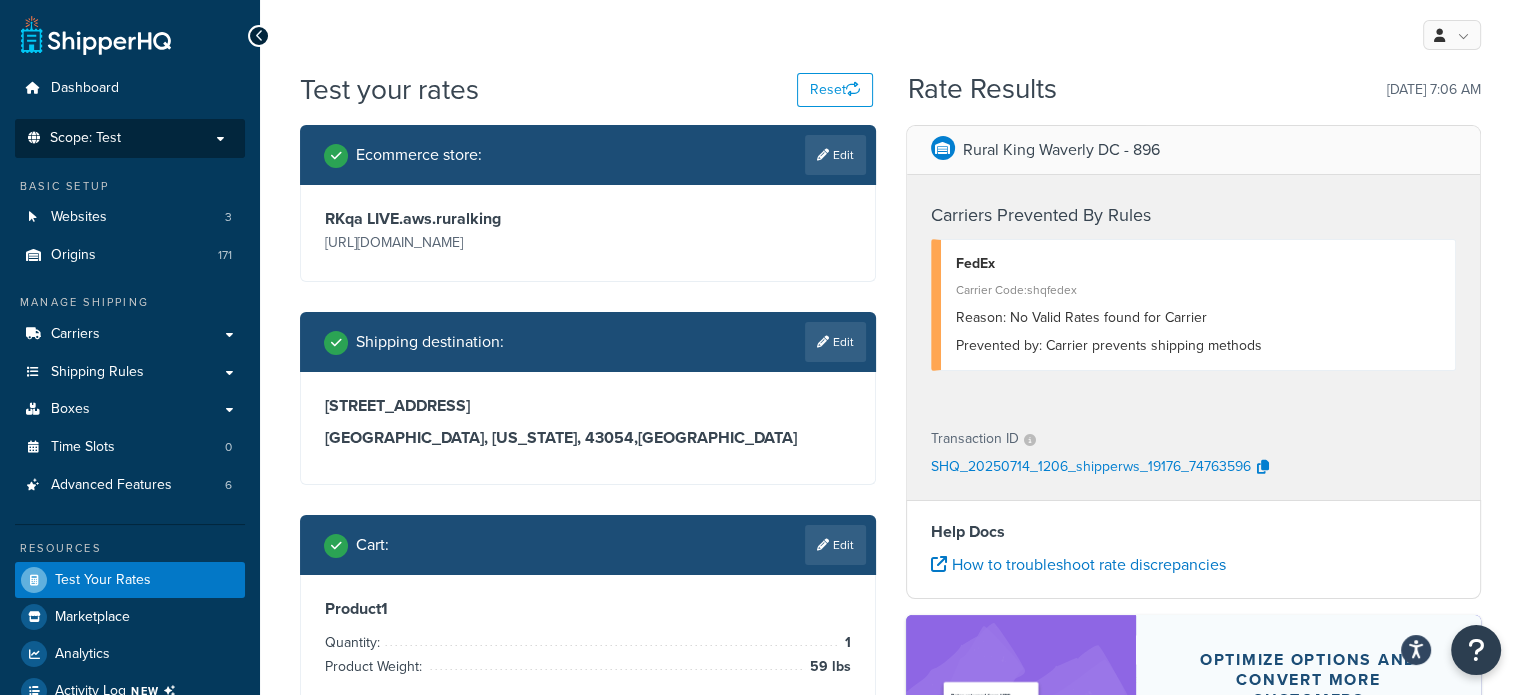 click on "Scope:   Test" at bounding box center [85, 138] 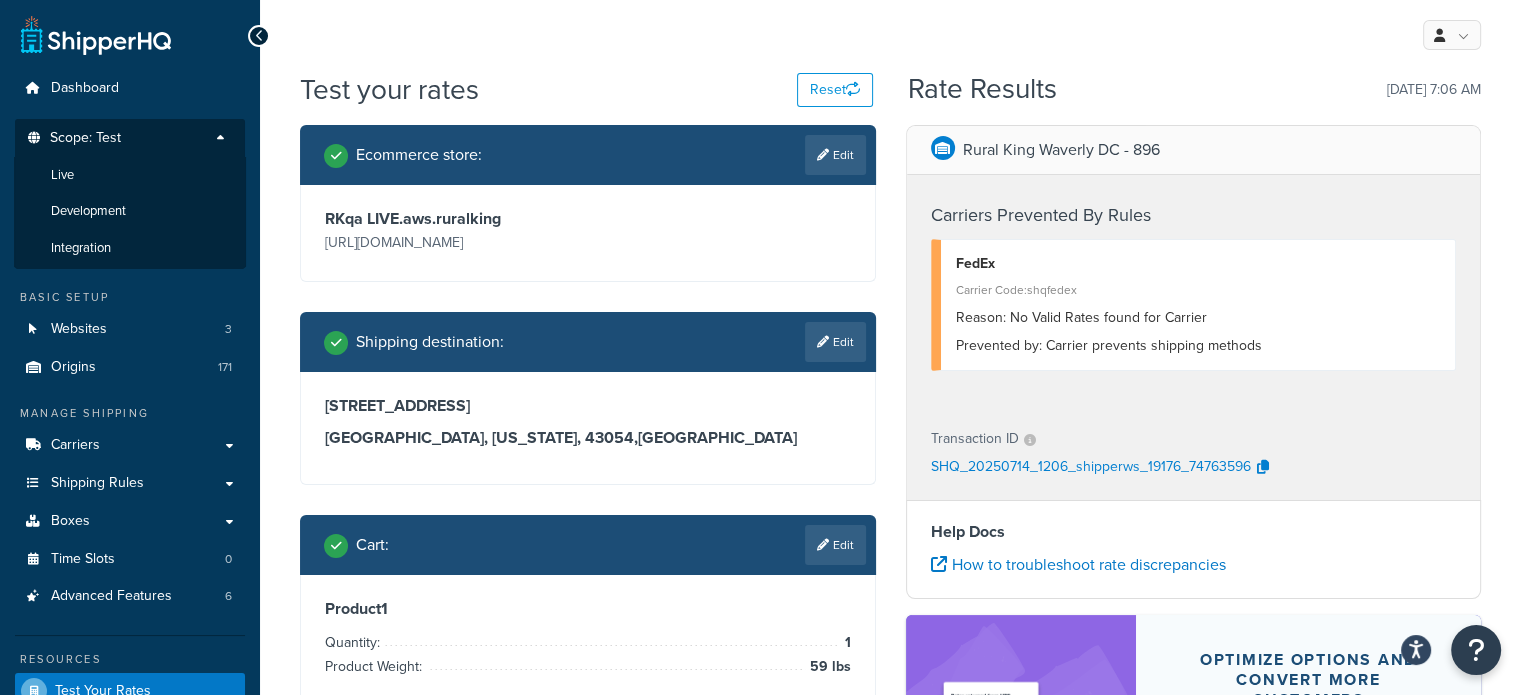 click on "Scope:   Test" at bounding box center [85, 138] 